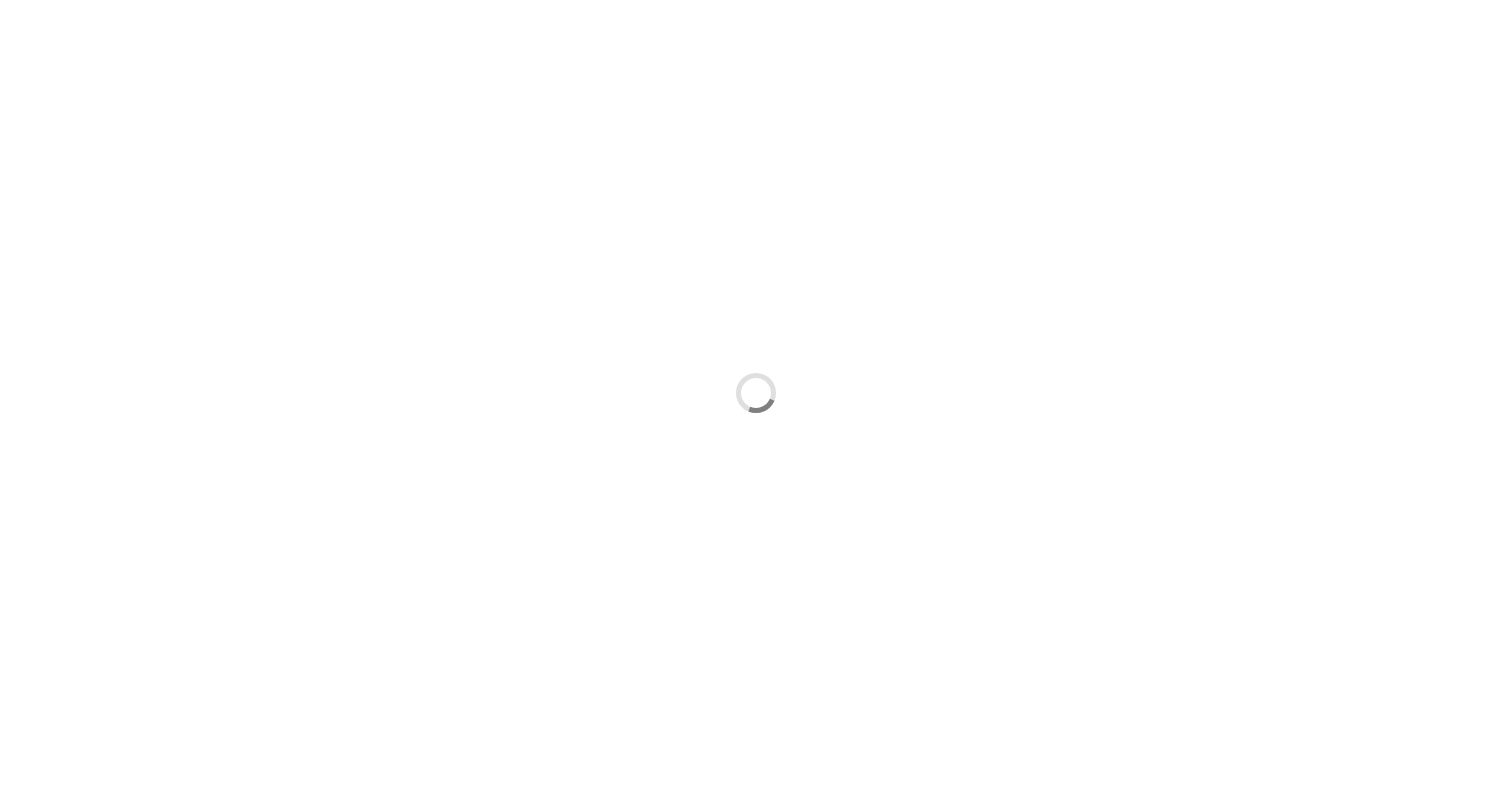 scroll, scrollTop: 0, scrollLeft: 0, axis: both 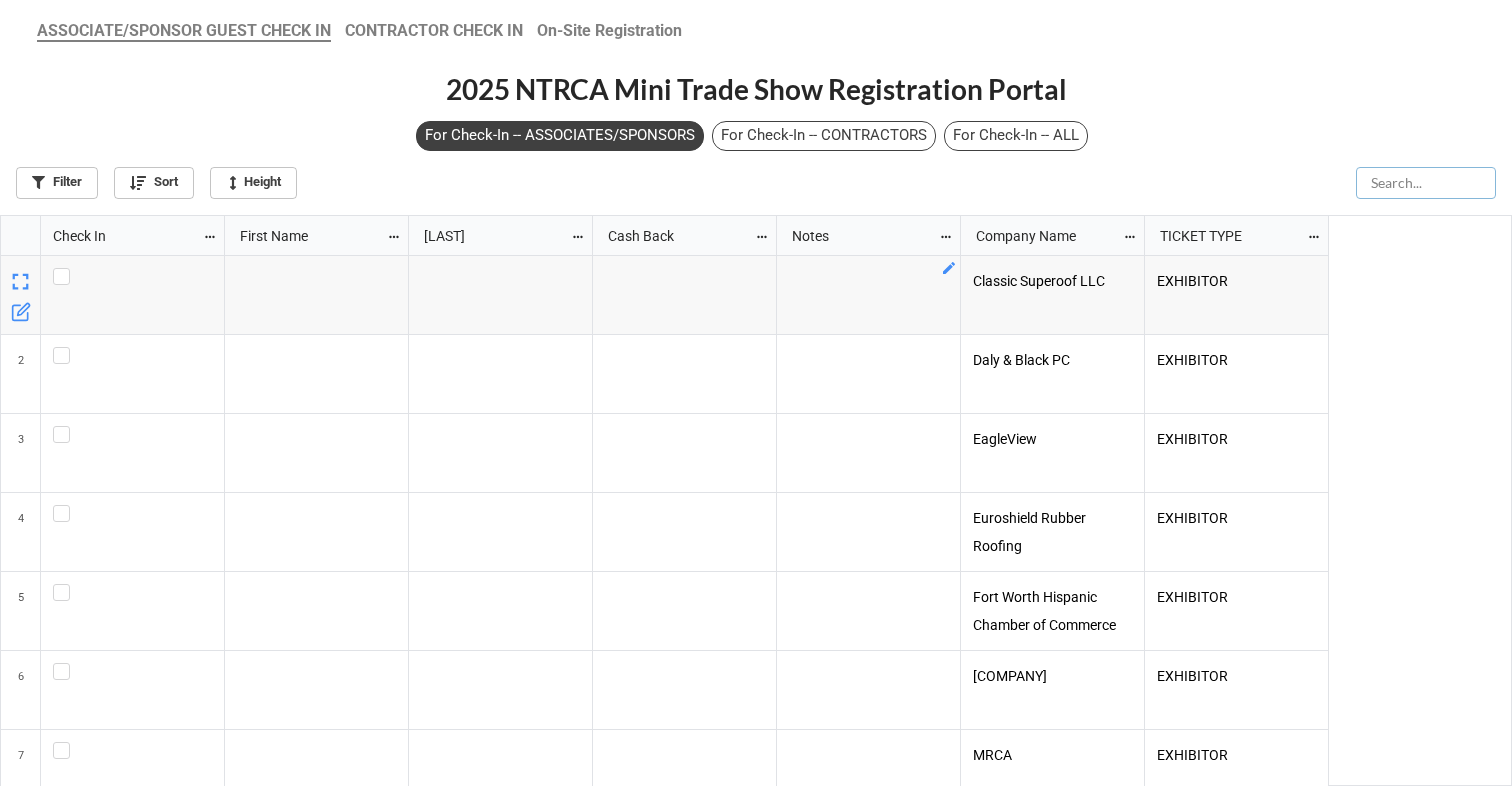 click at bounding box center [1426, 183] 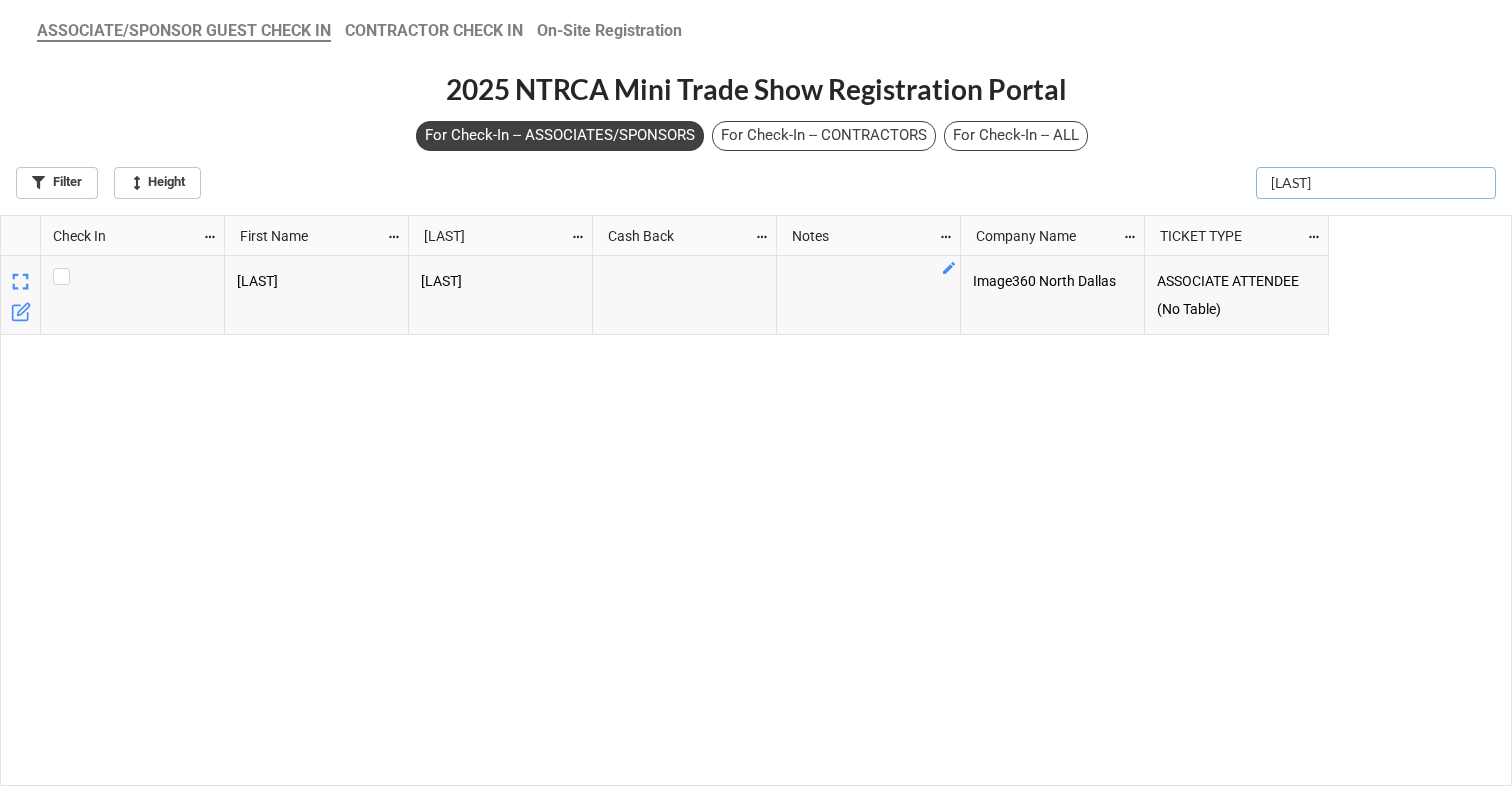 type on "[LAST]" 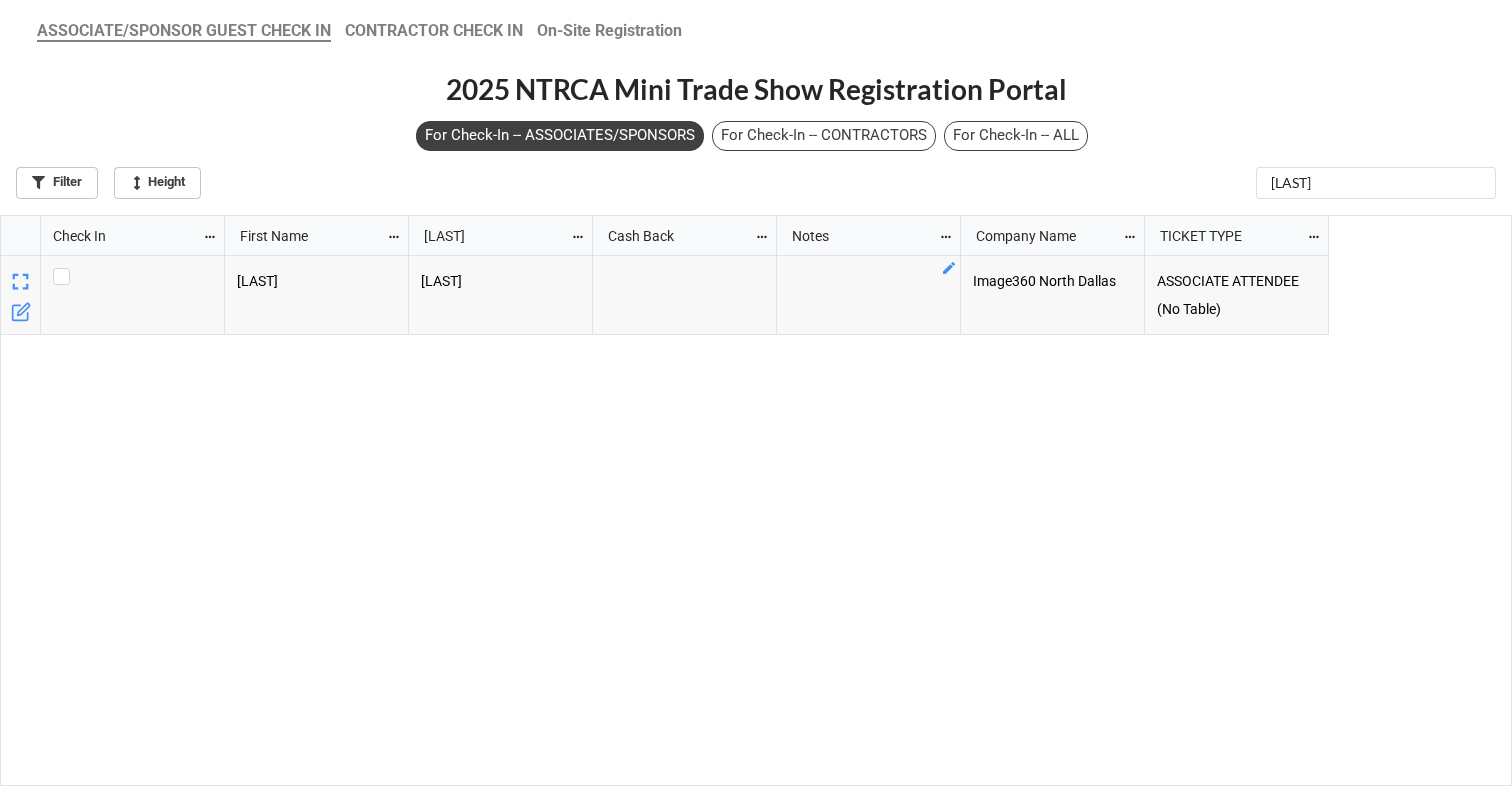 click 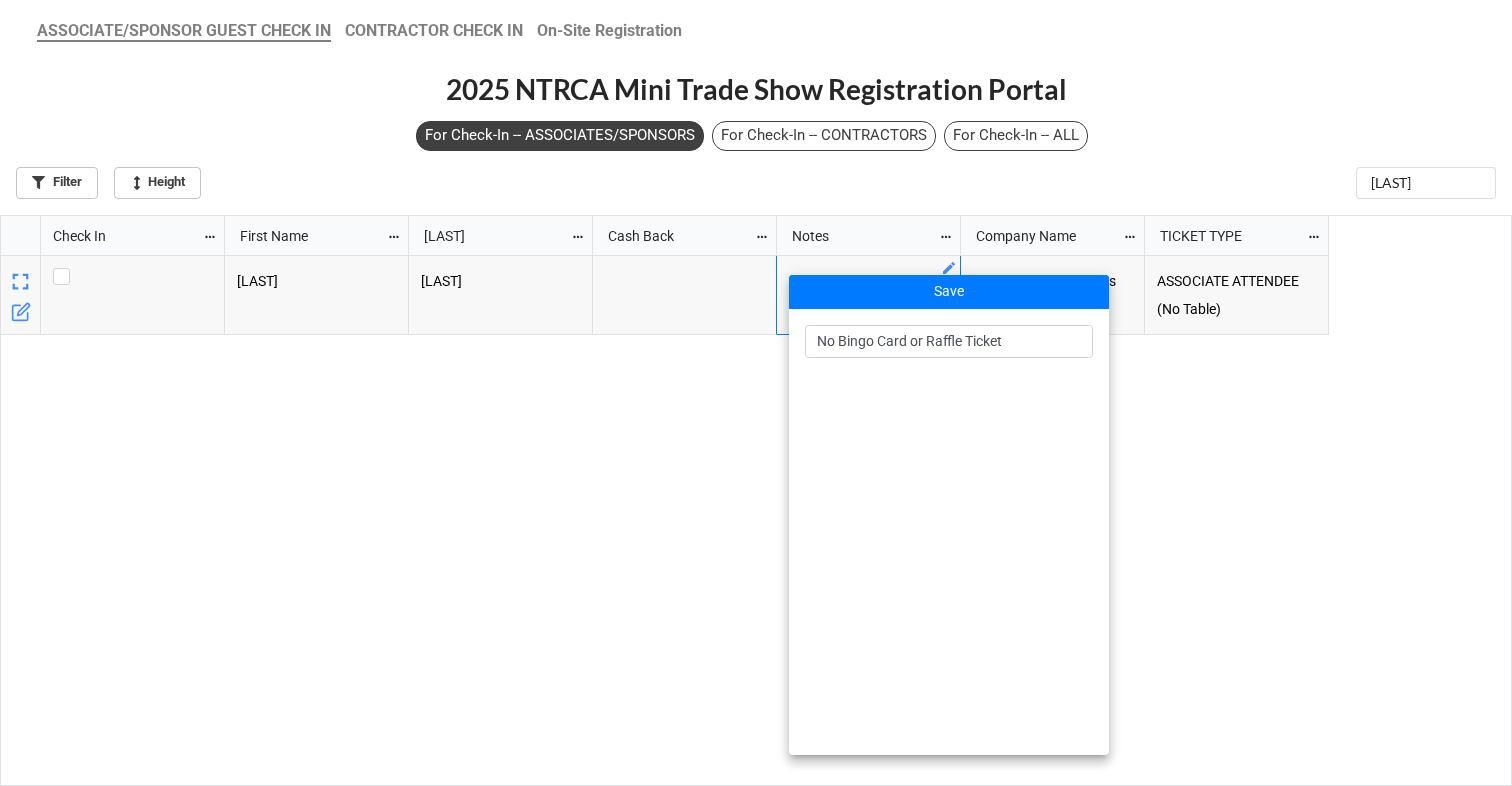 drag, startPoint x: 1019, startPoint y: 340, endPoint x: 802, endPoint y: 335, distance: 217.0576 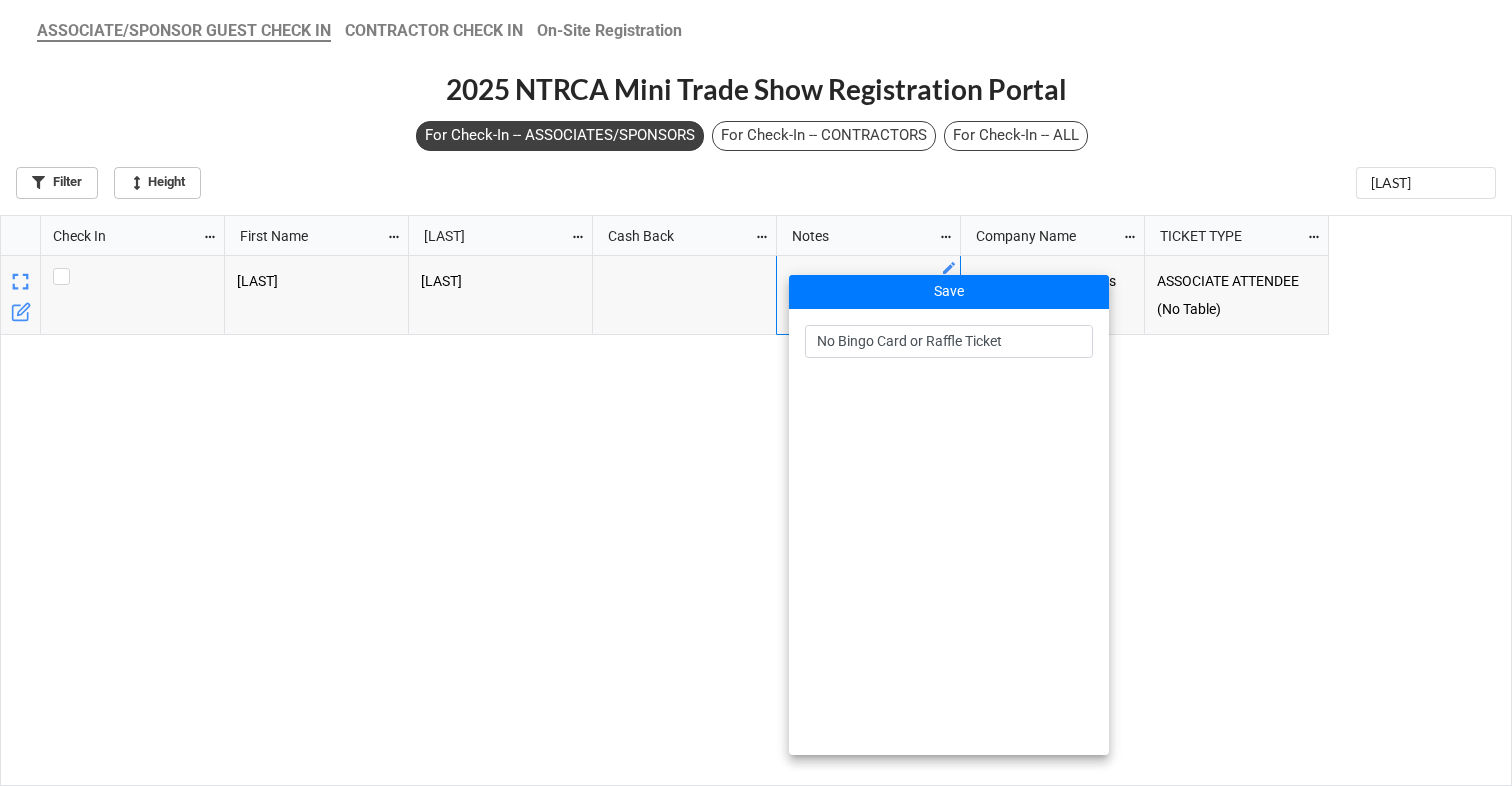 type on "No Bingo Card or Raffle Ticket" 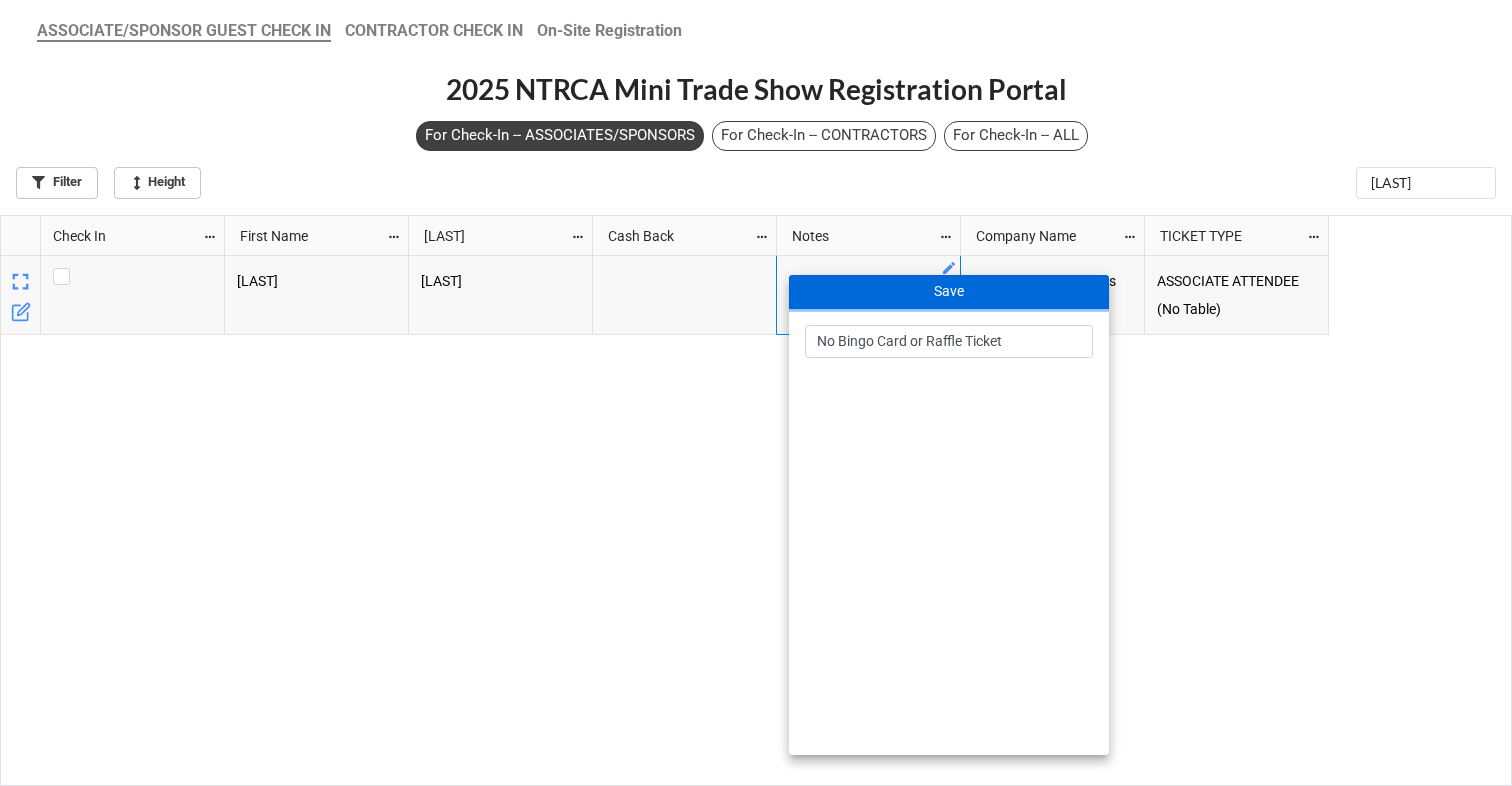 click on "Save" at bounding box center (949, 292) 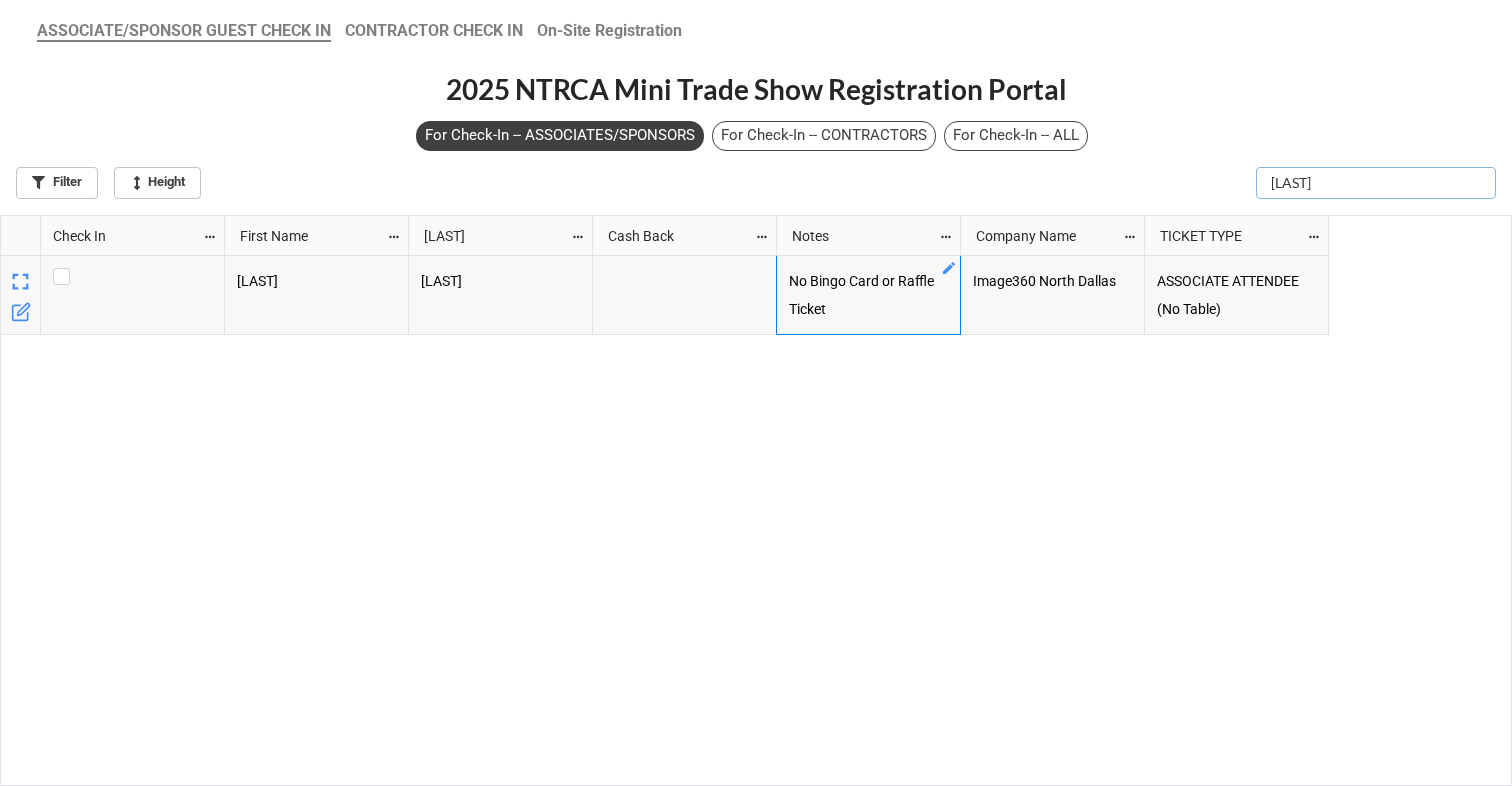click on "[LAST]" at bounding box center [1376, 183] 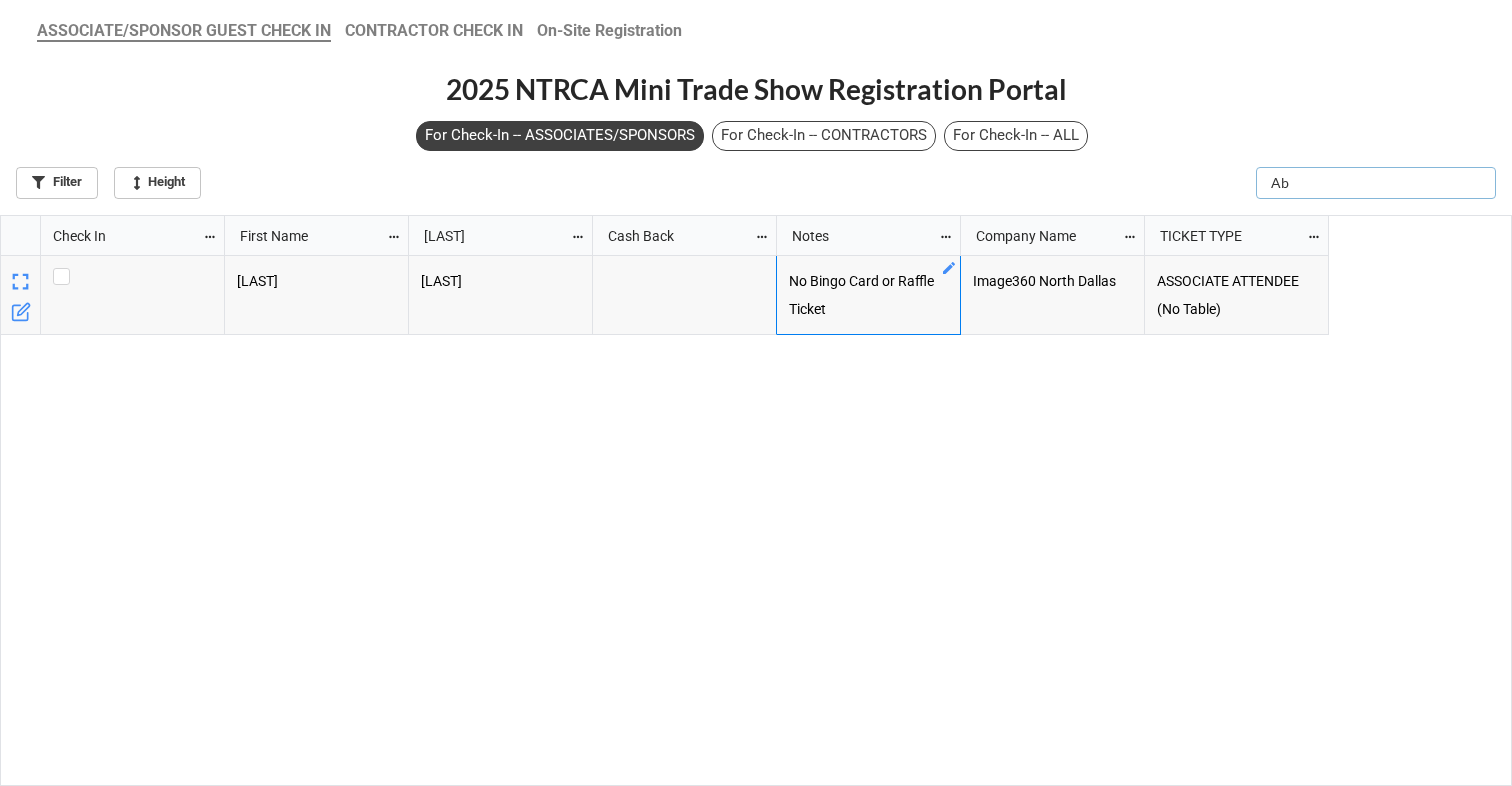 type on "[FIRST]" 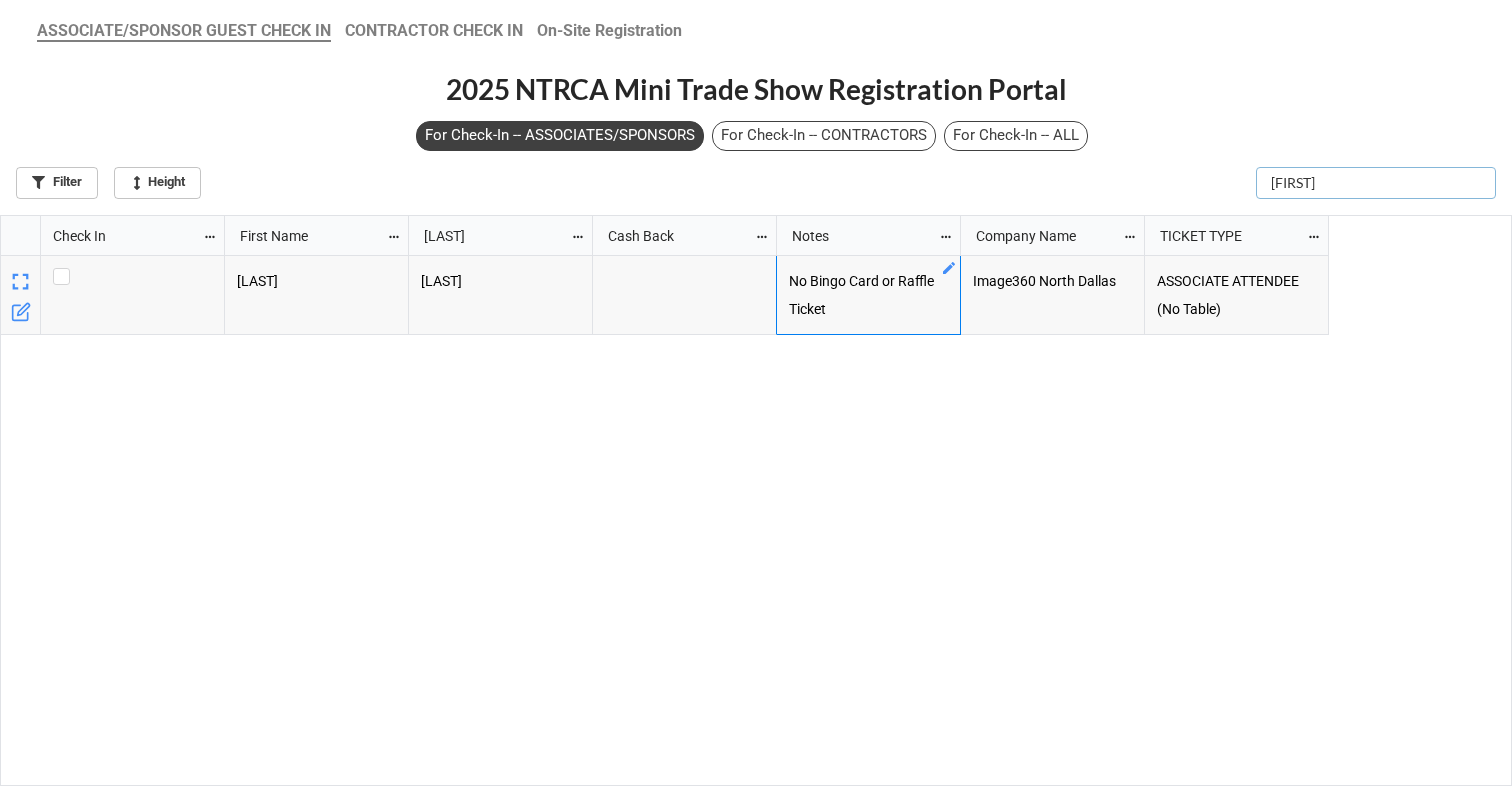 scroll, scrollTop: 558, scrollLeft: 1500, axis: both 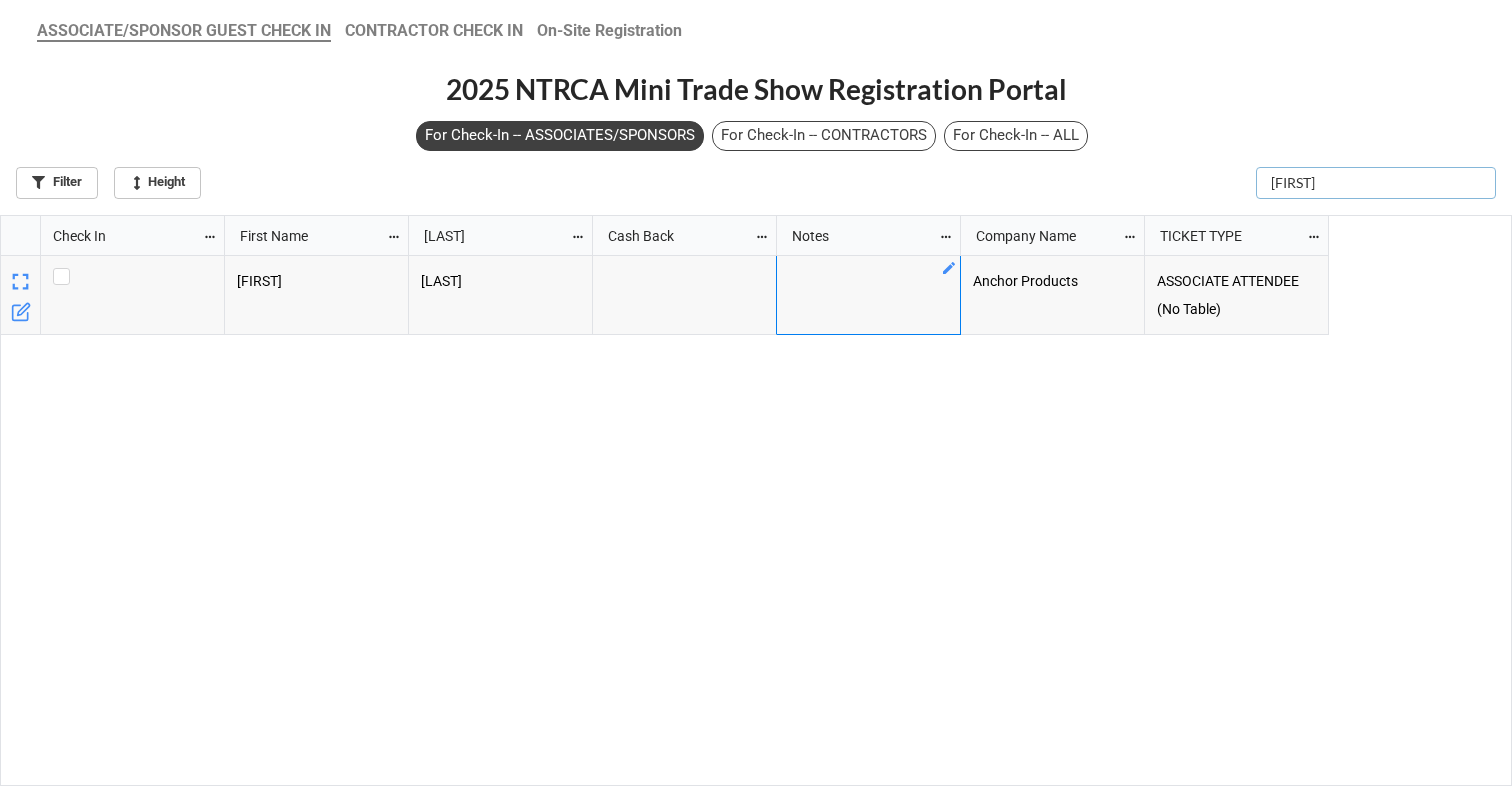 type on "[FIRST]" 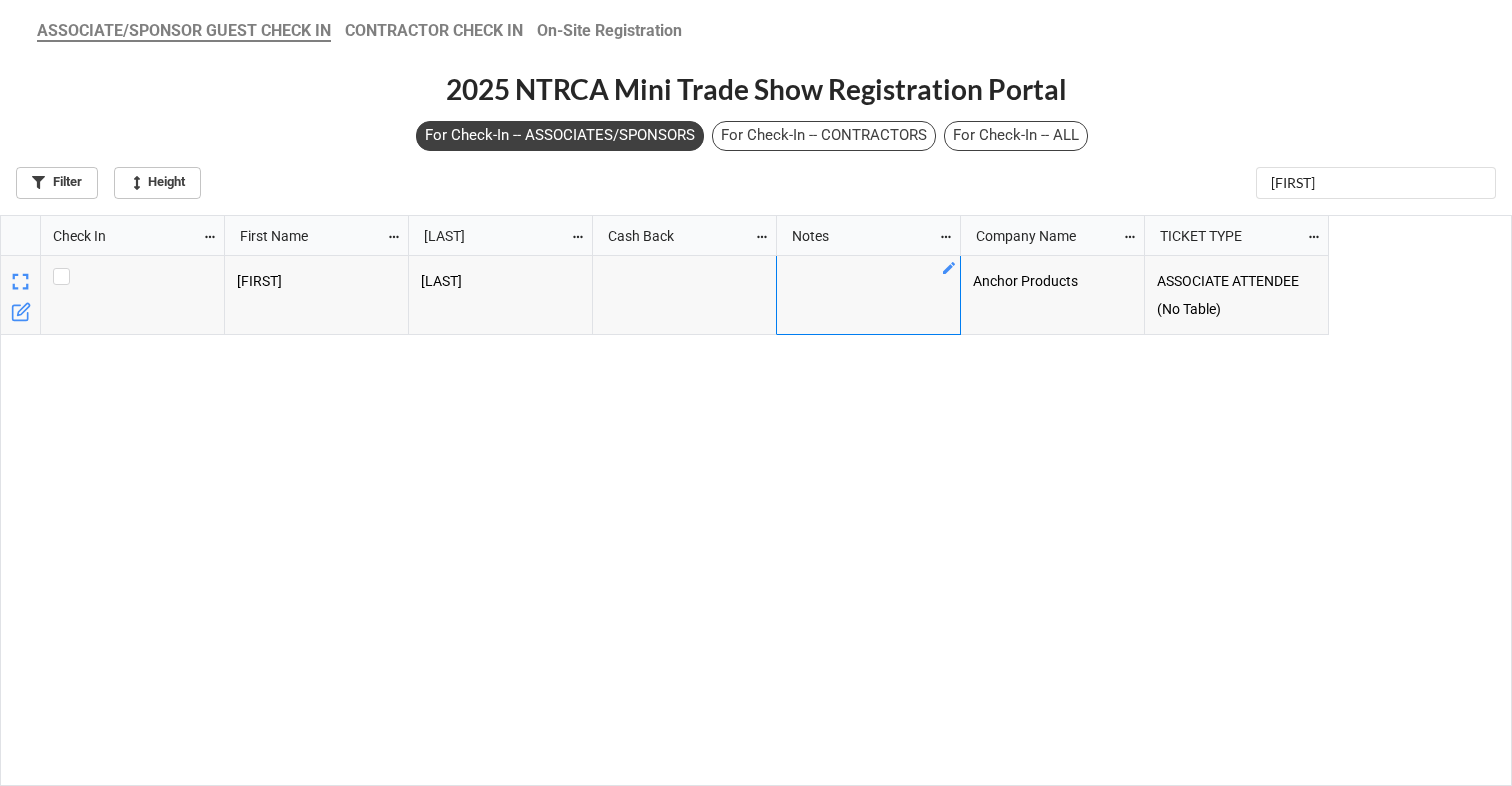 click 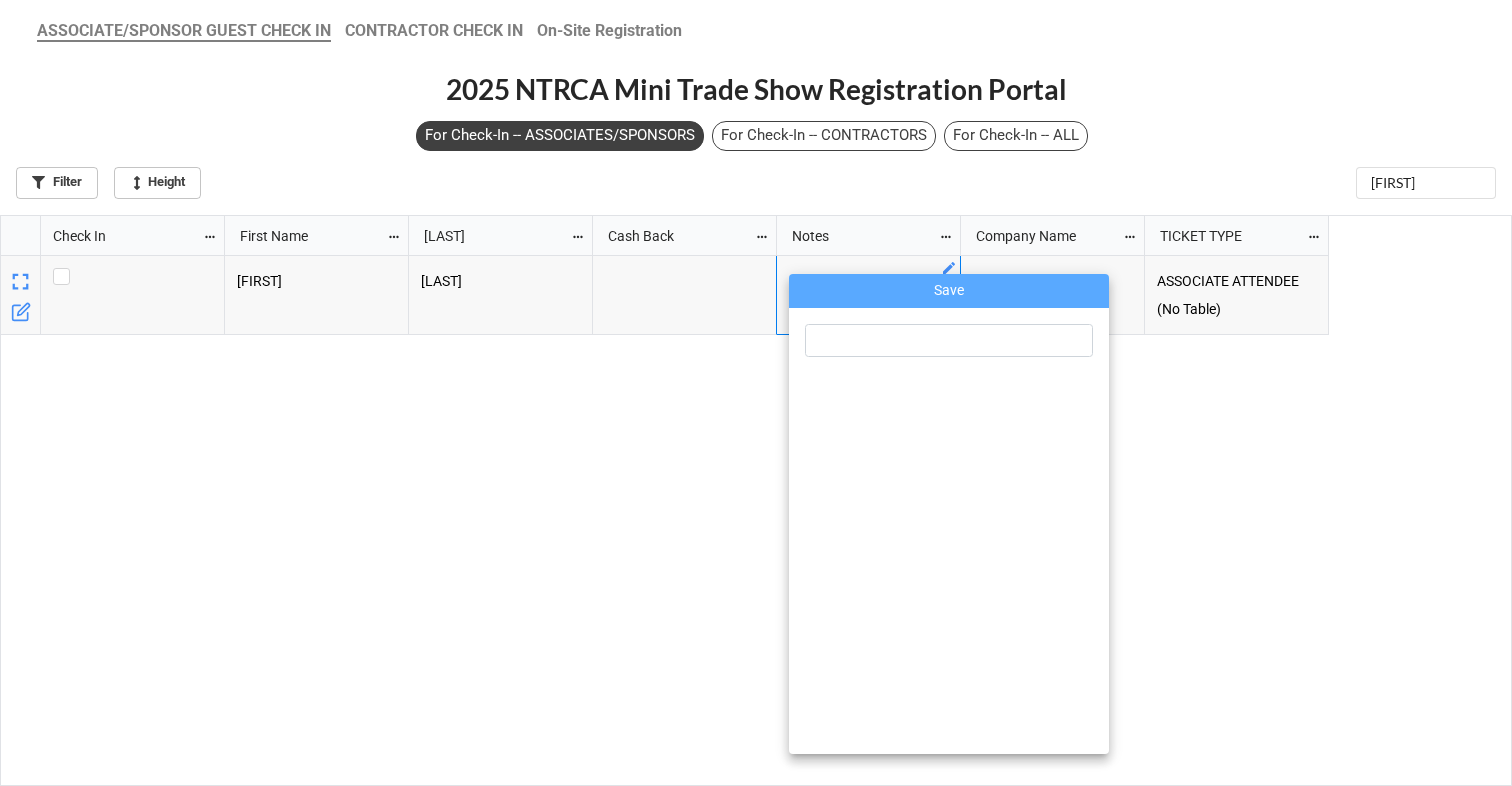 click at bounding box center (756, 393) 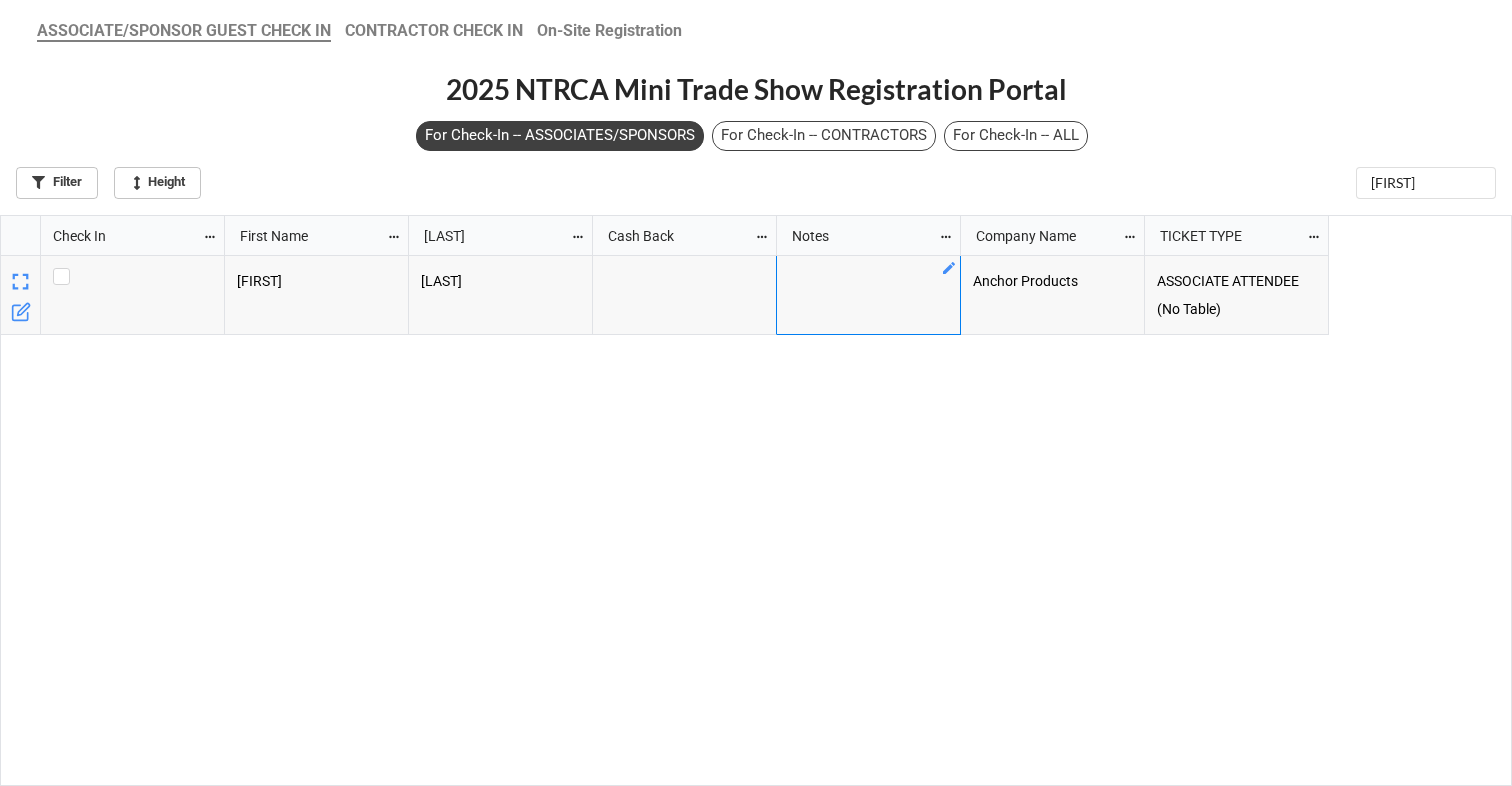 click 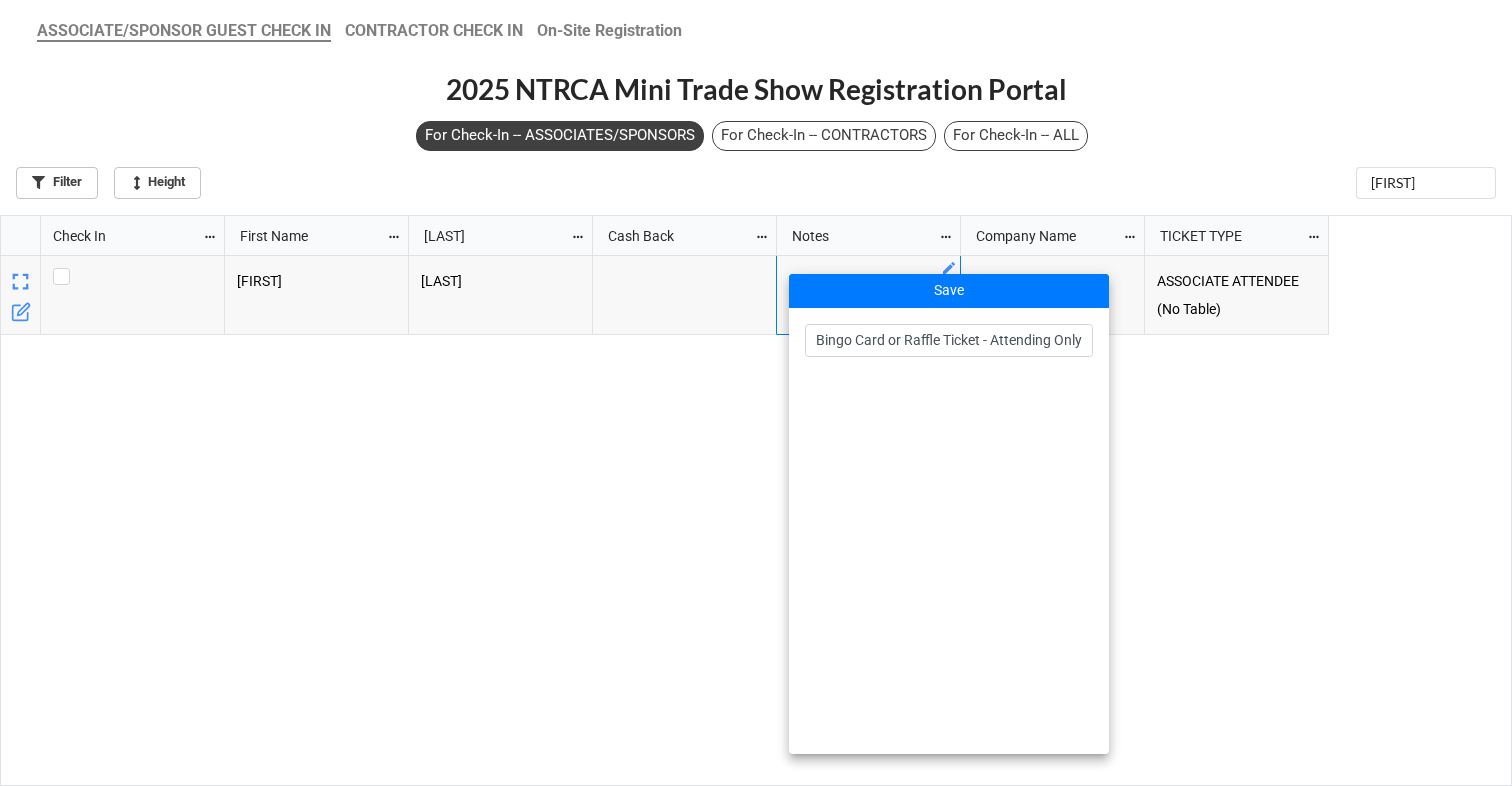 scroll, scrollTop: 0, scrollLeft: 50, axis: horizontal 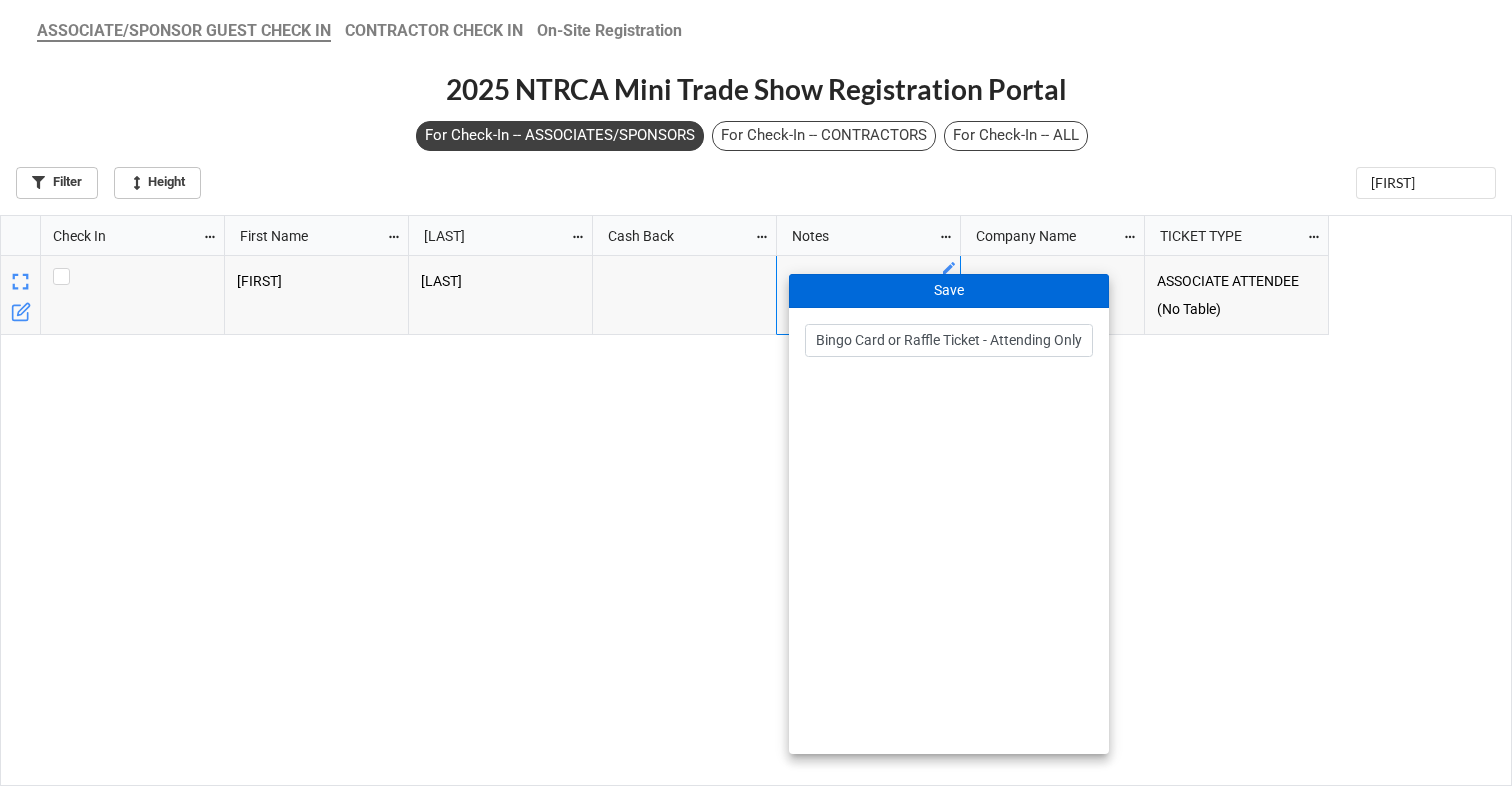 type on "No Bingo Card or Raffle Ticket - Attending Only" 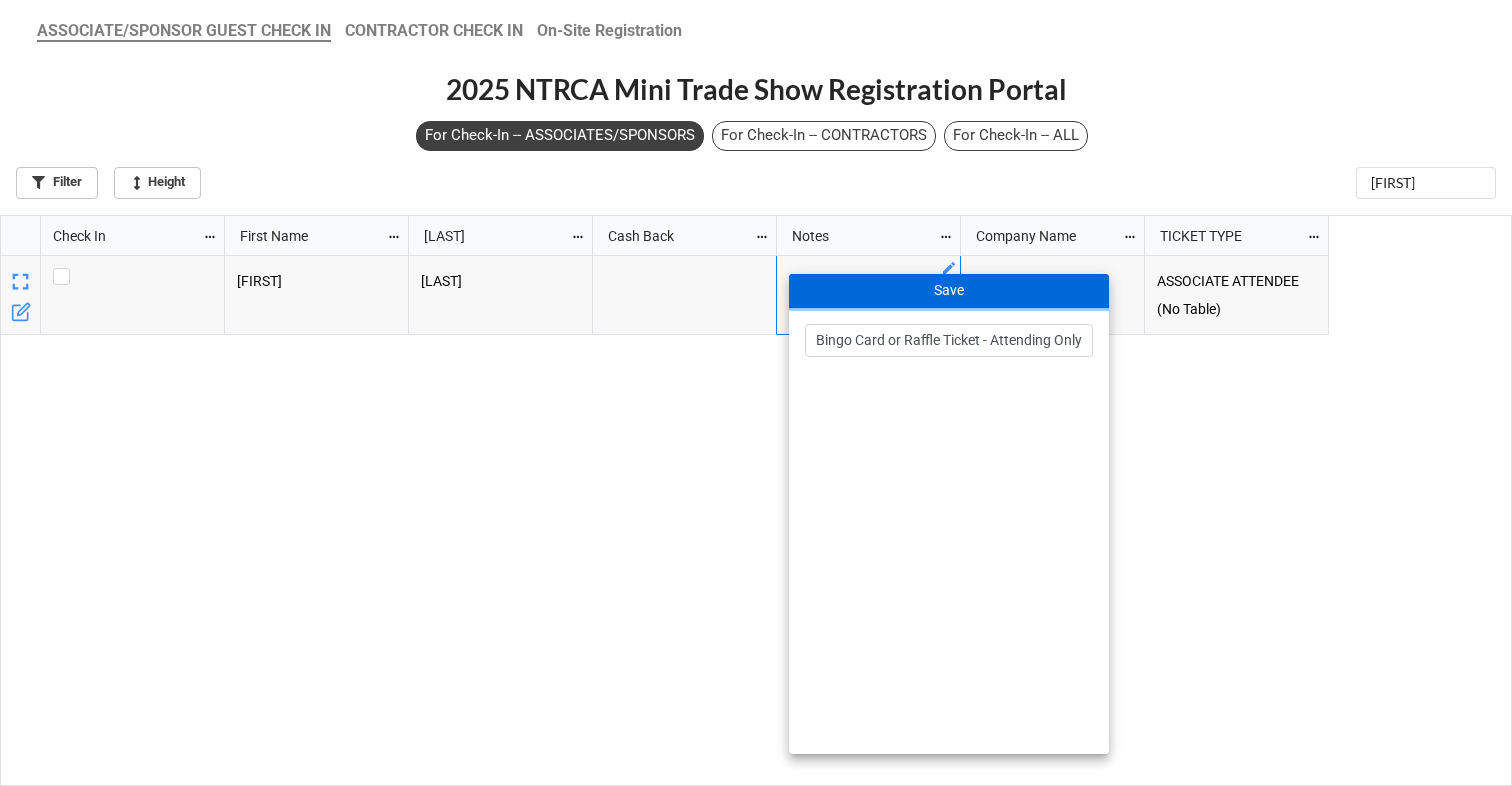 scroll, scrollTop: 0, scrollLeft: 0, axis: both 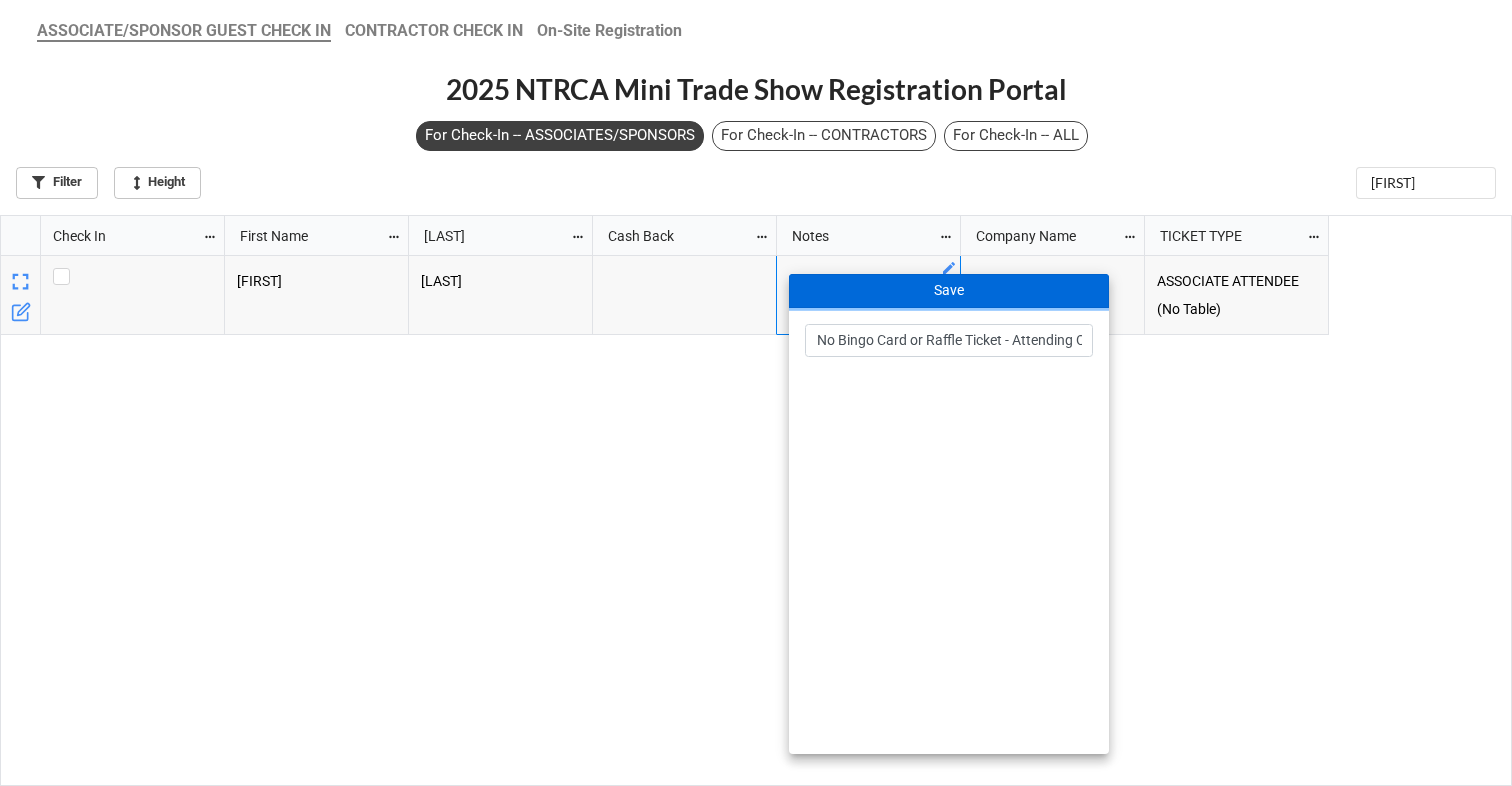 click on "Save" at bounding box center [949, 291] 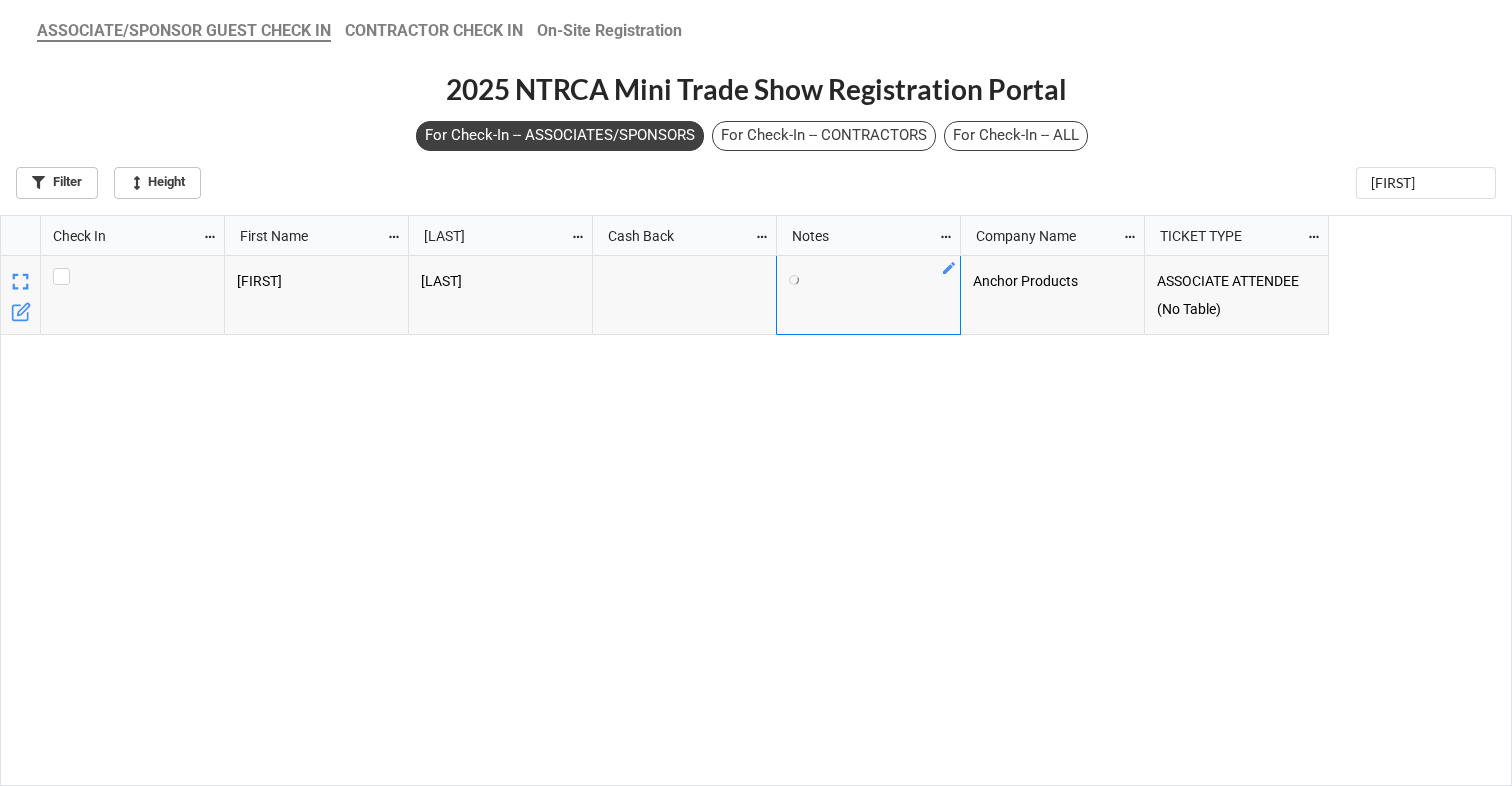scroll, scrollTop: 558, scrollLeft: 1500, axis: both 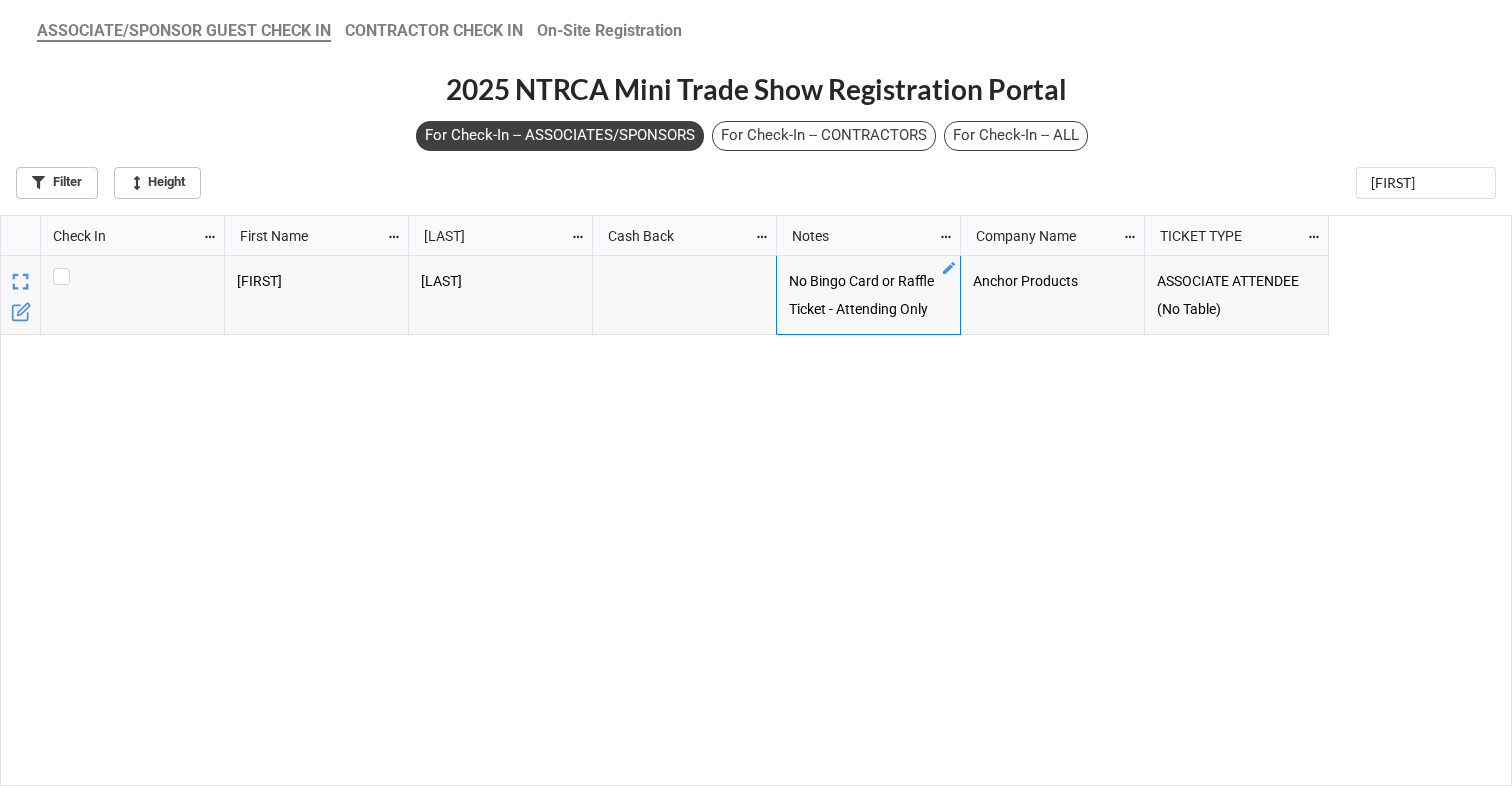 click 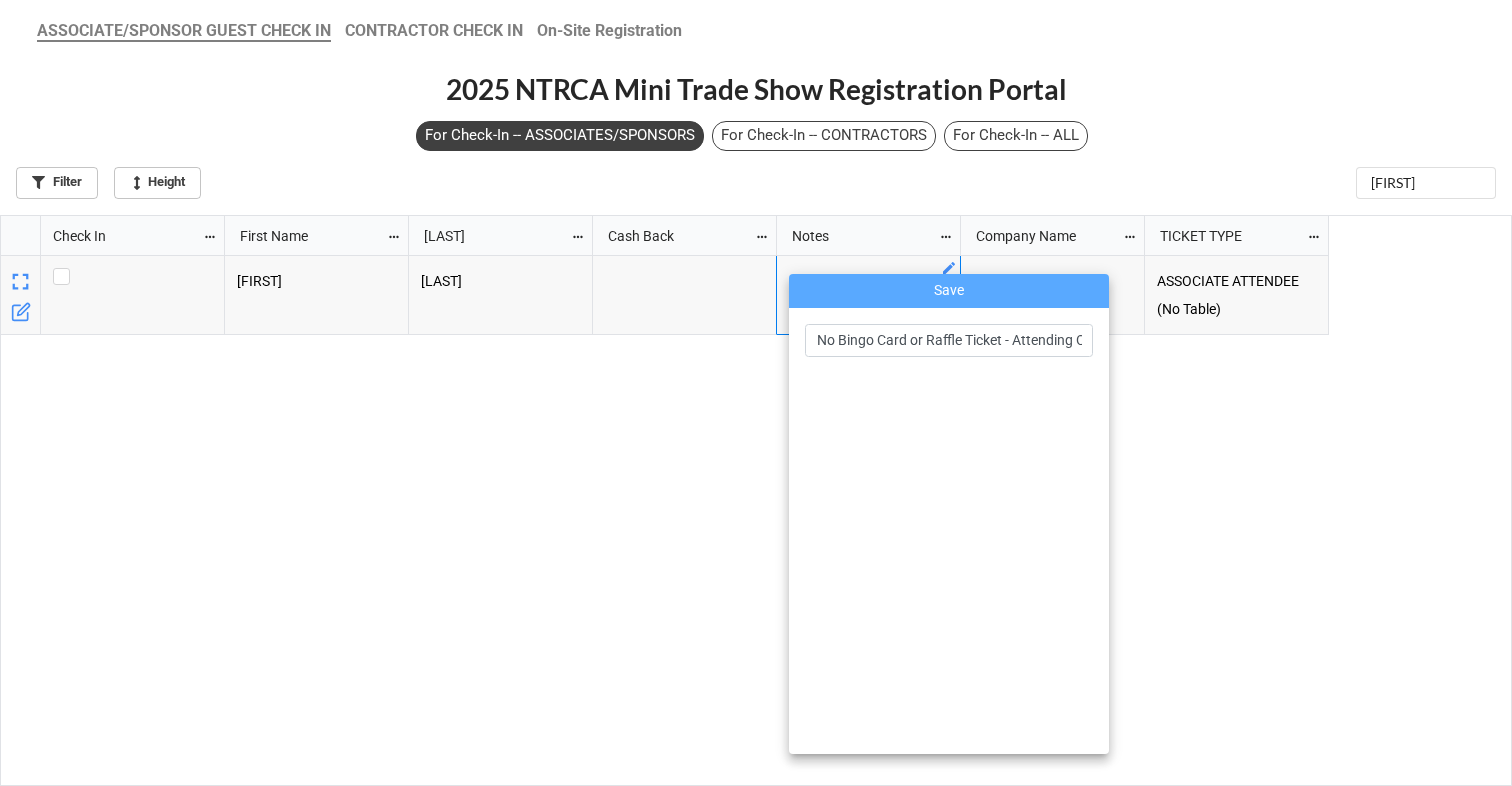scroll, scrollTop: 0, scrollLeft: 50, axis: horizontal 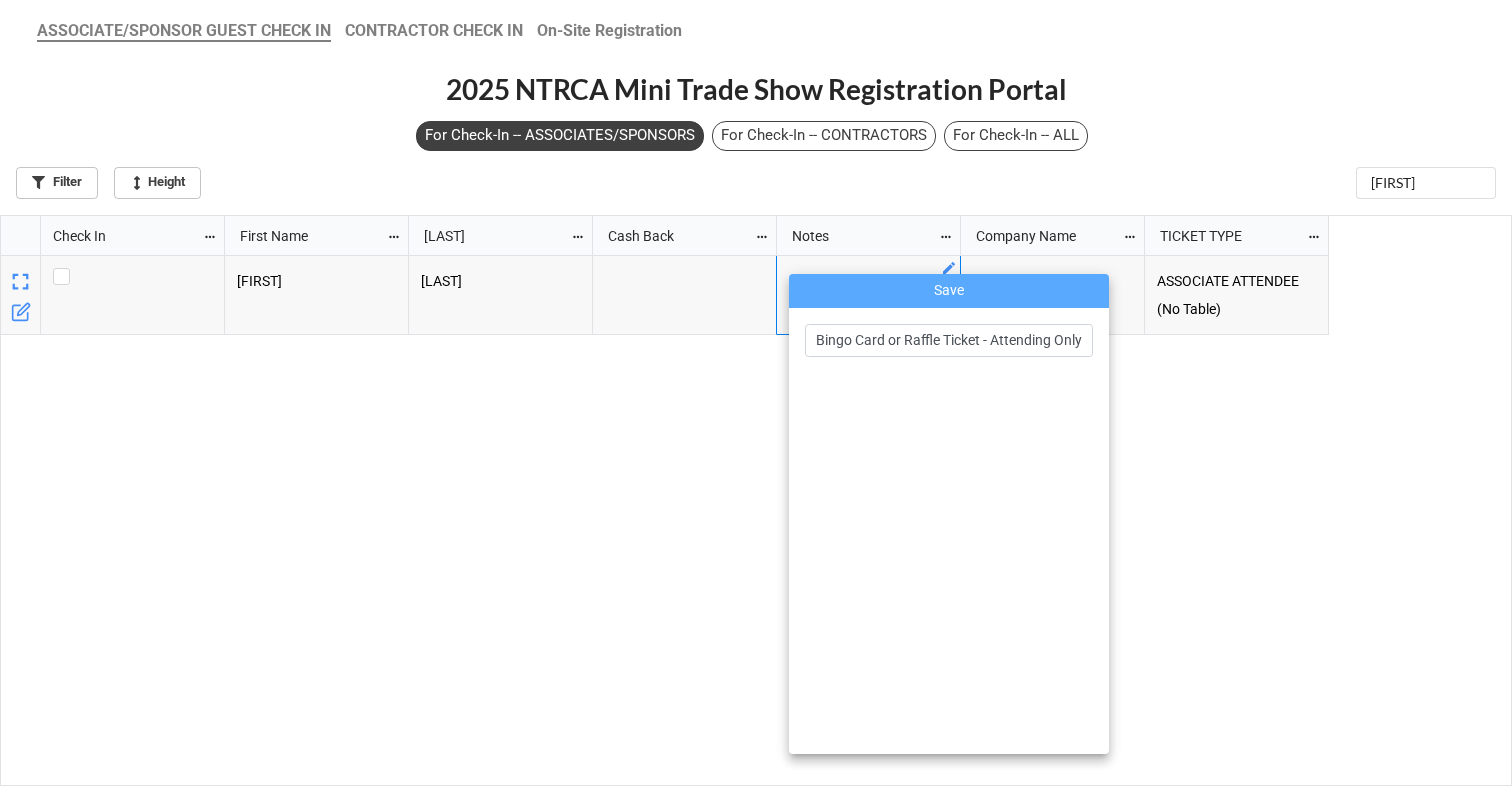 drag, startPoint x: 1075, startPoint y: 343, endPoint x: 969, endPoint y: 341, distance: 106.01887 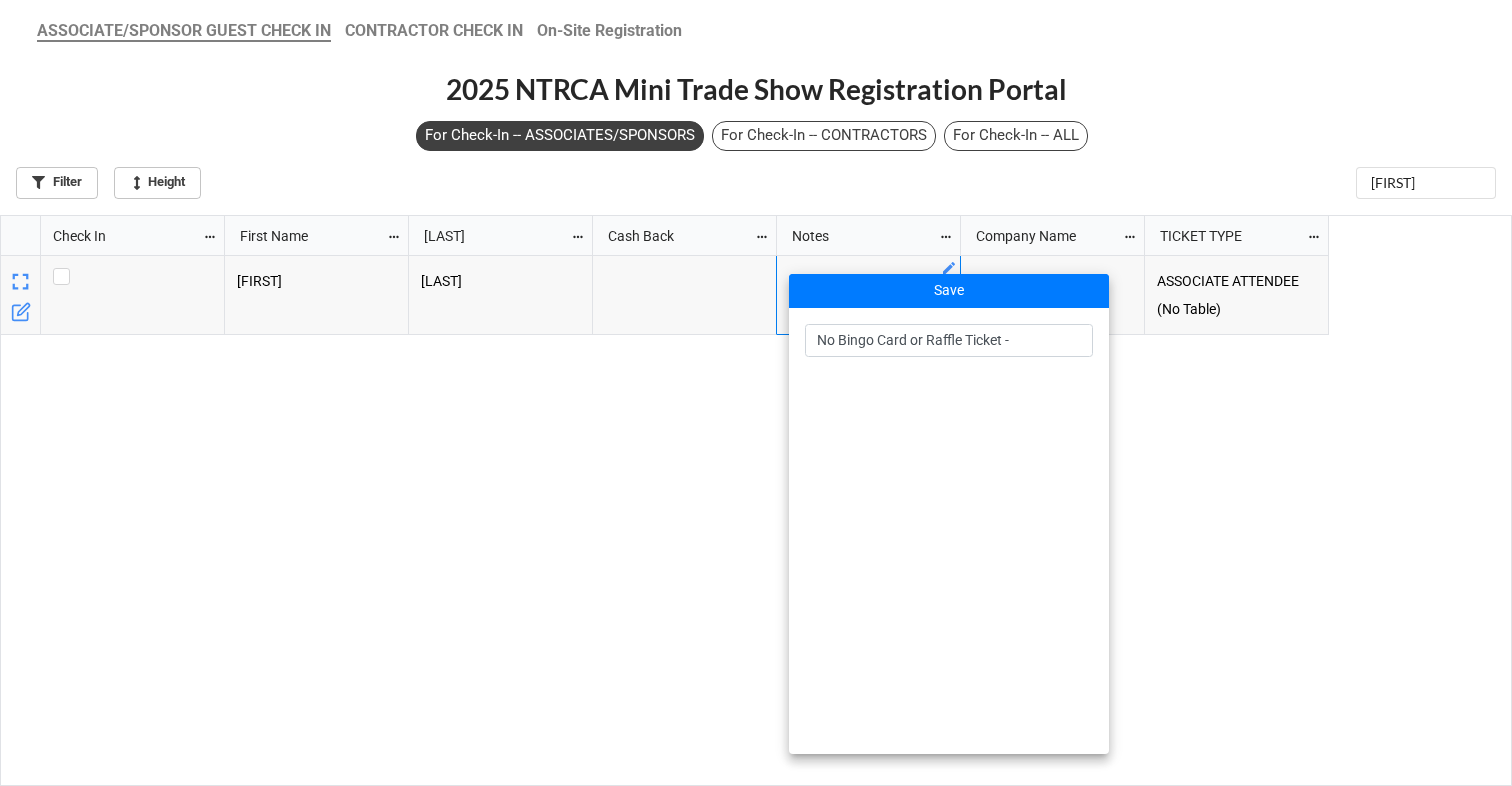 scroll, scrollTop: 0, scrollLeft: 0, axis: both 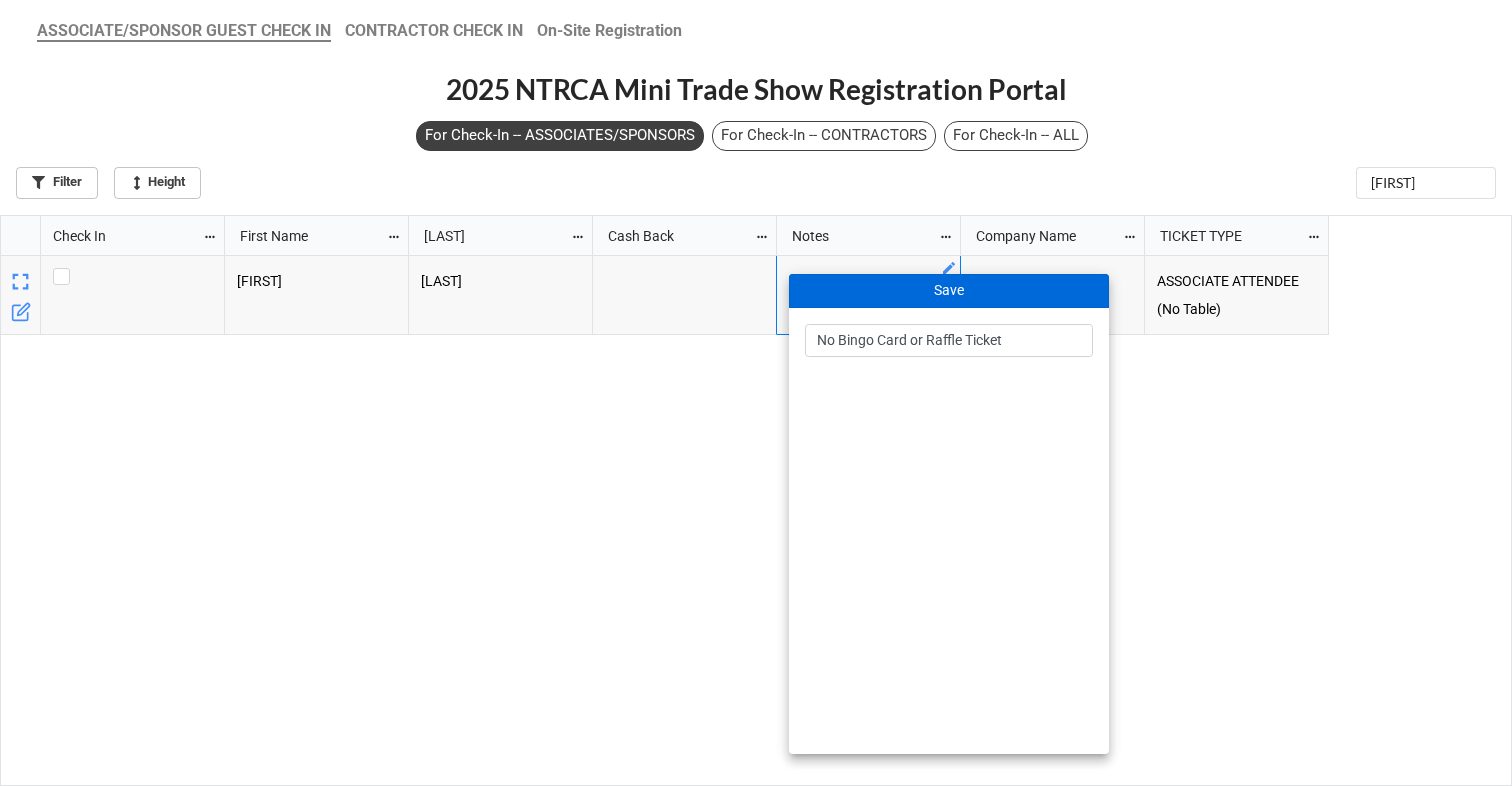 type on "No Bingo Card or Raffle Ticket" 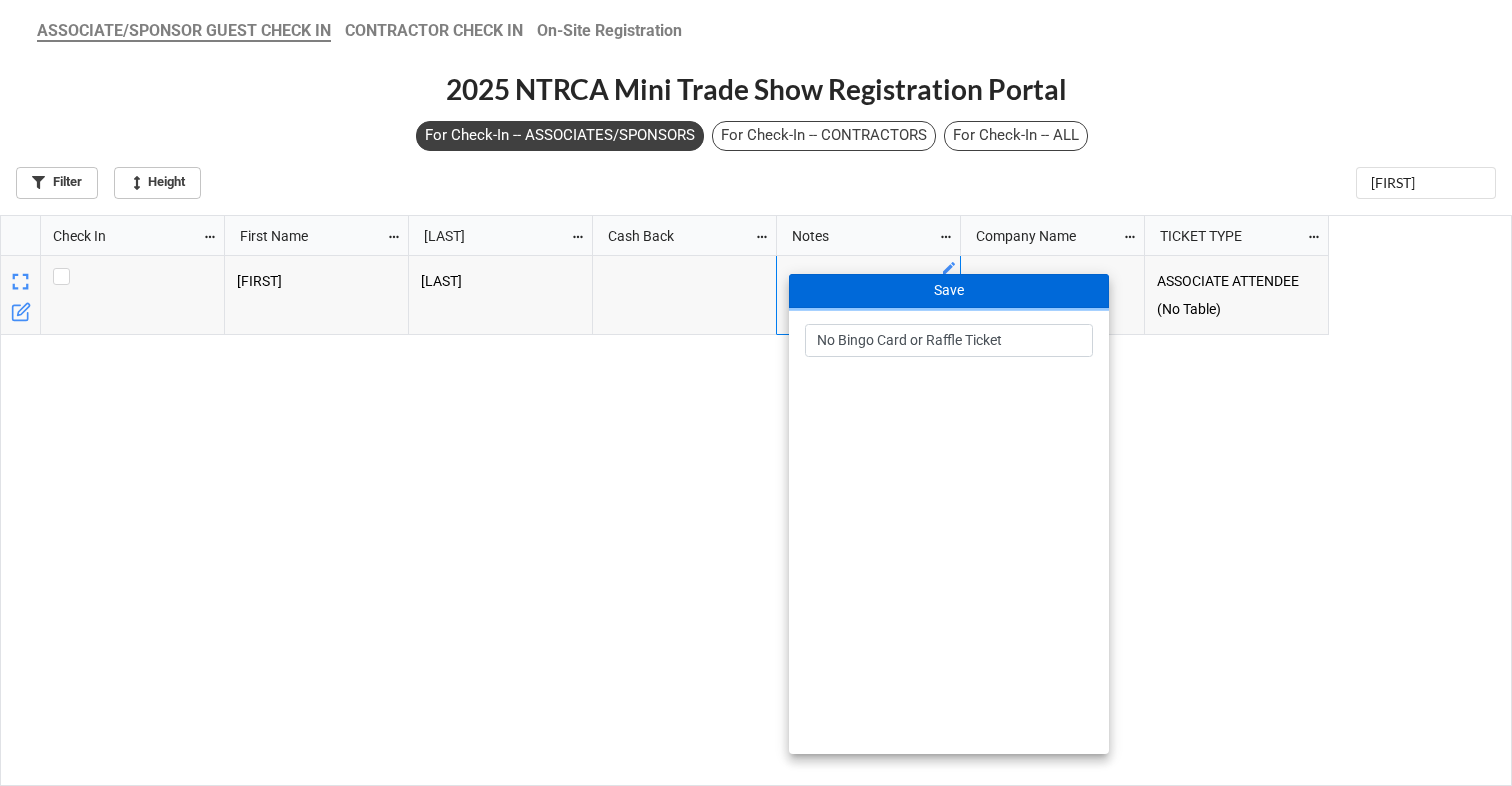 click on "Save" at bounding box center (949, 291) 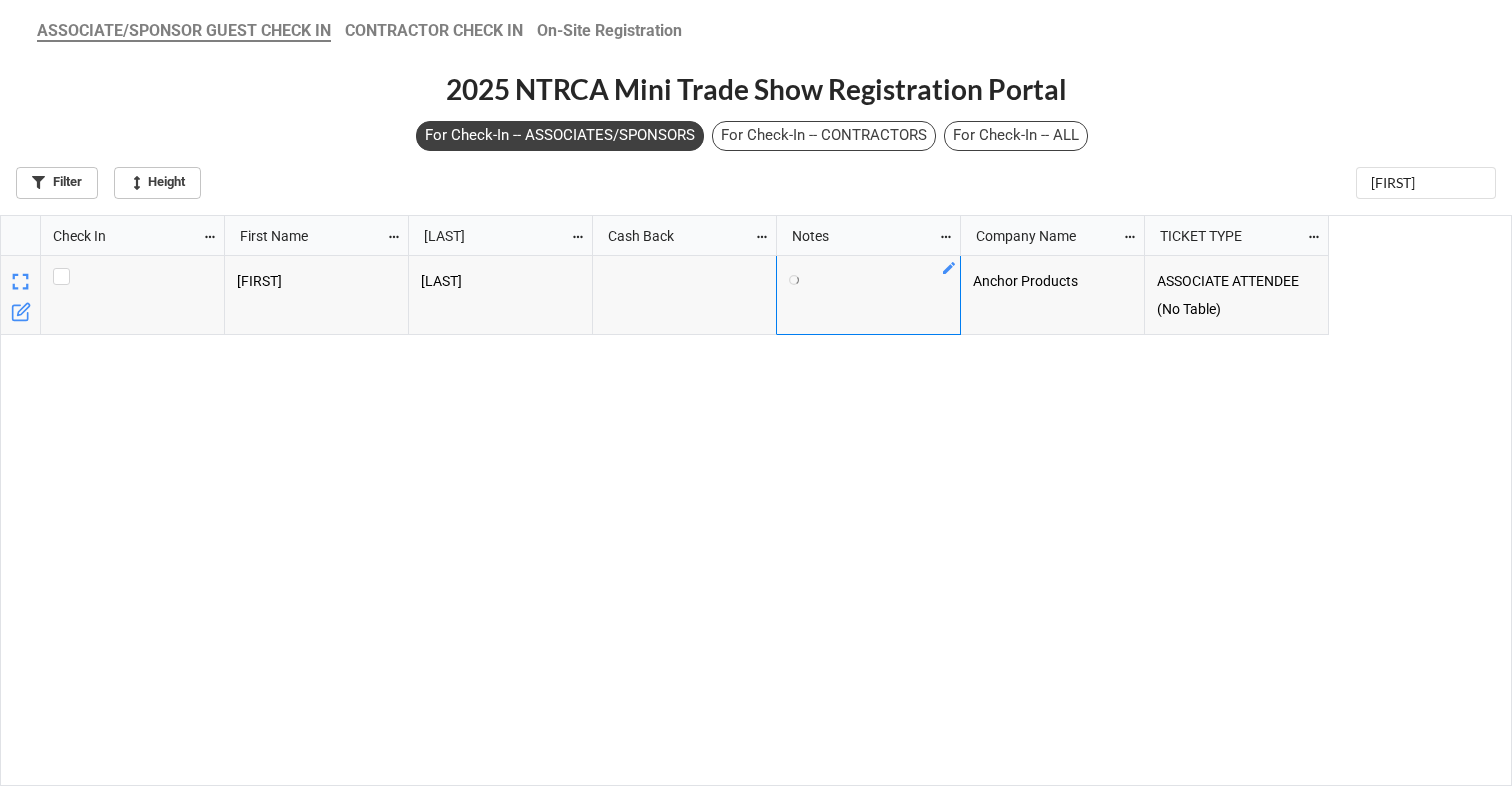 scroll, scrollTop: 558, scrollLeft: 1500, axis: both 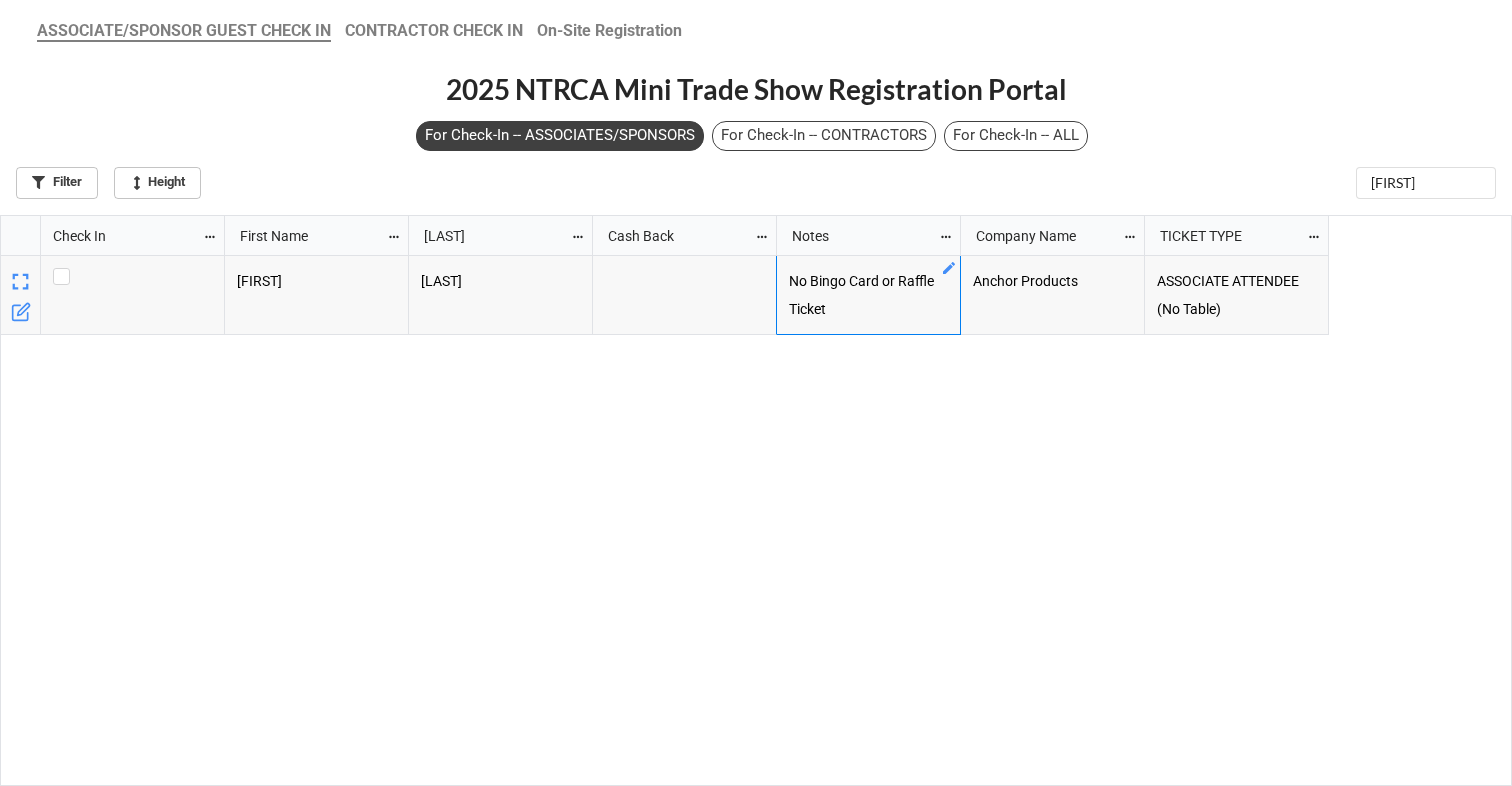 click on "[FIRST] [LAST] No Bingo Card or Raffle Ticket [COMPANY] ASSOCIATE ATTENDEE (No Table)" at bounding box center [869, 521] 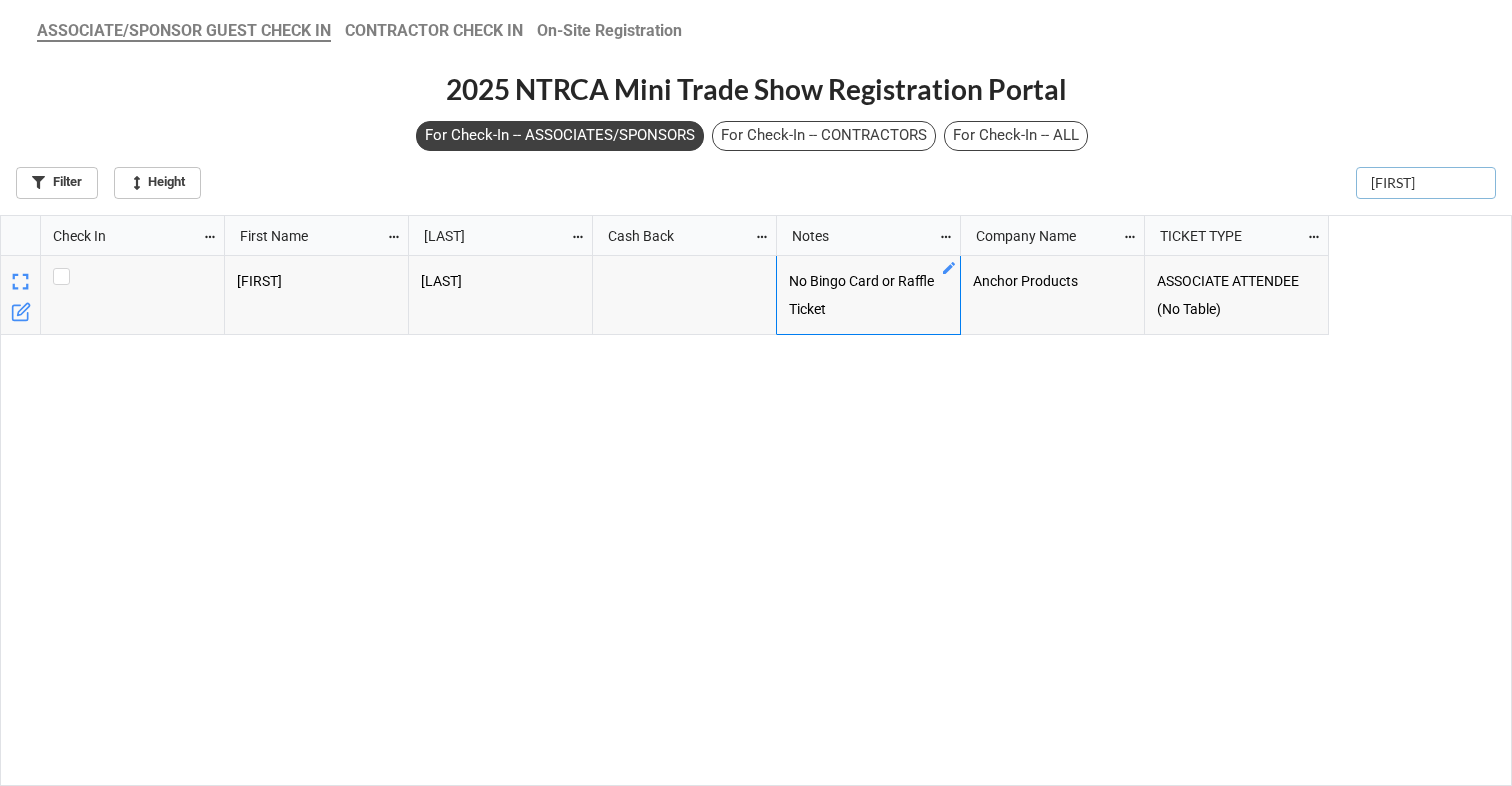 click on "[FIRST]" at bounding box center [1426, 183] 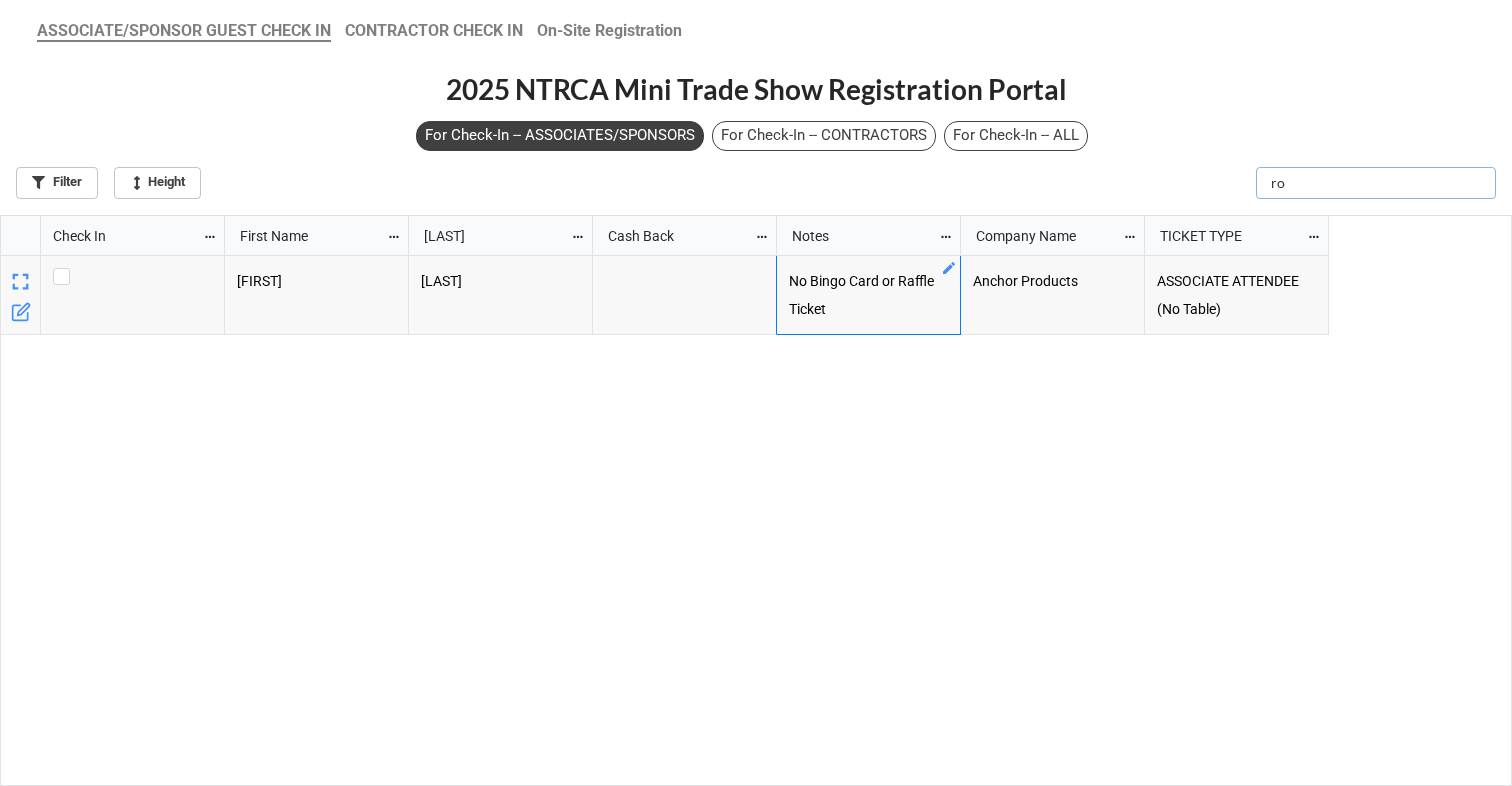 type on "r" 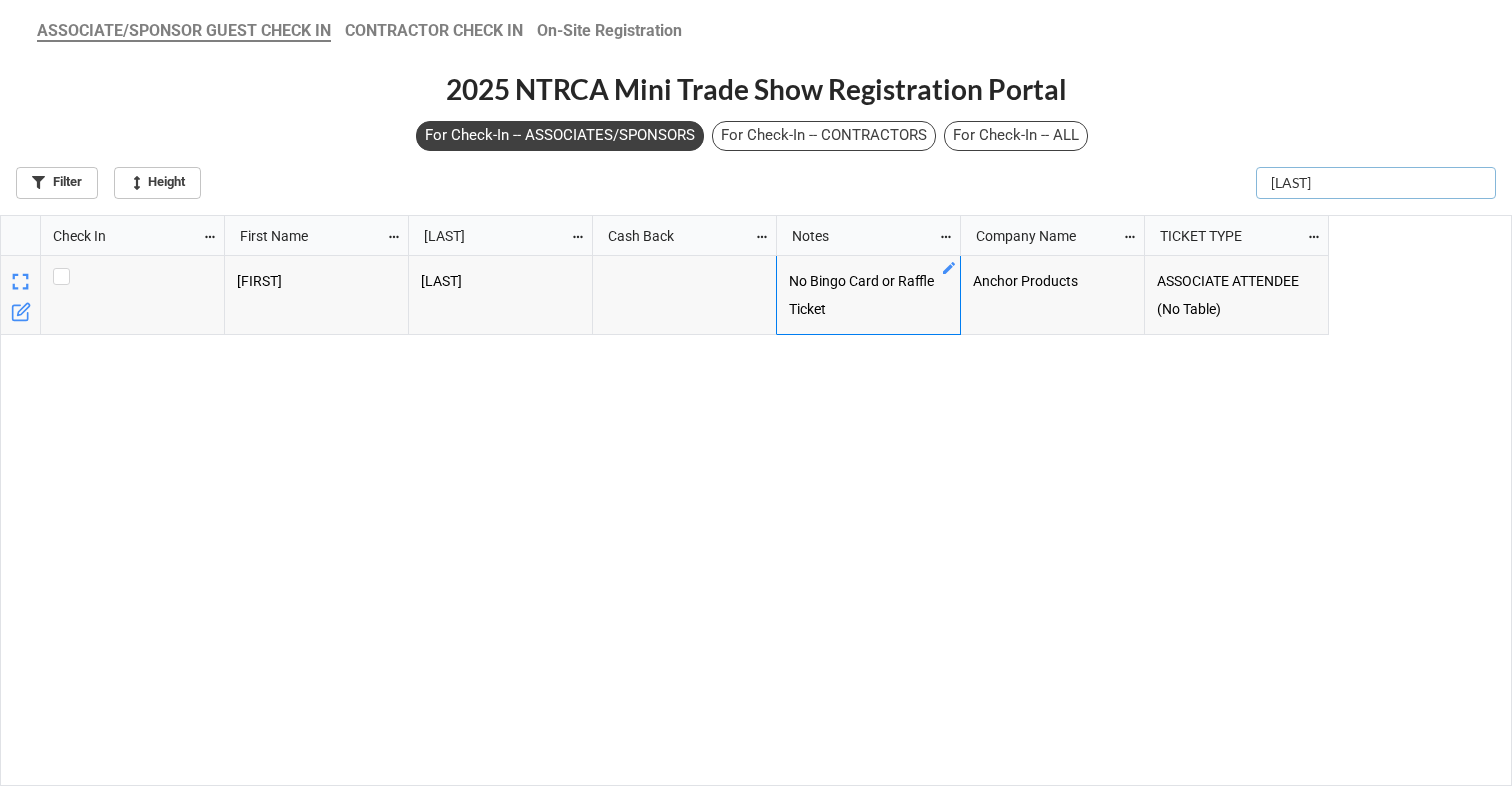 type on "[LAST]" 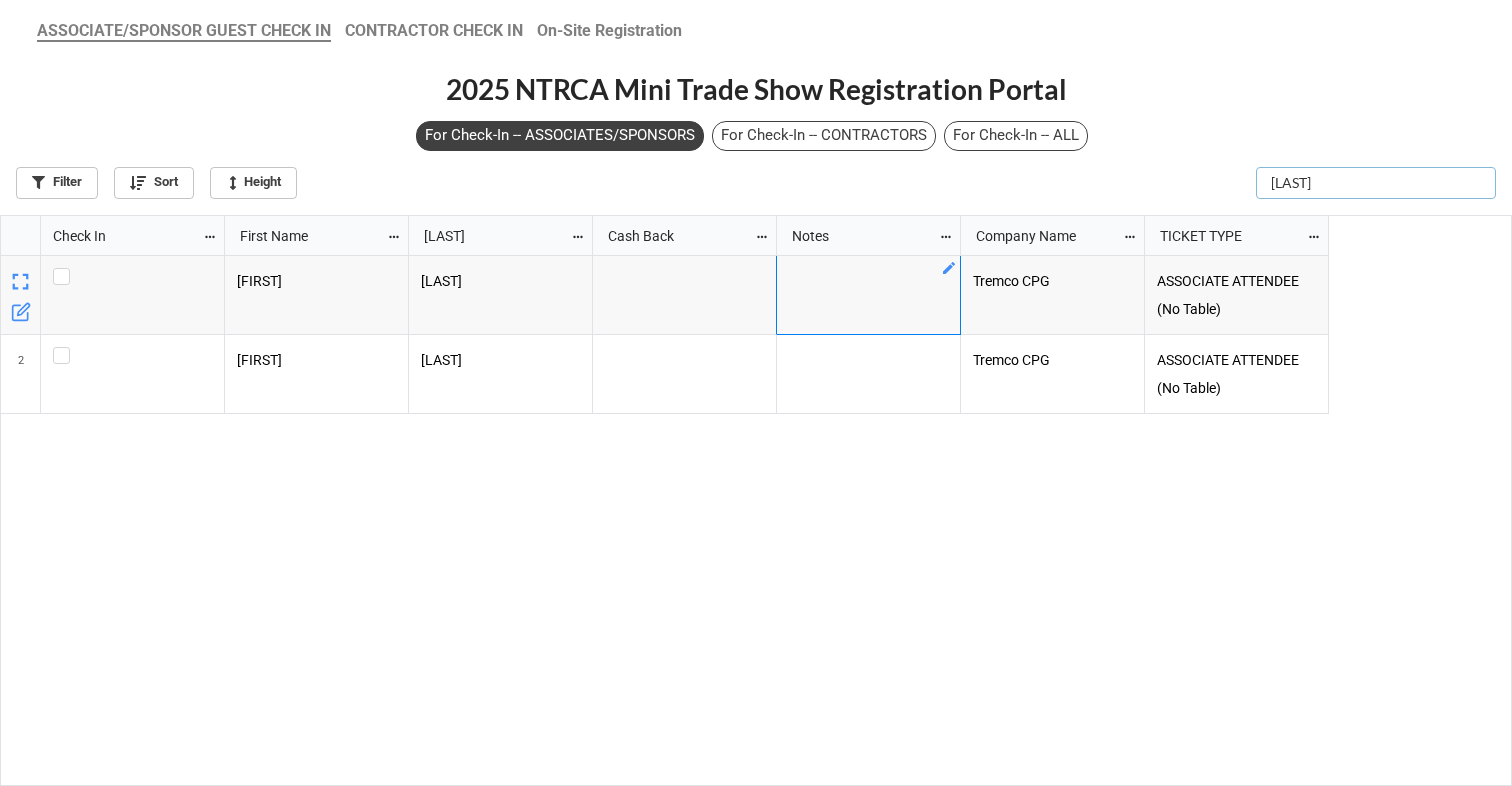 scroll, scrollTop: 10, scrollLeft: 11, axis: both 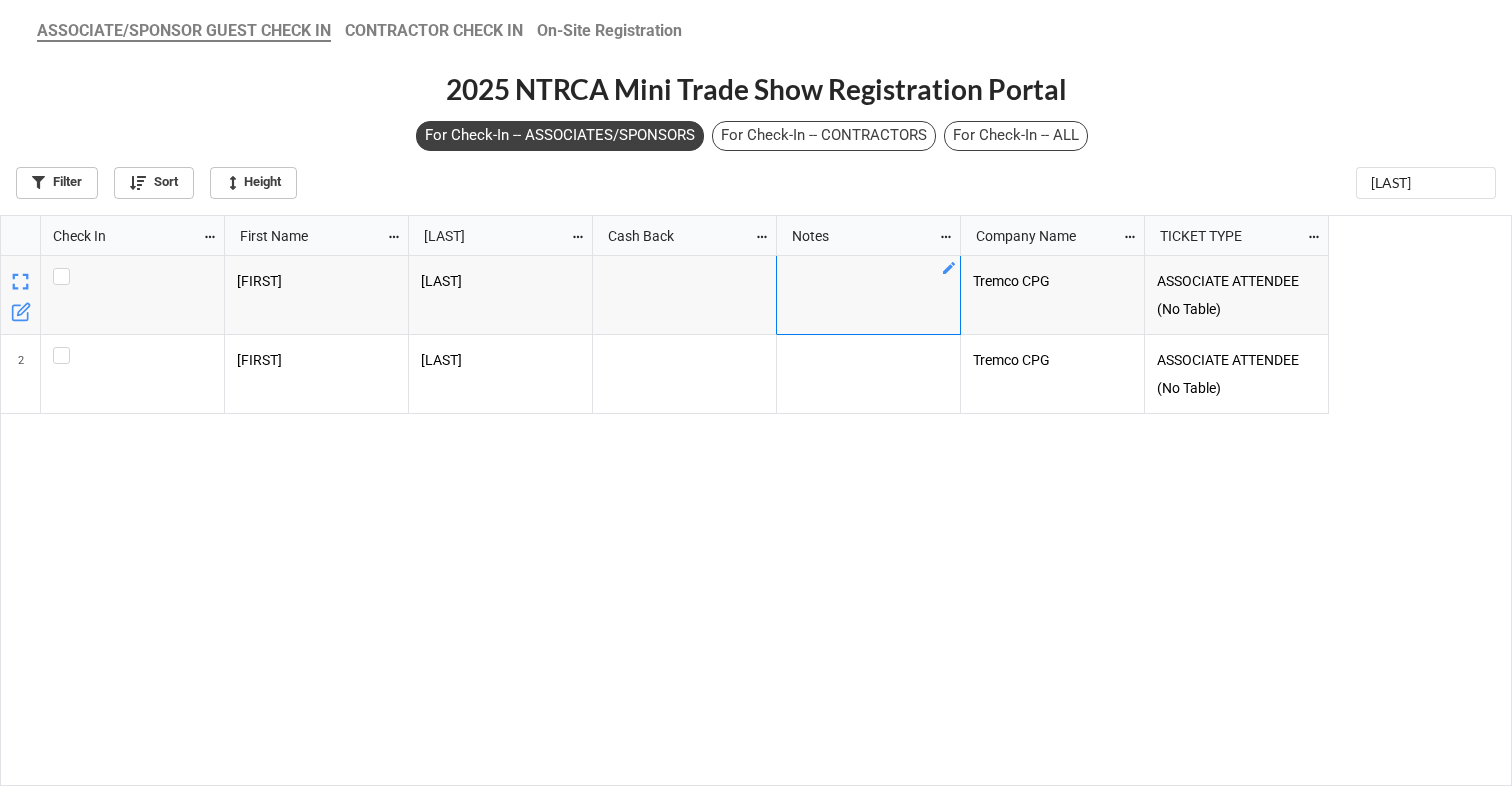 click 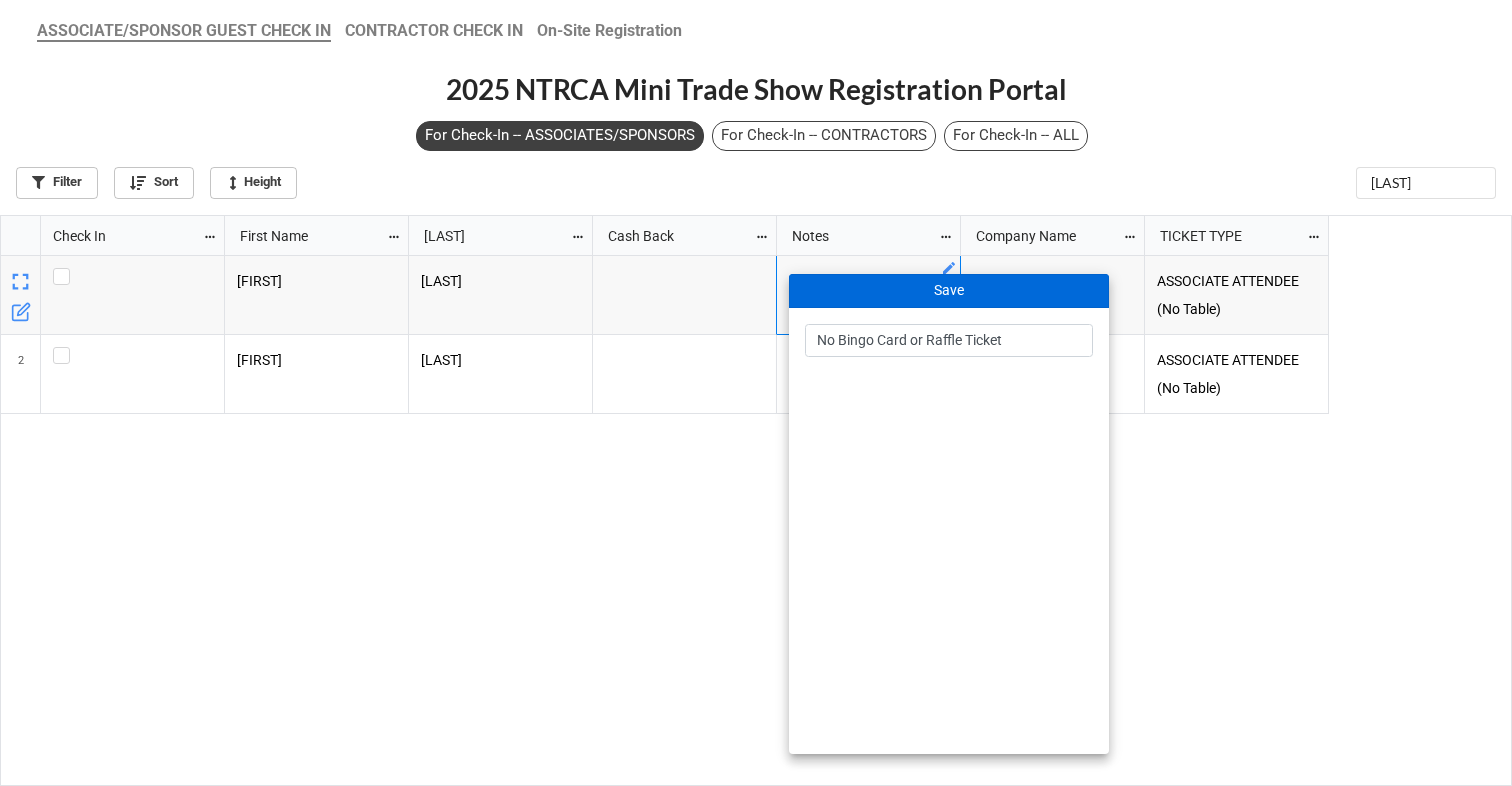 type on "No Bingo Card or Raffle Ticket" 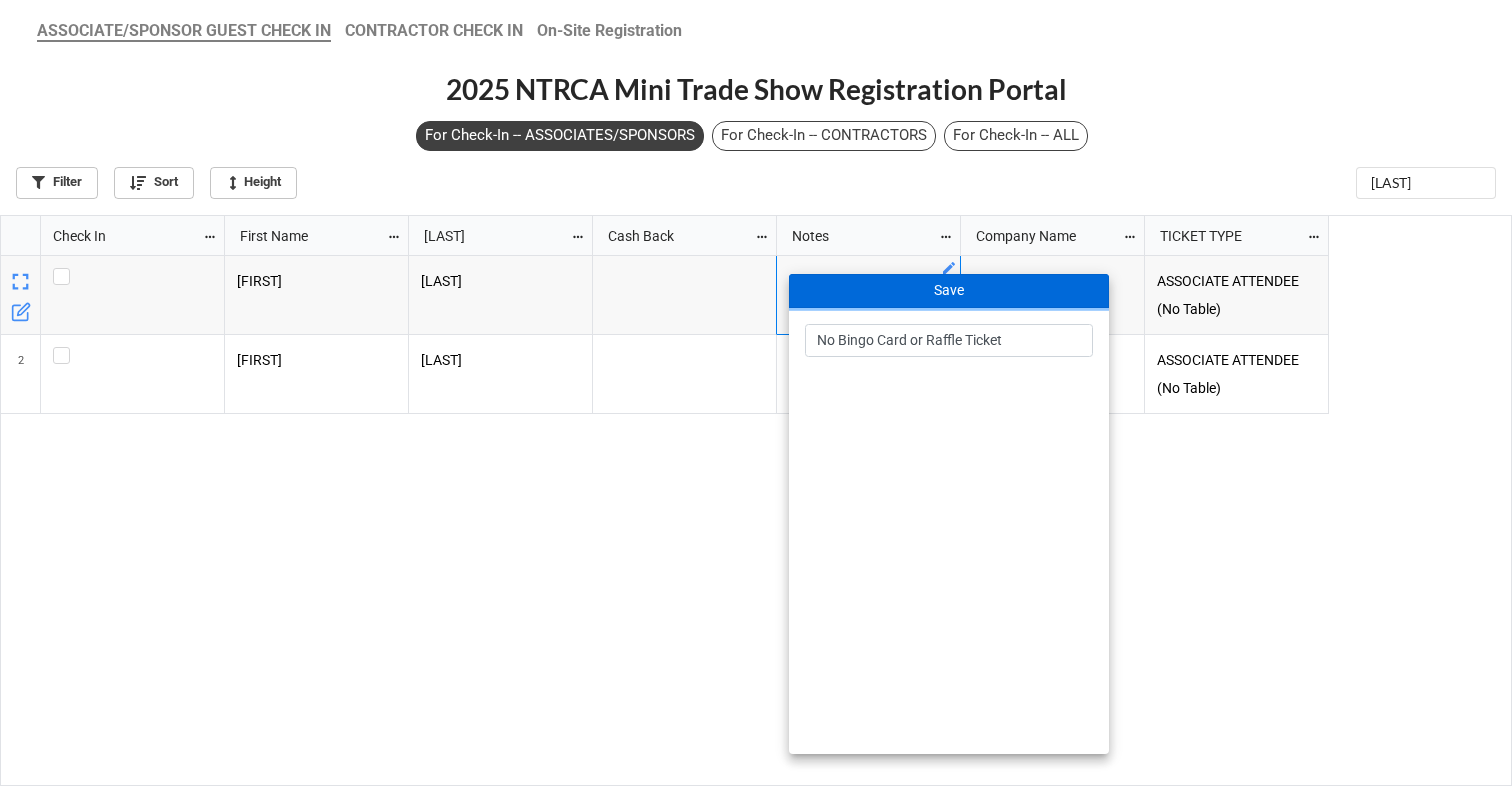 click on "Save" at bounding box center (949, 291) 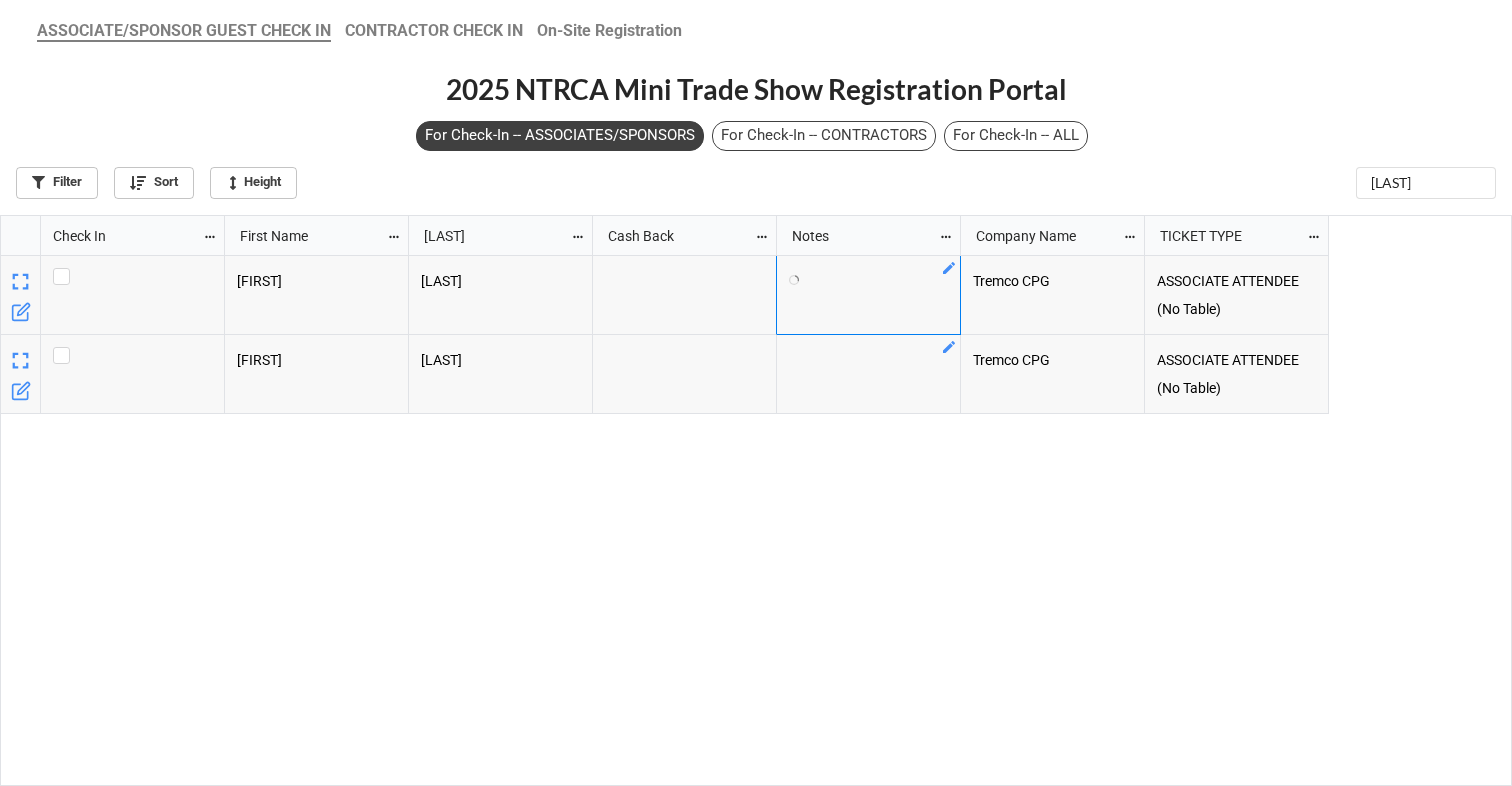 click 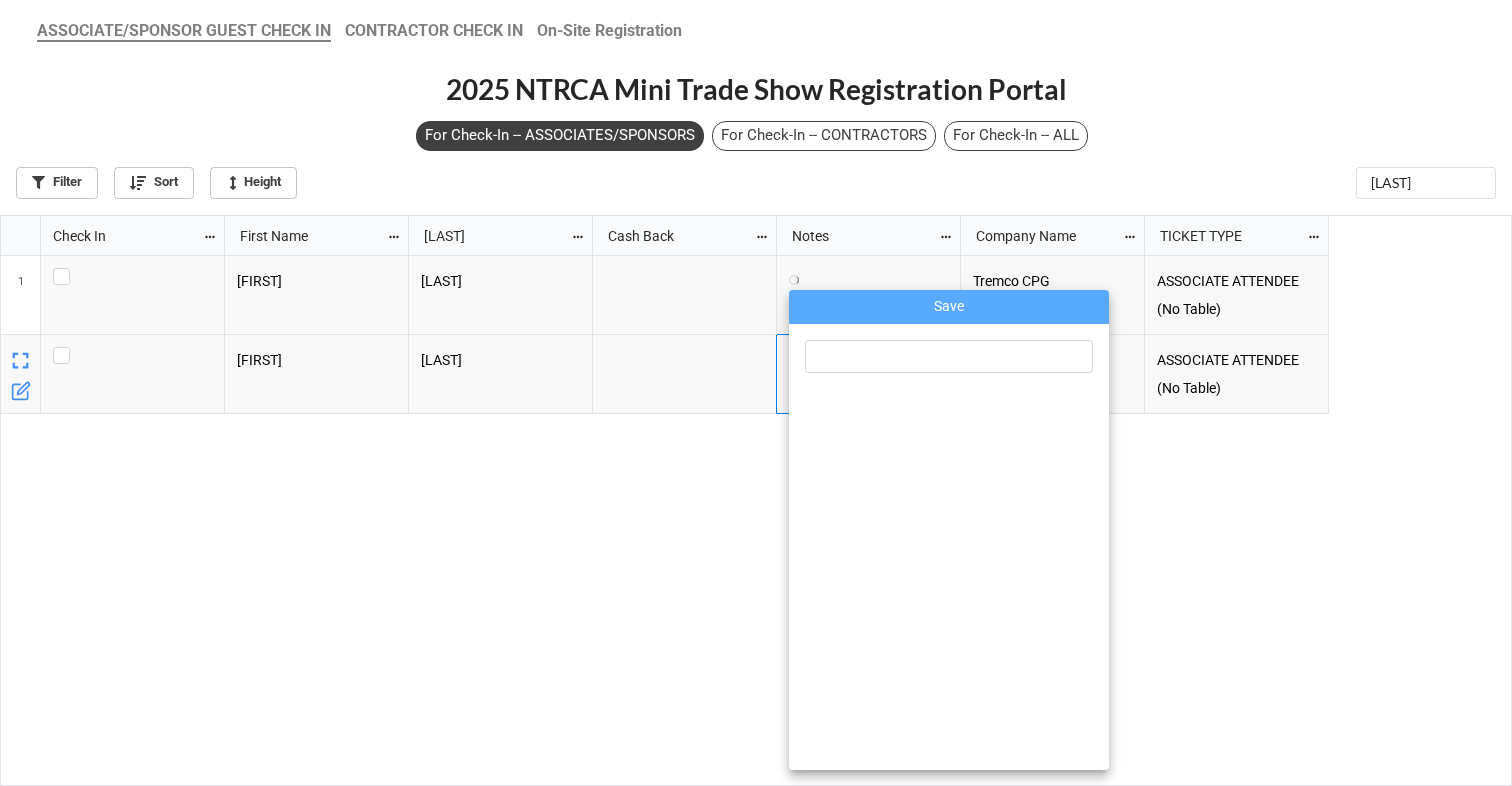 scroll, scrollTop: 558, scrollLeft: 1500, axis: both 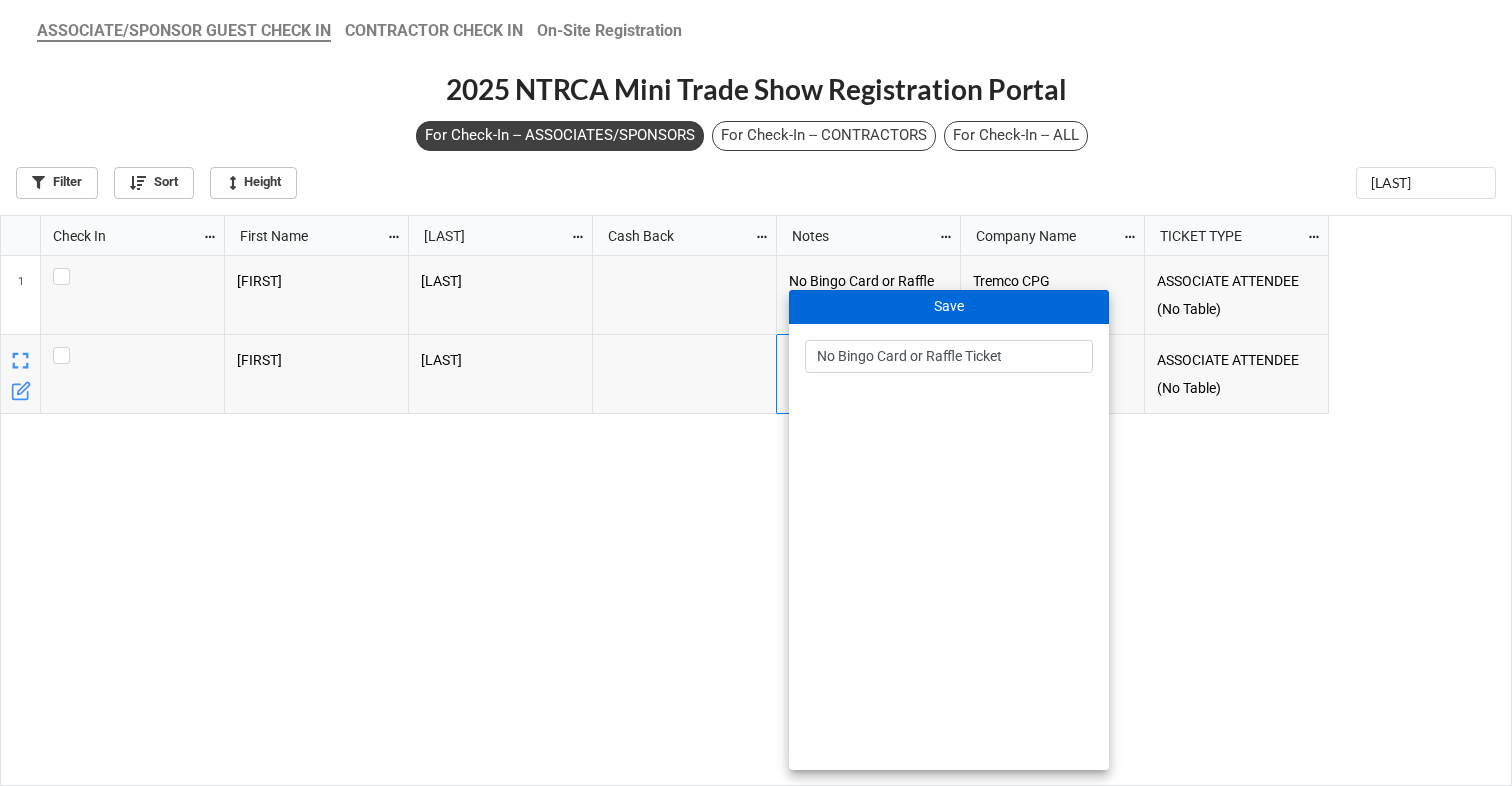type on "No Bingo Card or Raffle Ticket" 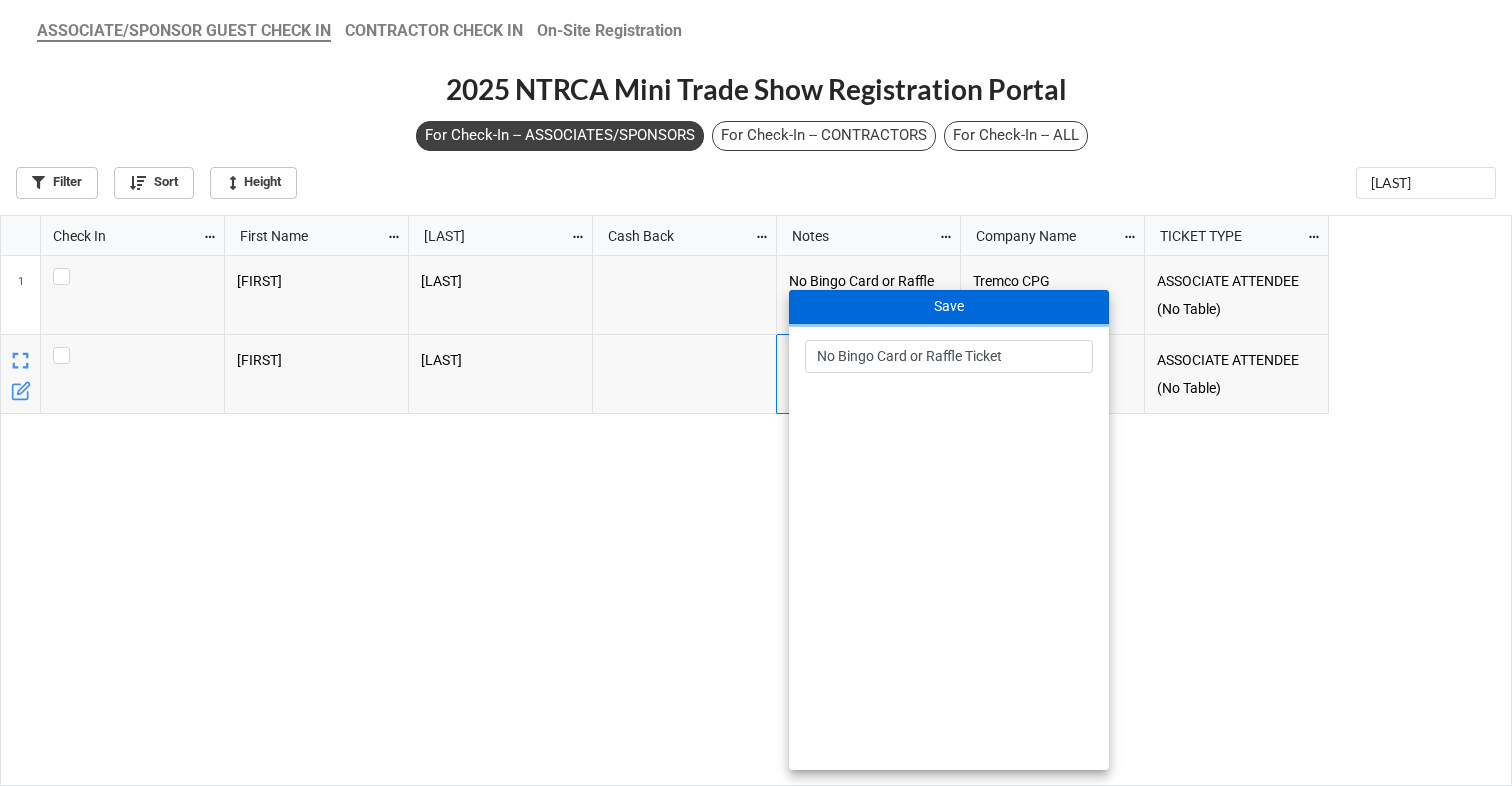 click on "Save" at bounding box center [949, 307] 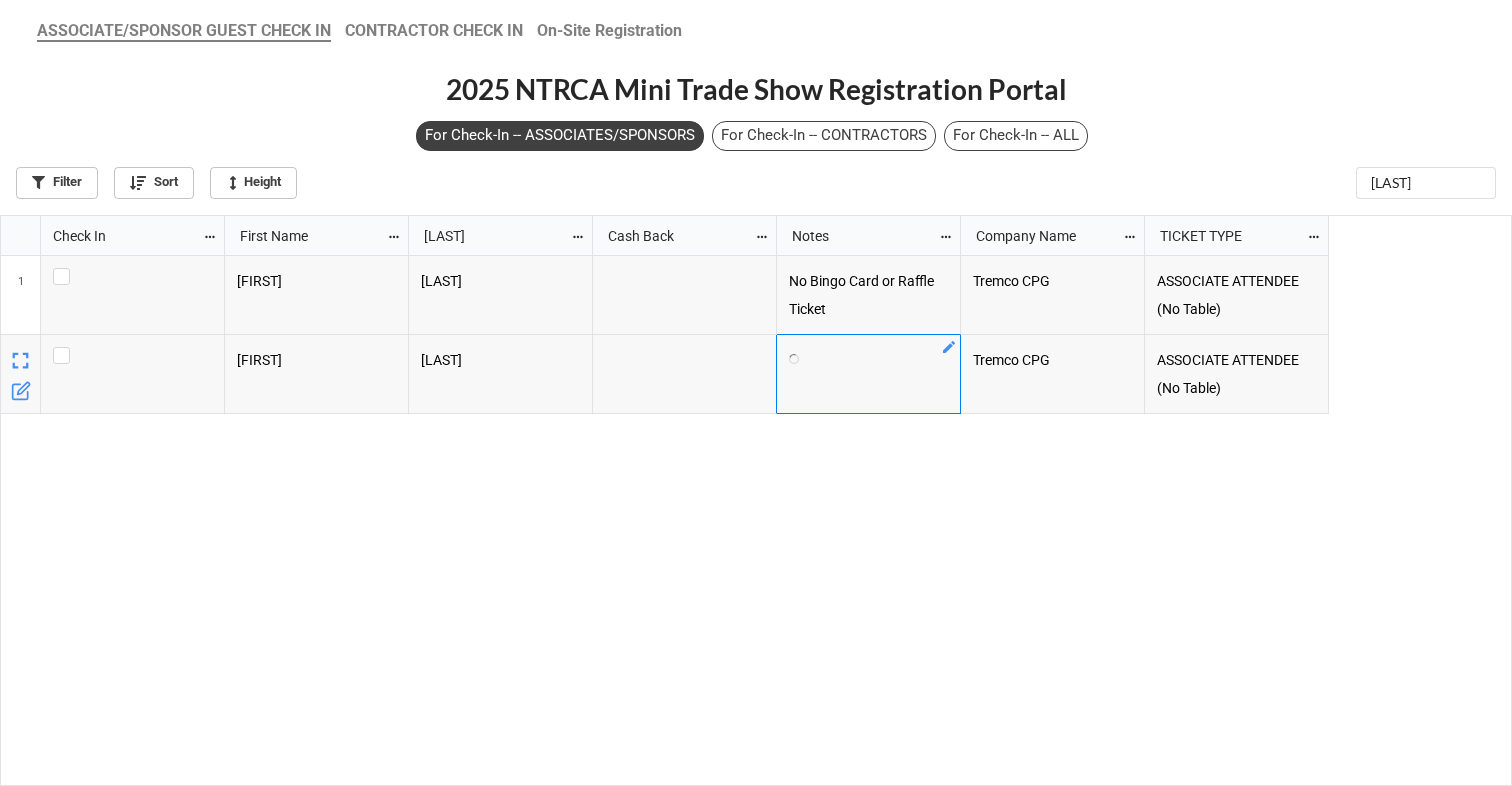 scroll, scrollTop: 558, scrollLeft: 1500, axis: both 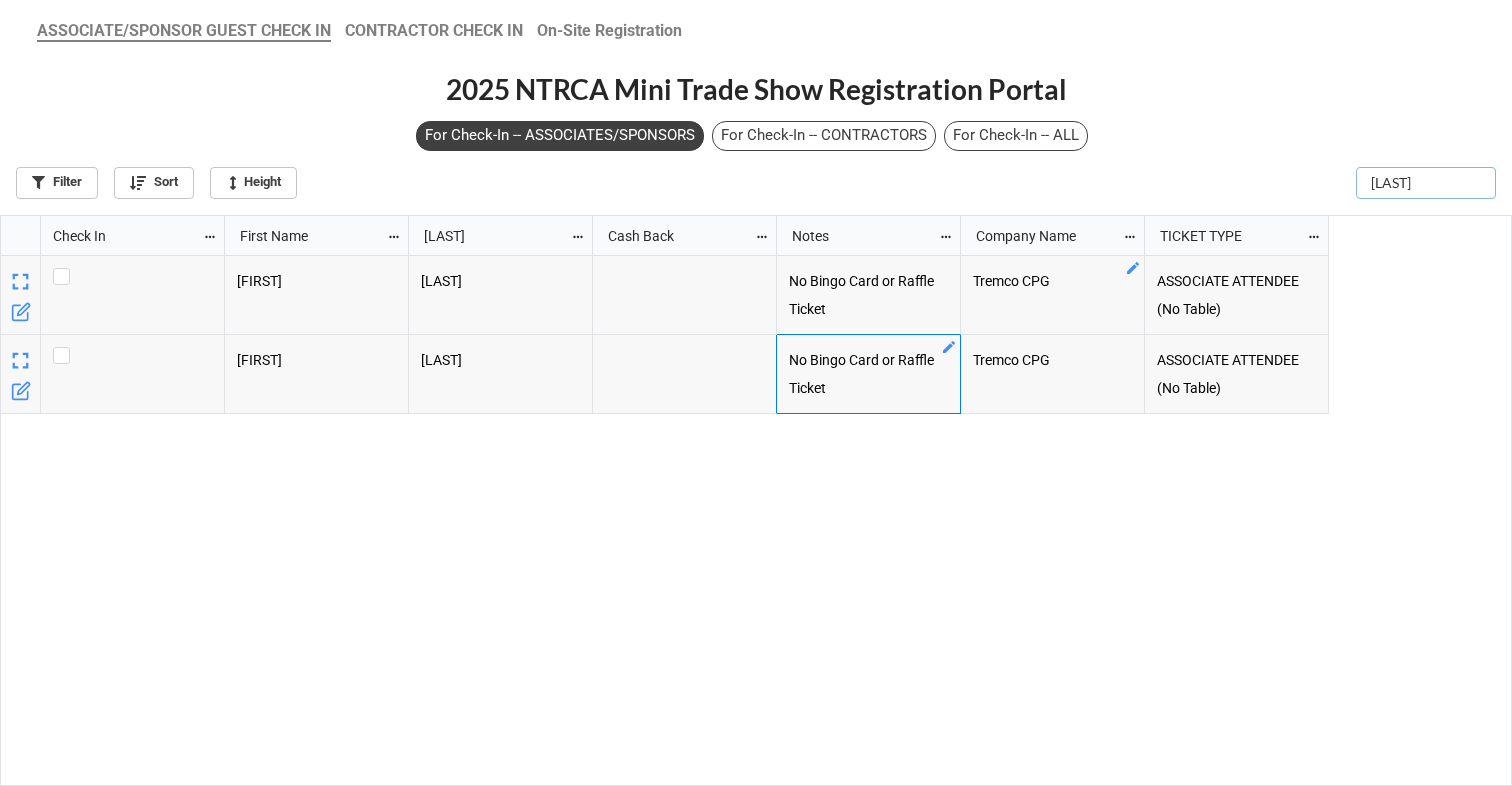 click on "[LAST]" at bounding box center [1426, 183] 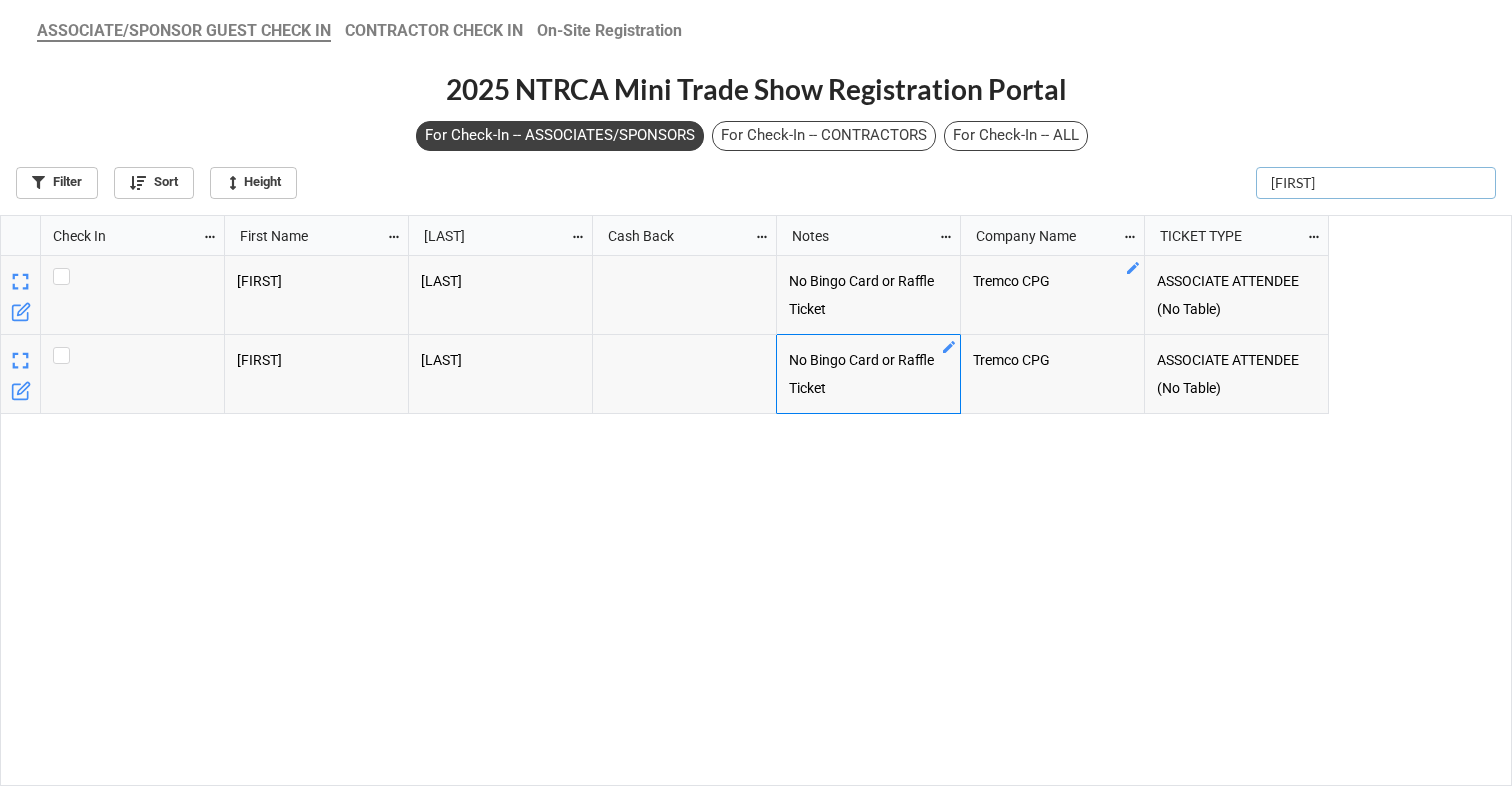 type on "c" 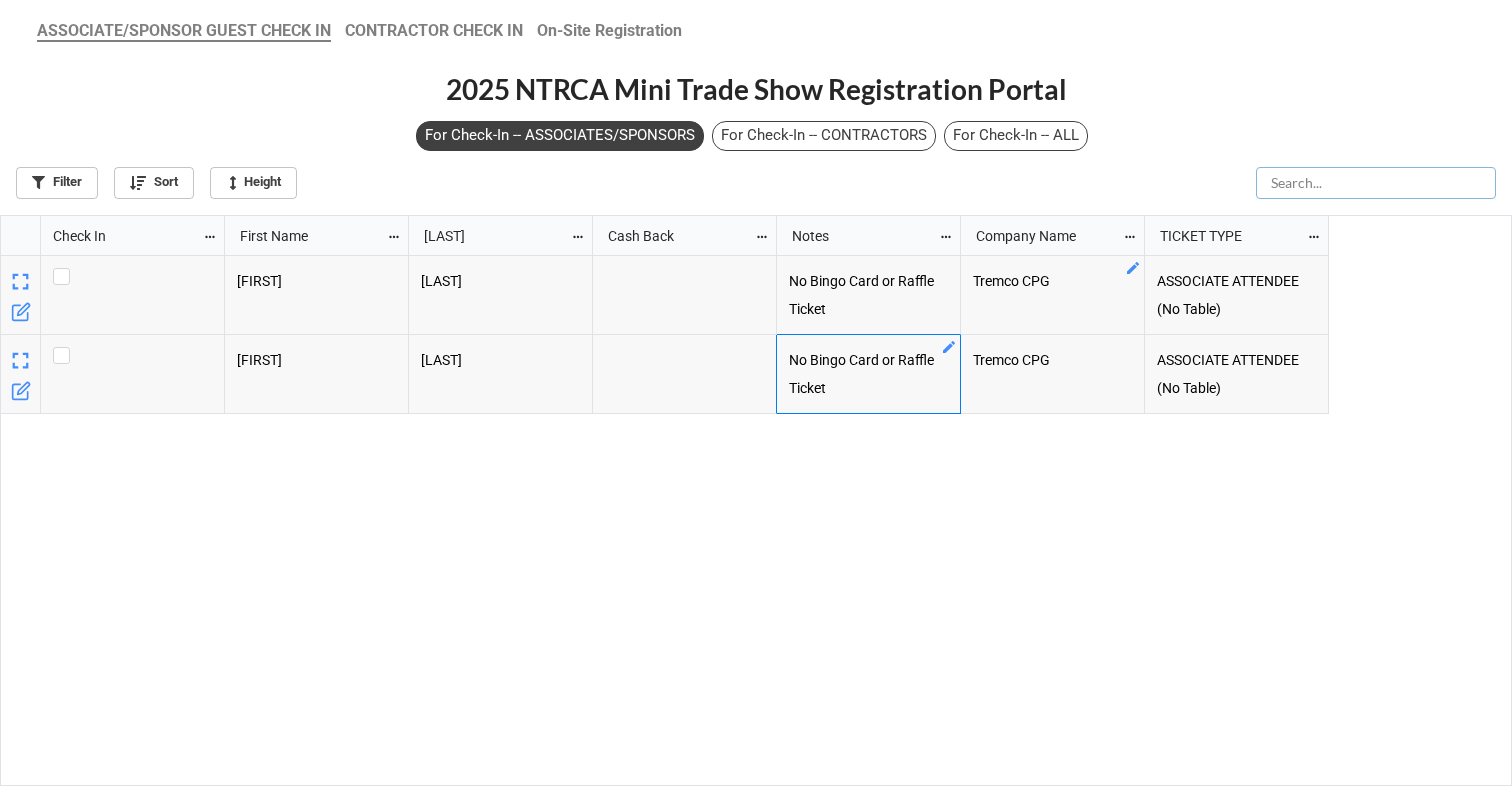 scroll, scrollTop: 558, scrollLeft: 1500, axis: both 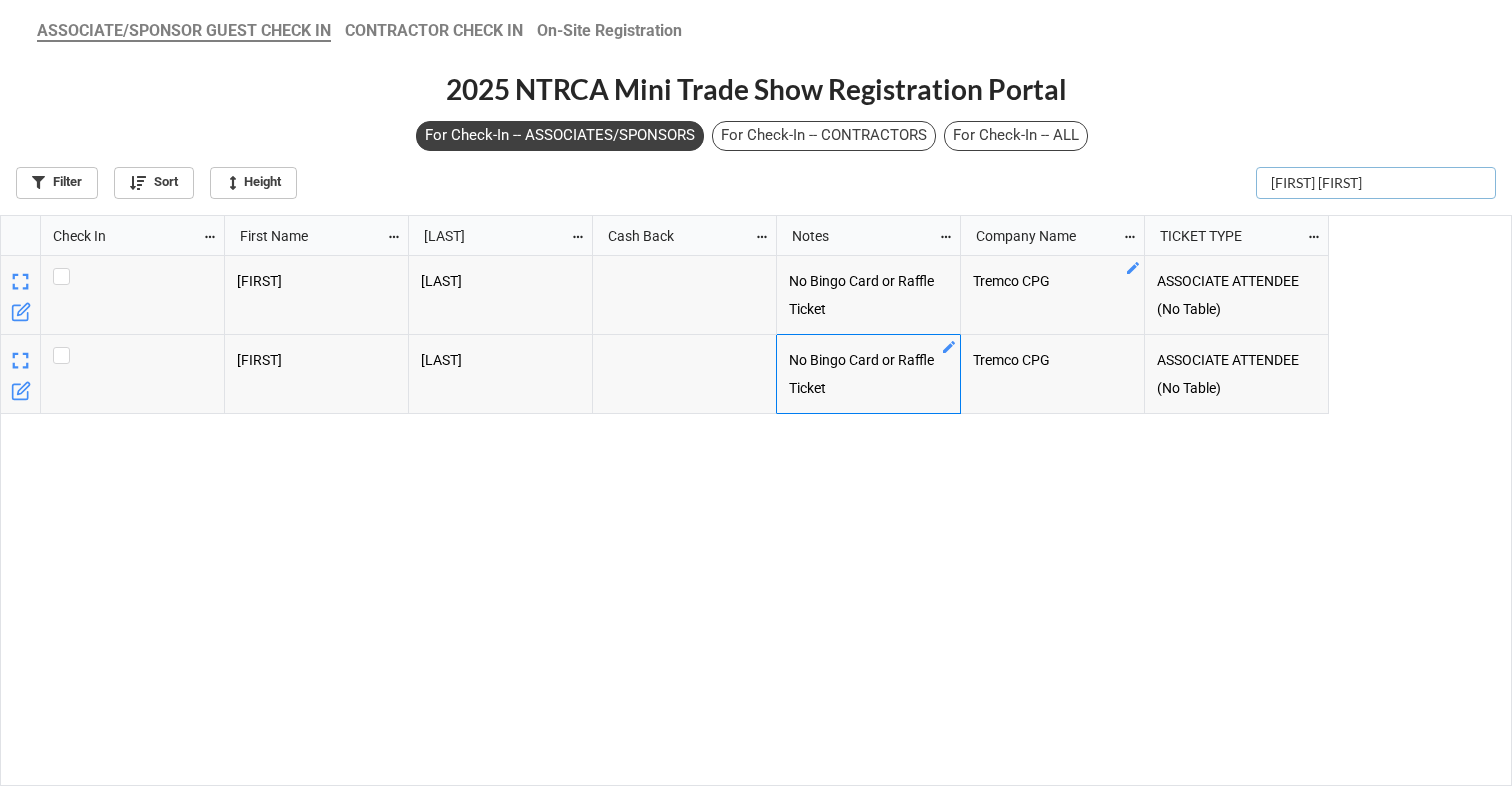type on "[FIRST] [FIRST]" 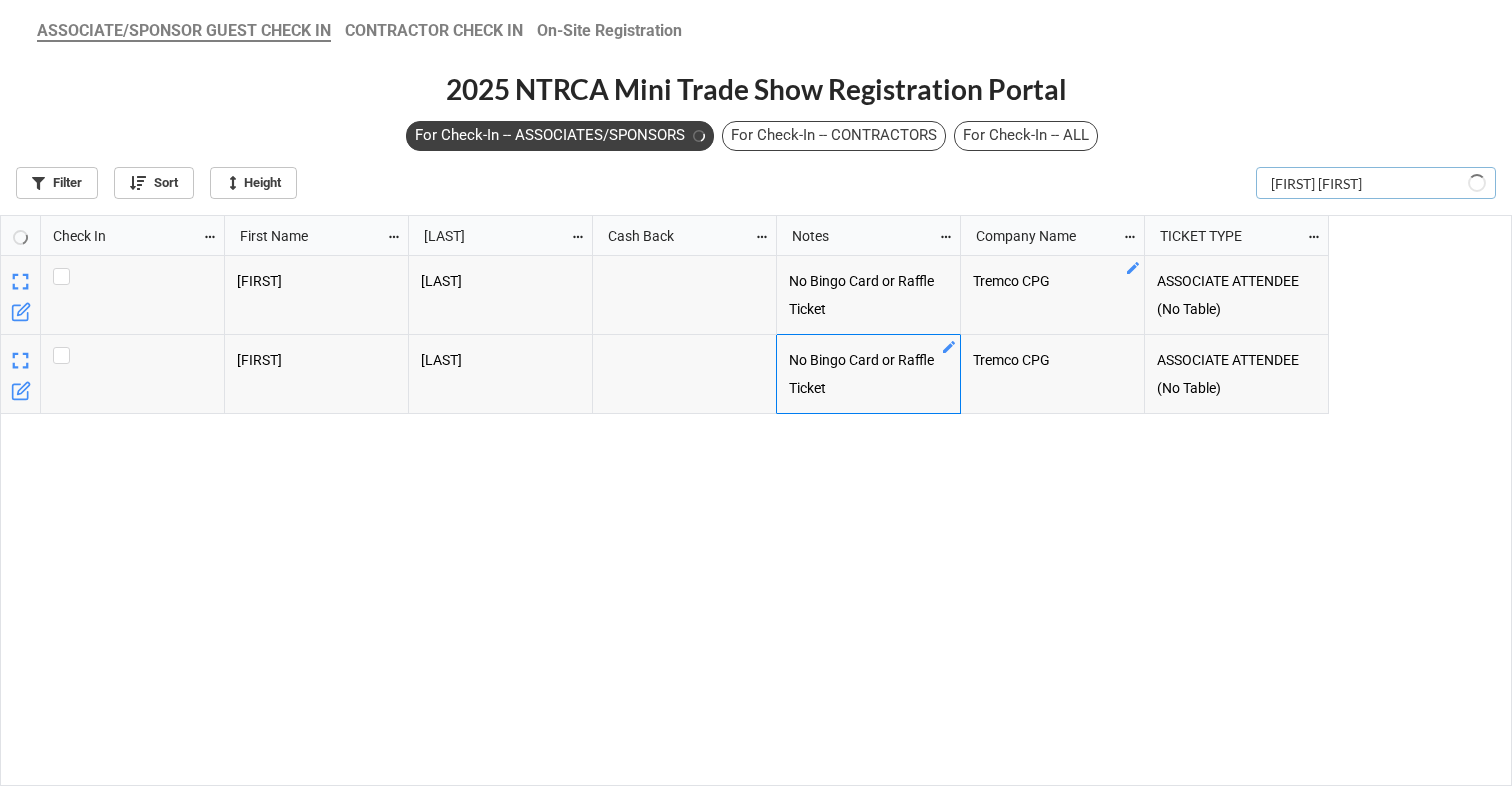 scroll, scrollTop: 10, scrollLeft: 11, axis: both 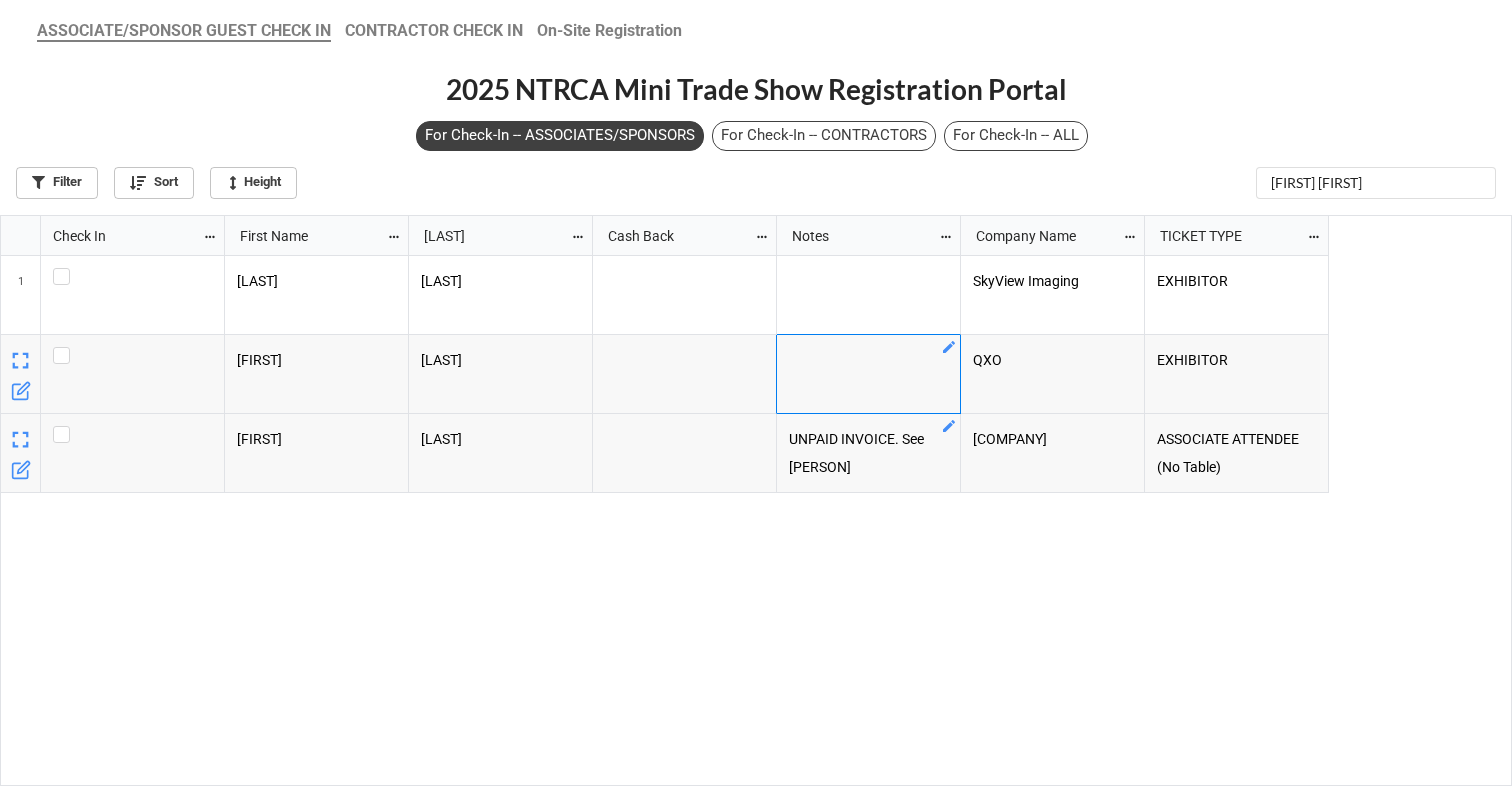 click 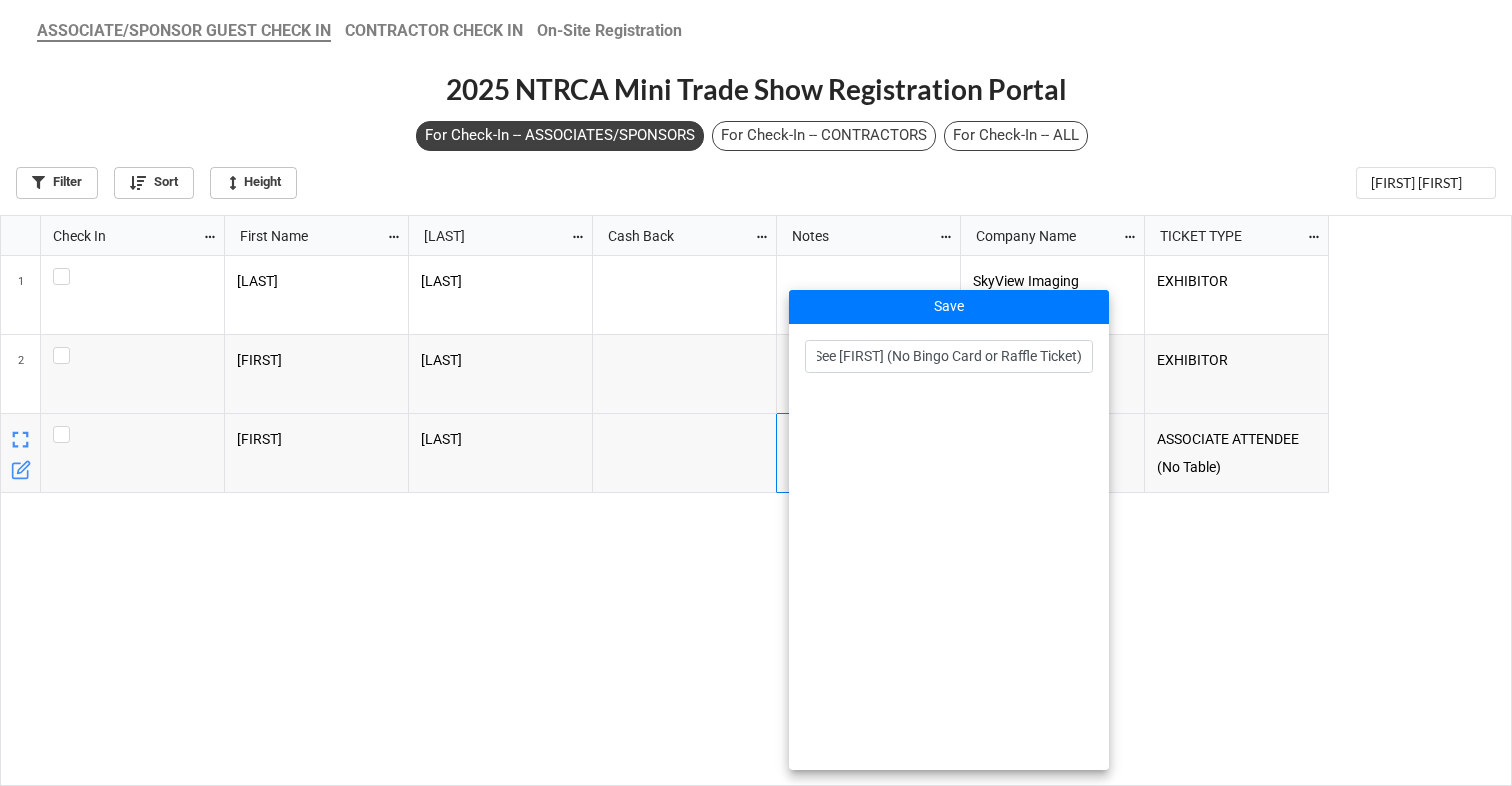 scroll, scrollTop: 0, scrollLeft: 138, axis: horizontal 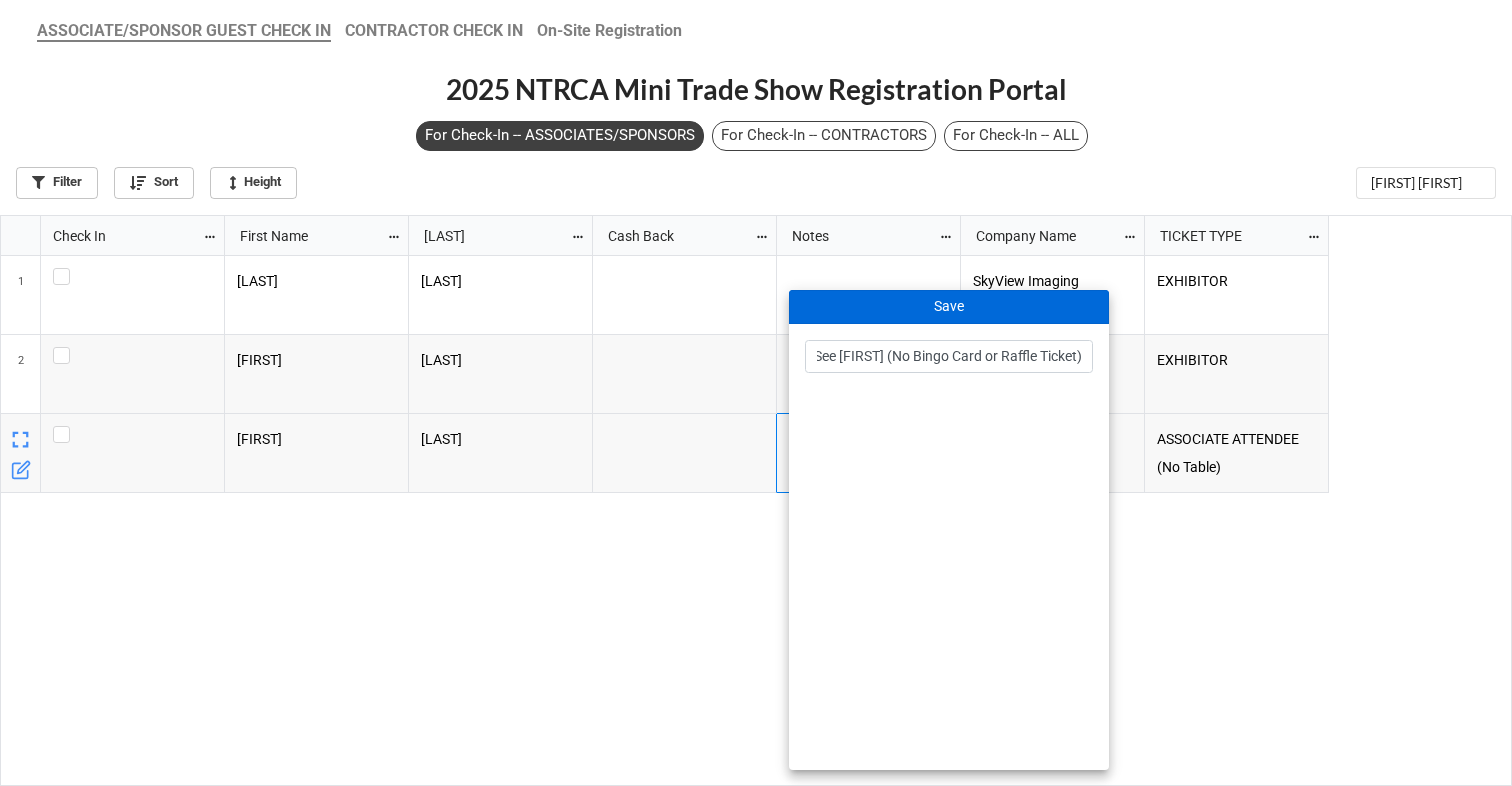 type on "UNPAID INVOICE. See [FIRST] (No Bingo Card or Raffle Ticket)" 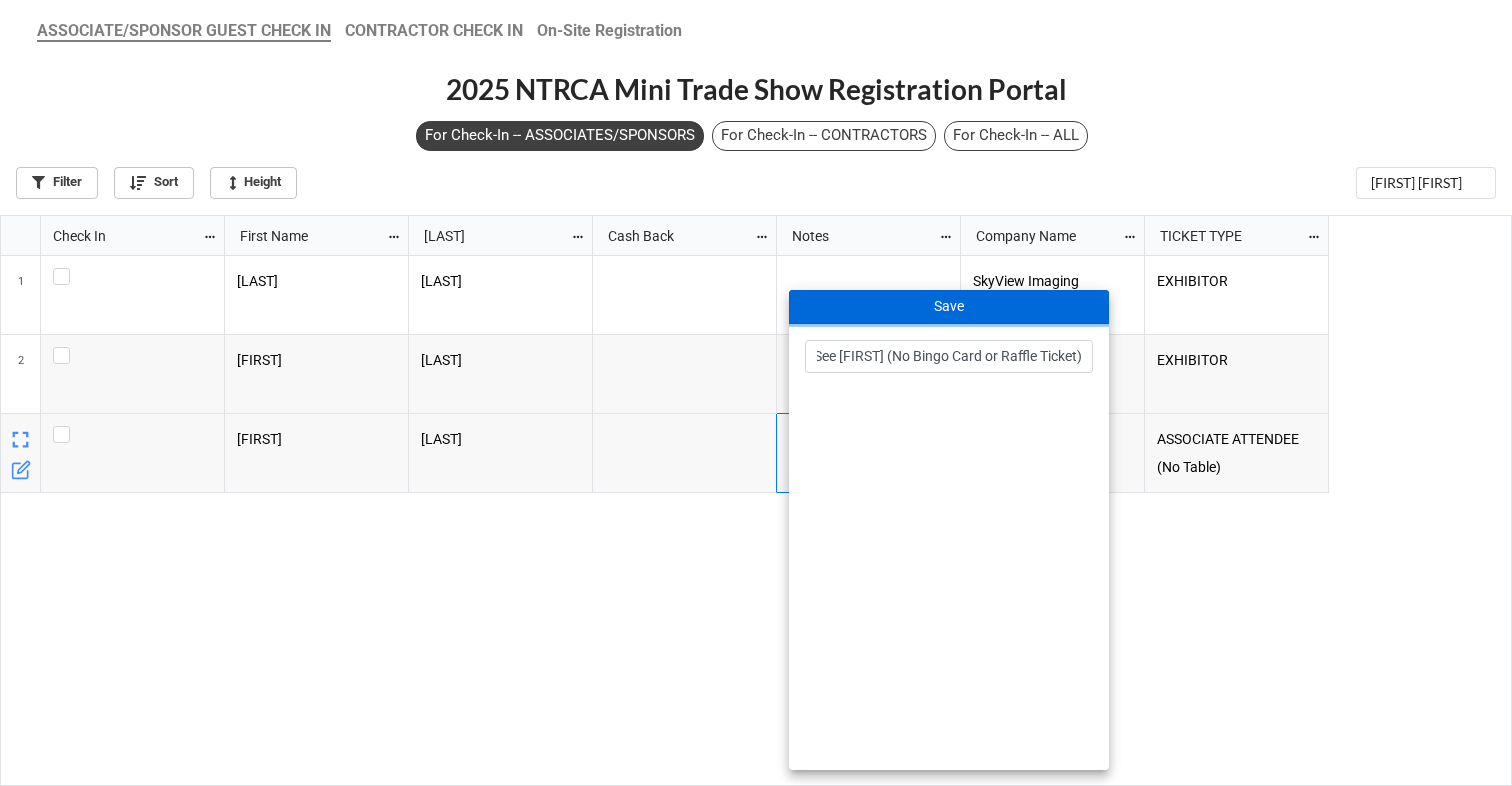 scroll, scrollTop: 0, scrollLeft: 0, axis: both 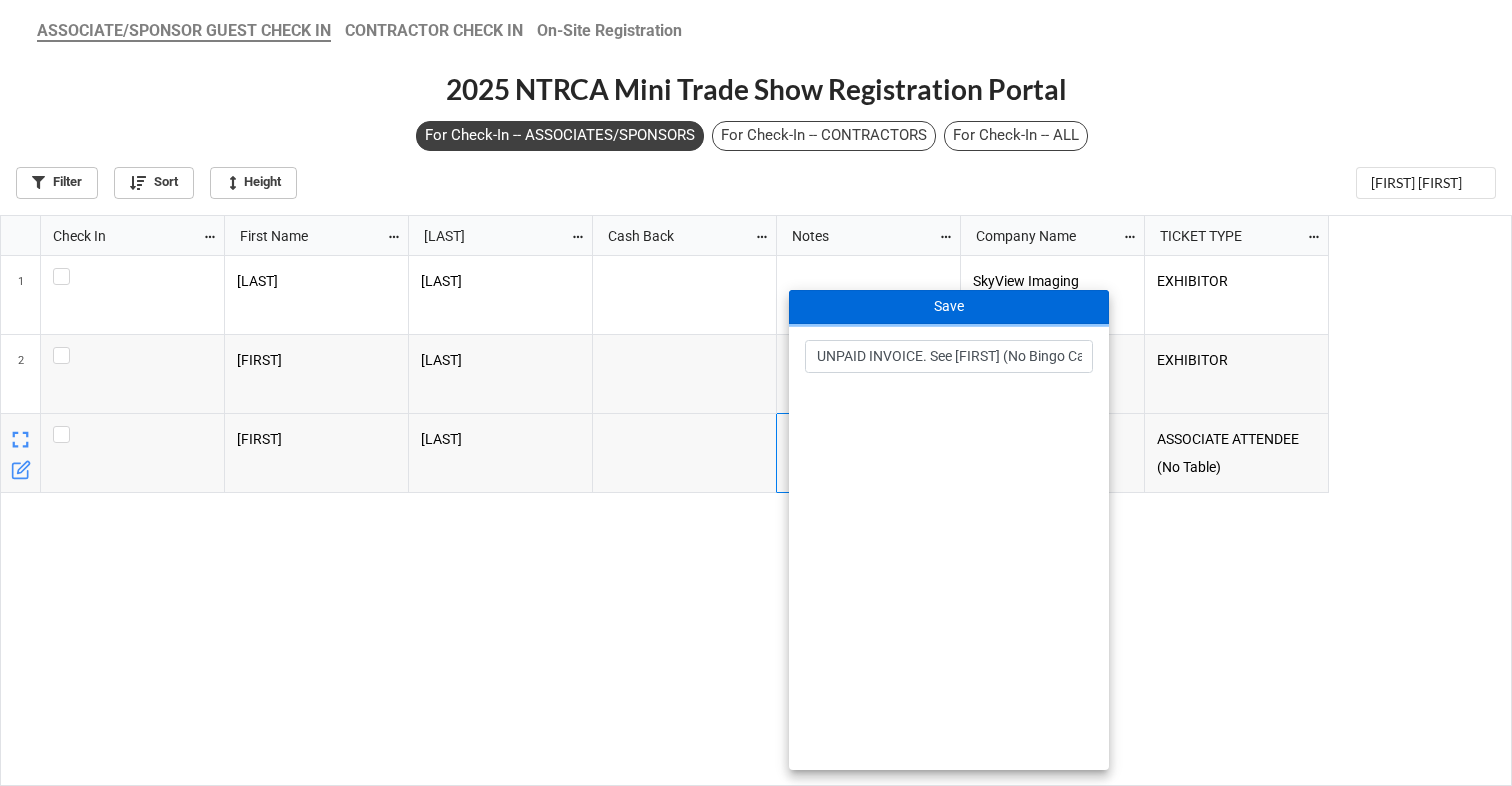 click on "Save" at bounding box center [949, 307] 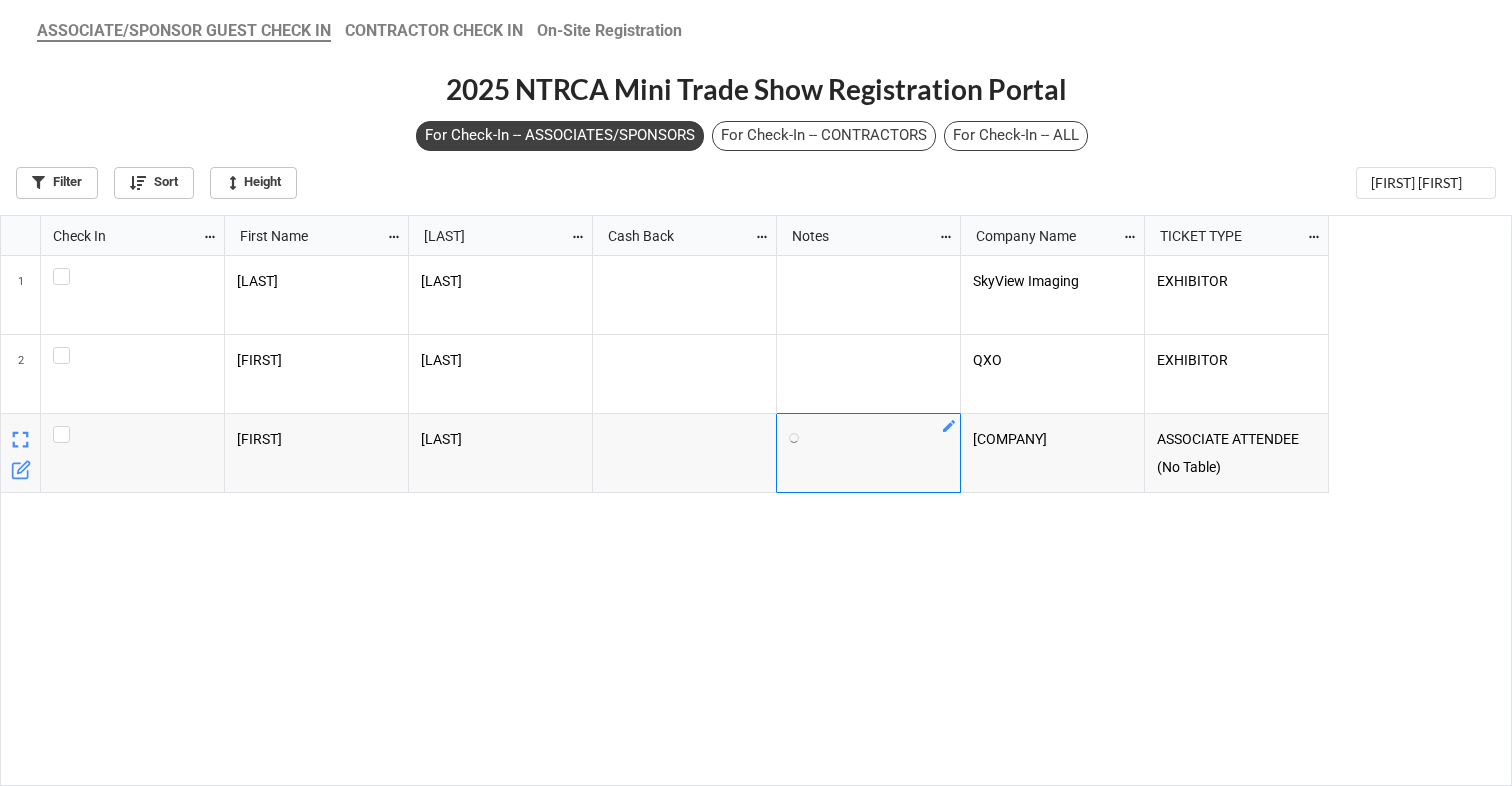 scroll, scrollTop: 558, scrollLeft: 1500, axis: both 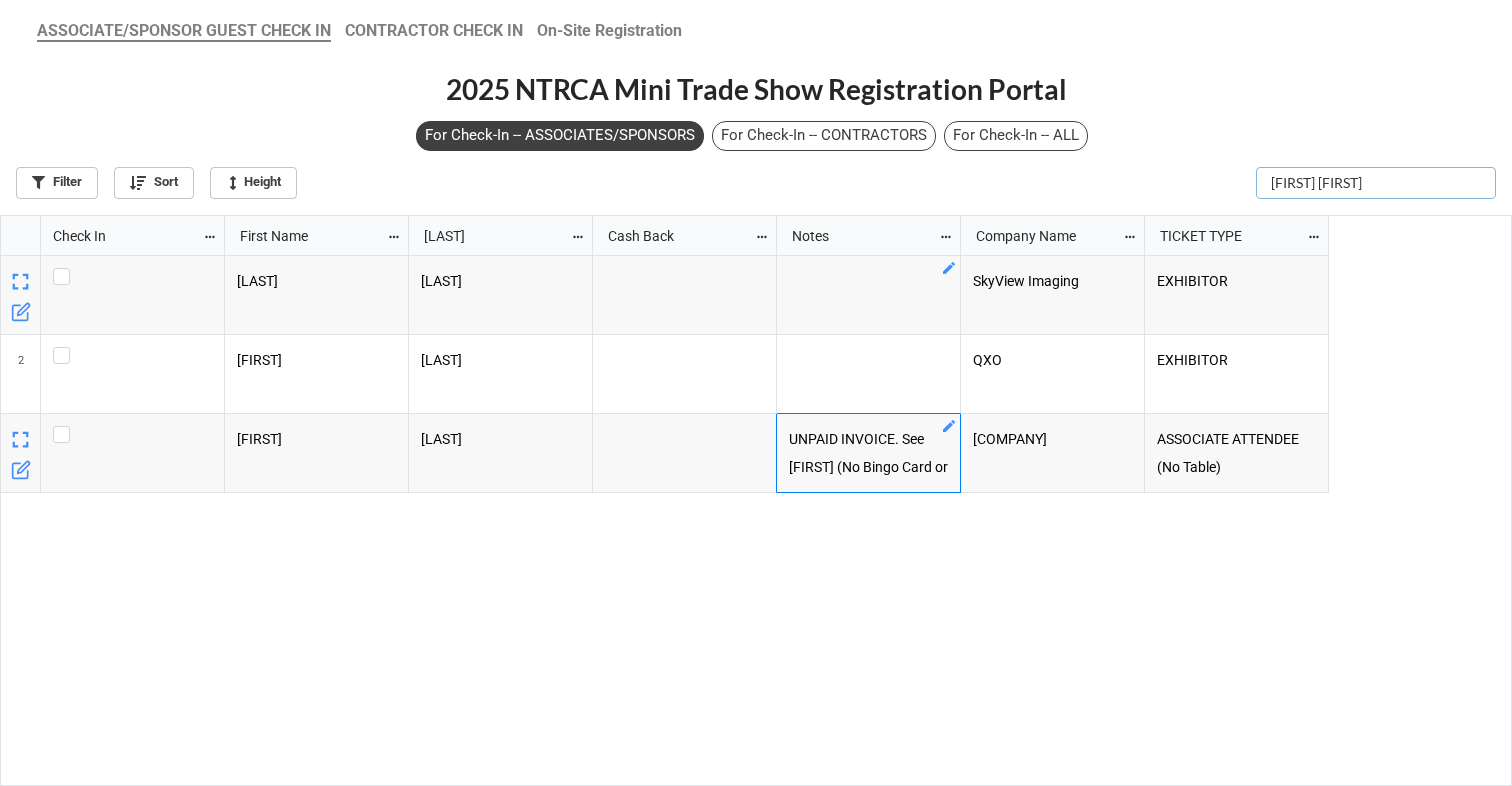 drag, startPoint x: 1448, startPoint y: 191, endPoint x: 1252, endPoint y: 188, distance: 196.02296 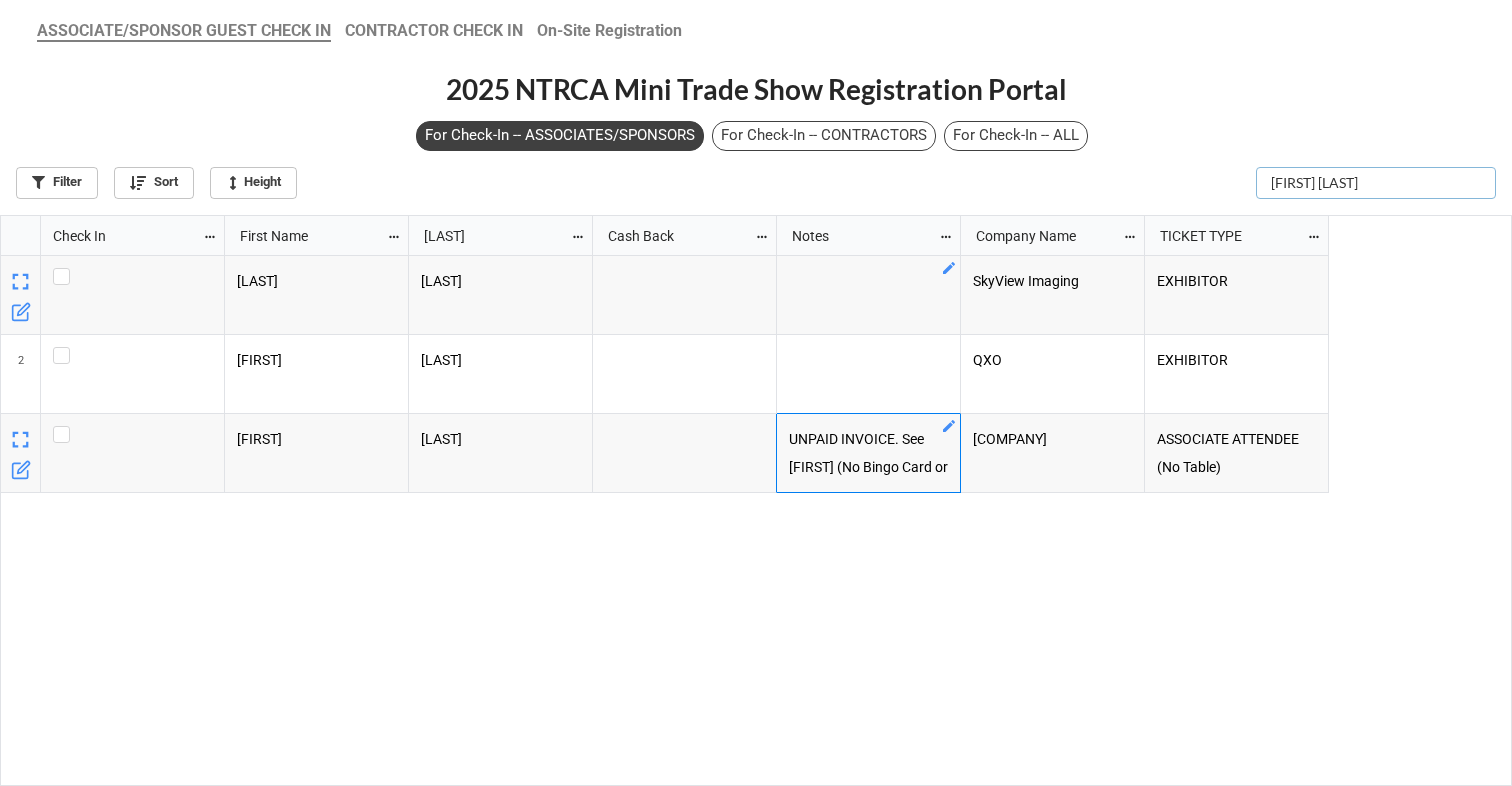 scroll, scrollTop: 558, scrollLeft: 1500, axis: both 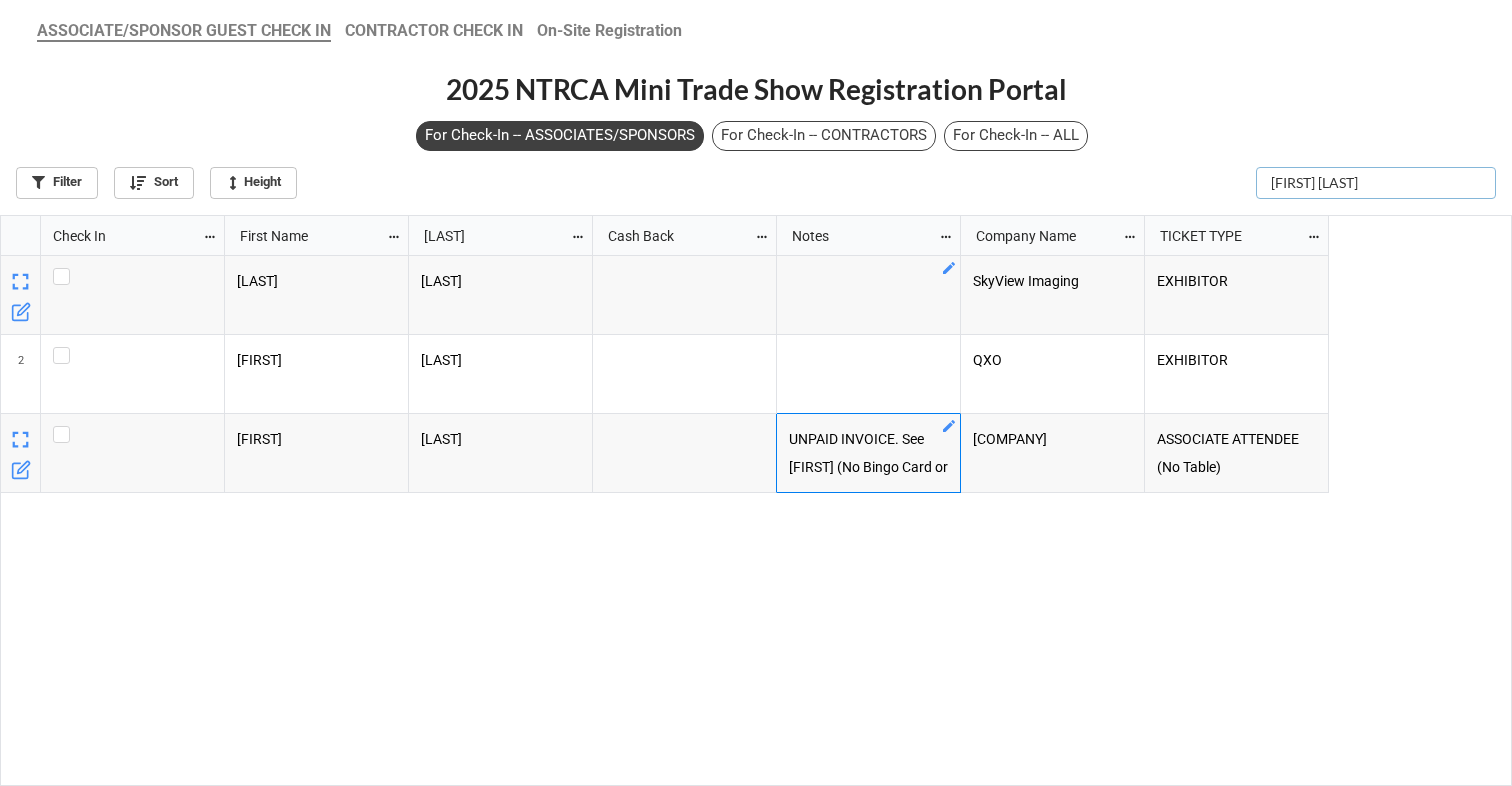 type on "[FIRST] [LAST]" 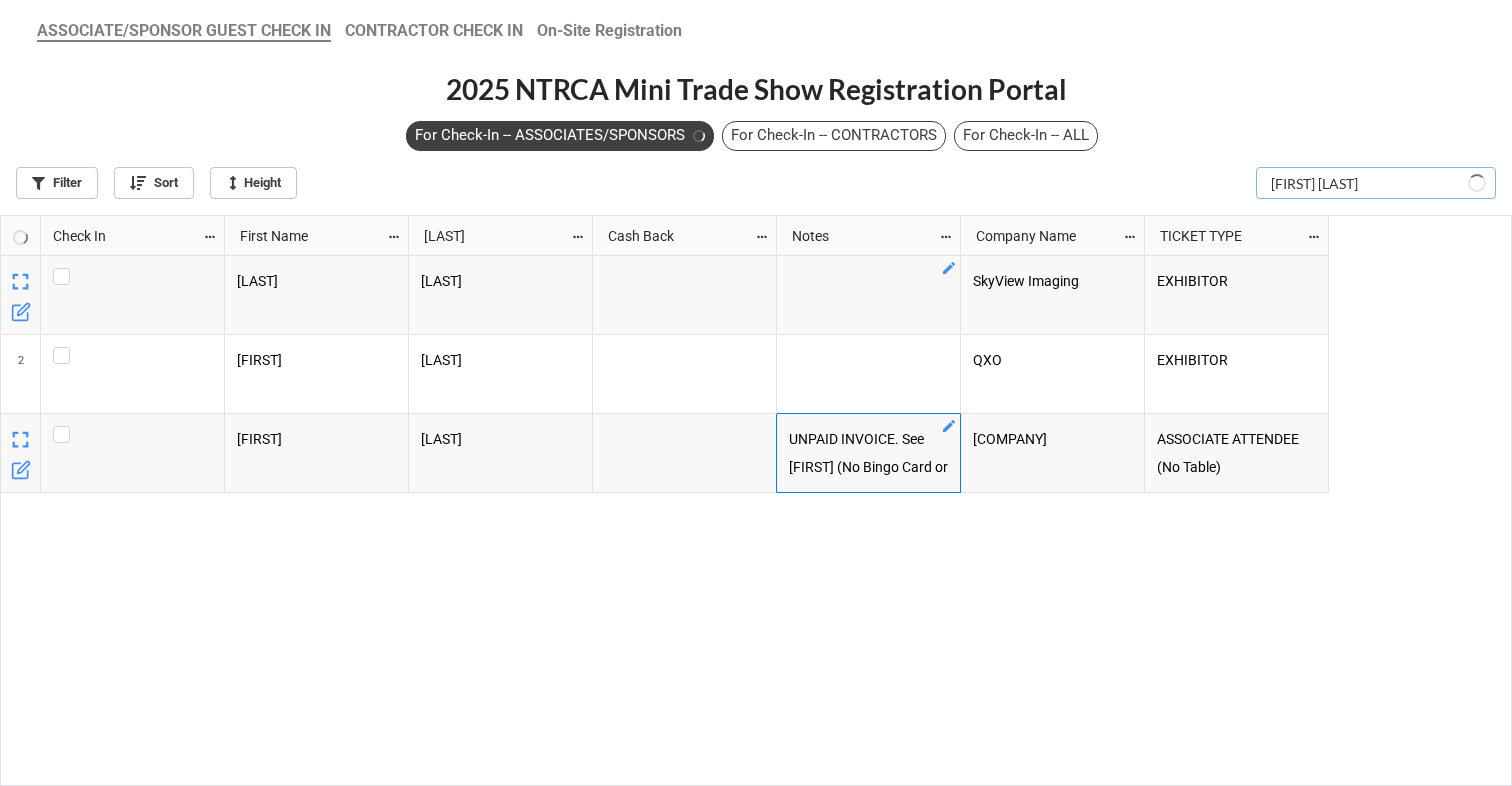 scroll, scrollTop: 10, scrollLeft: 11, axis: both 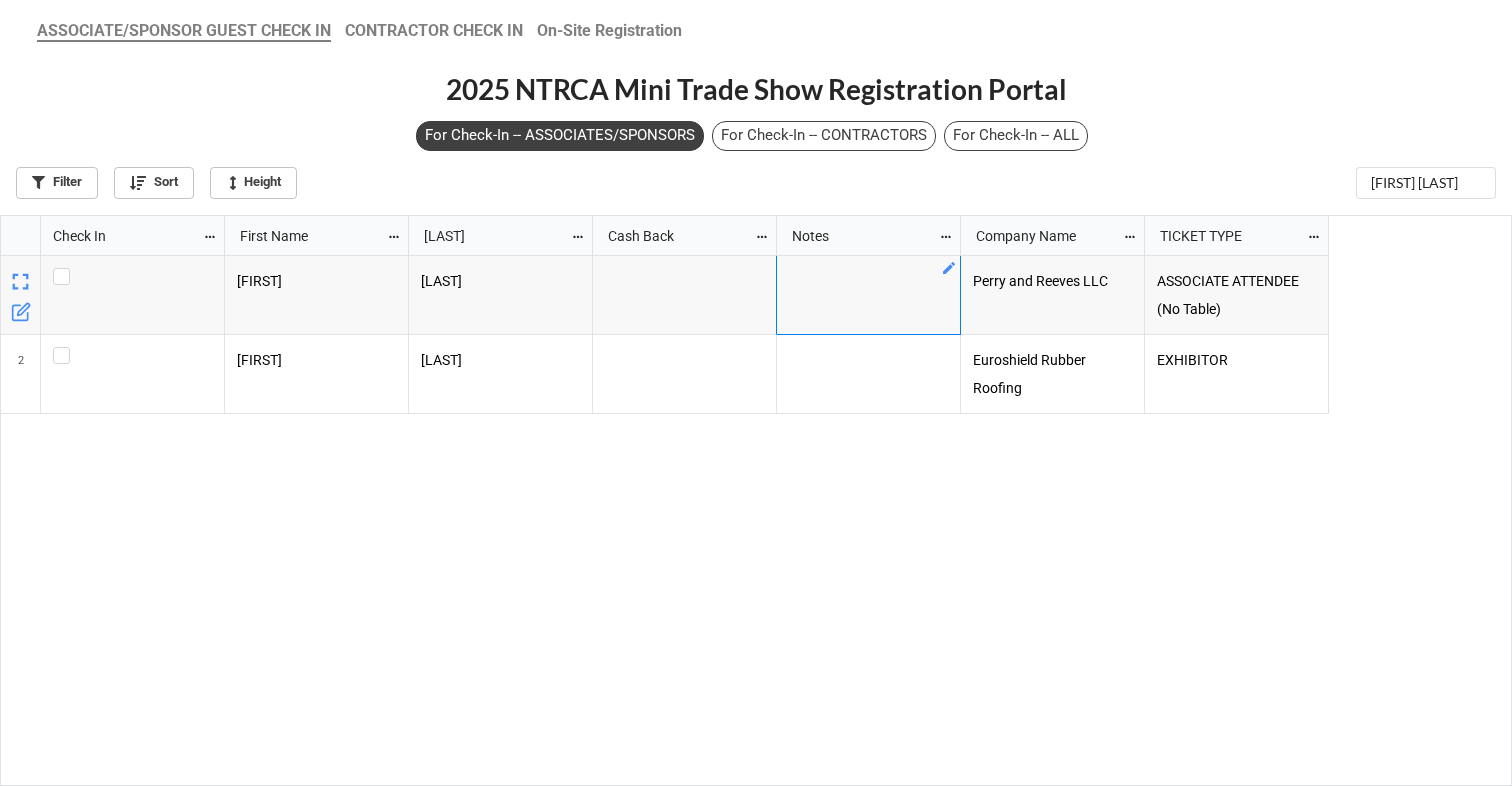 click 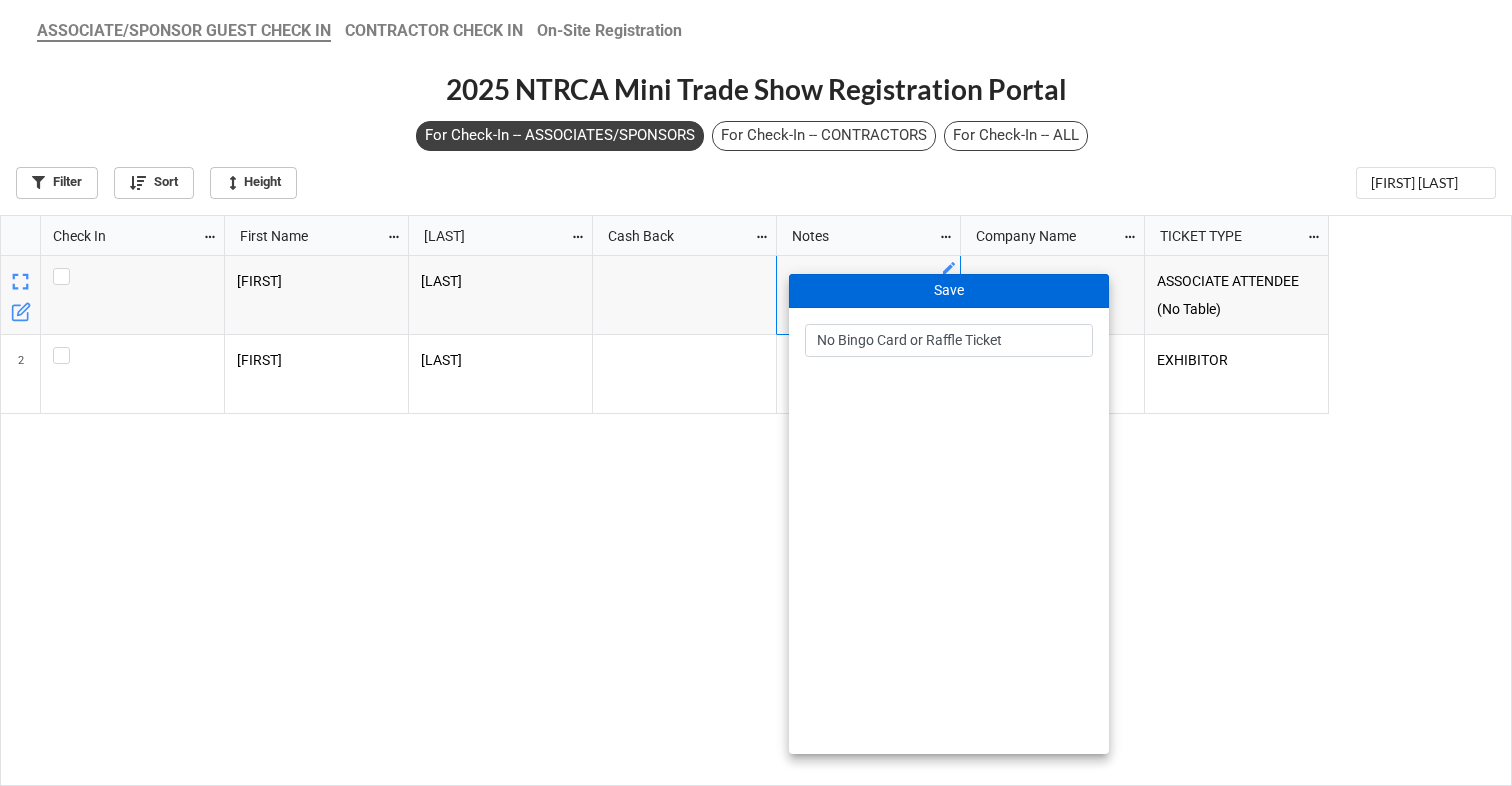type on "No Bingo Card or Raffle Ticket" 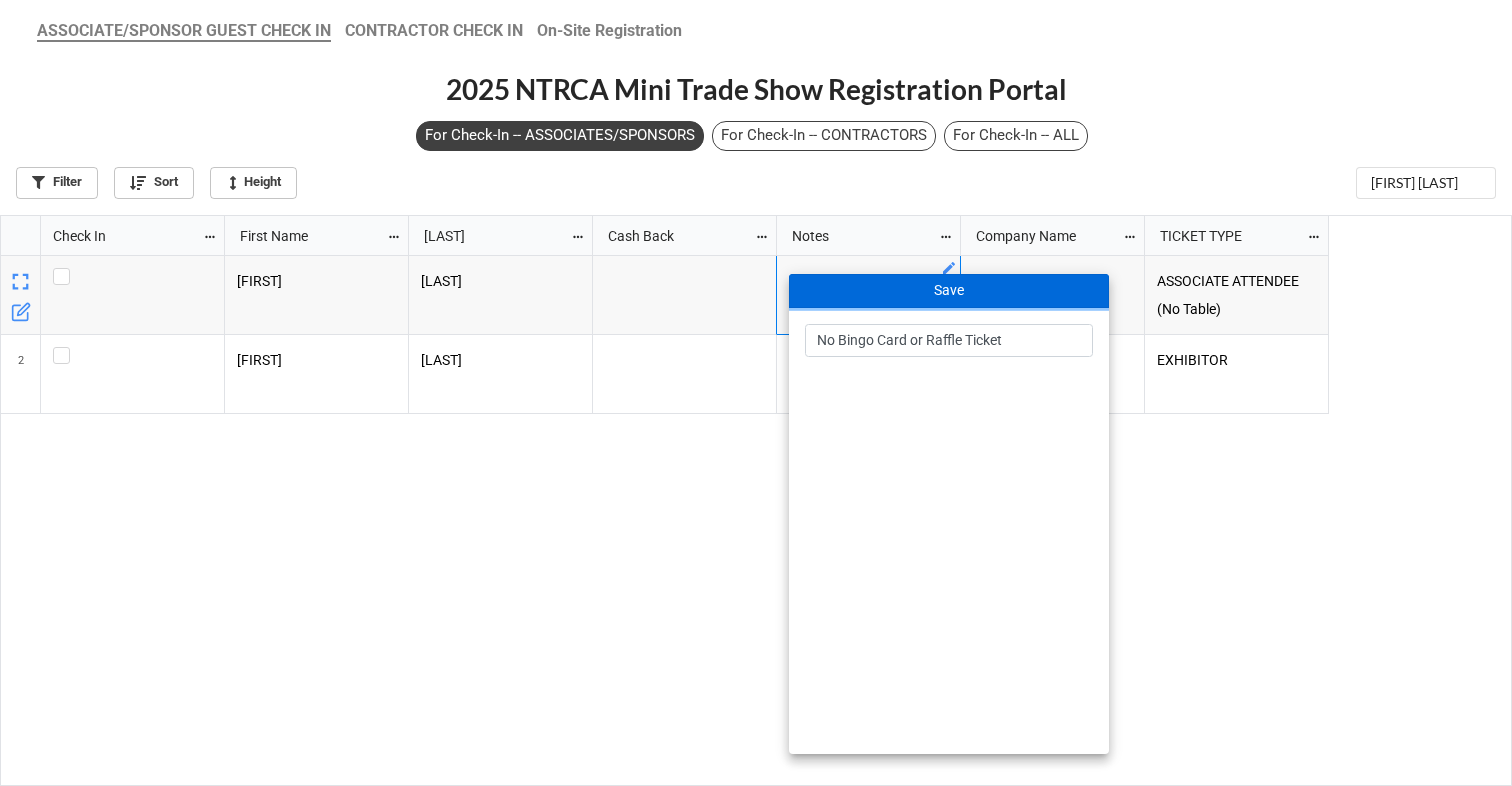 click on "Save" at bounding box center [949, 291] 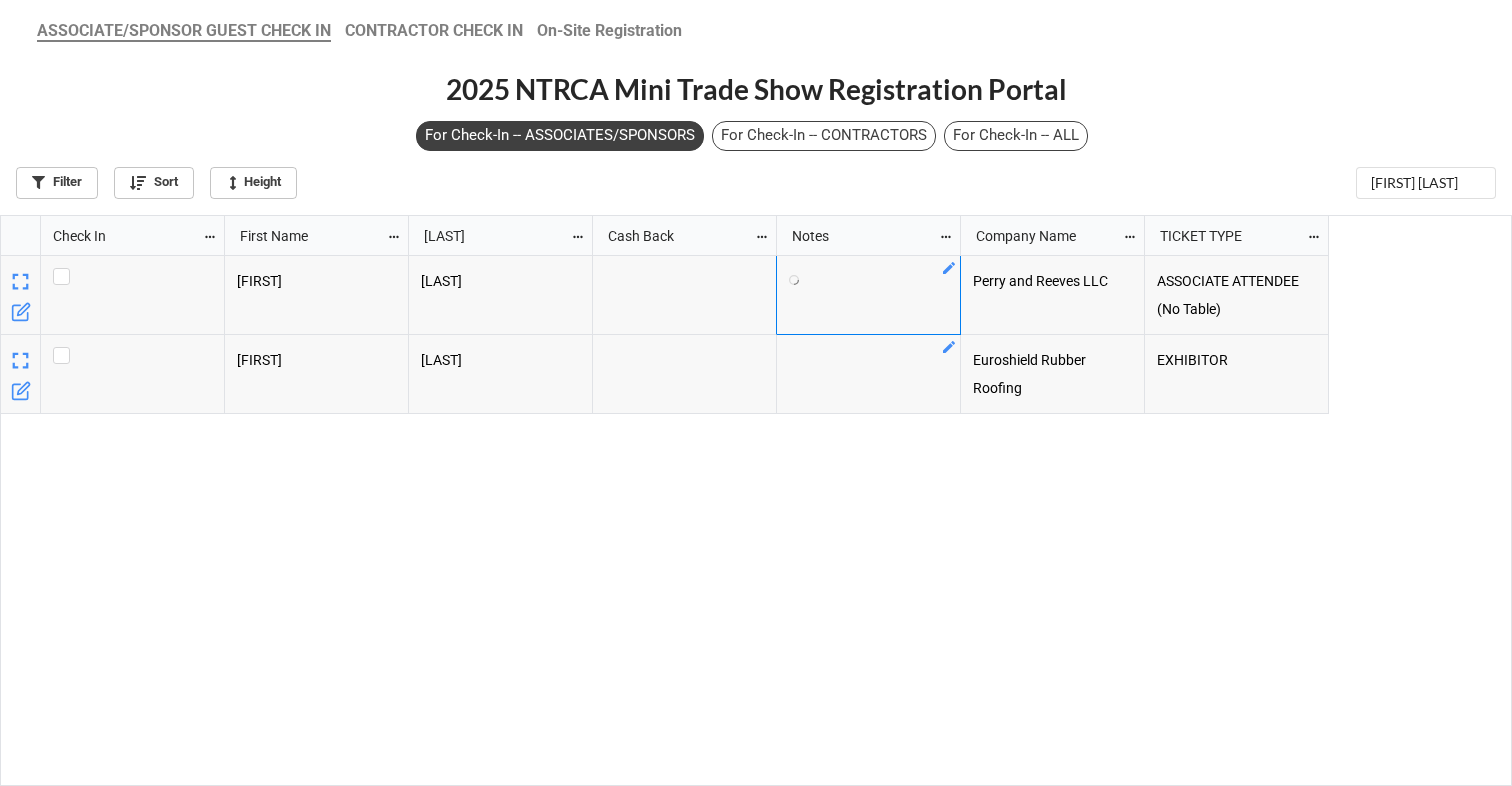 scroll, scrollTop: 558, scrollLeft: 1500, axis: both 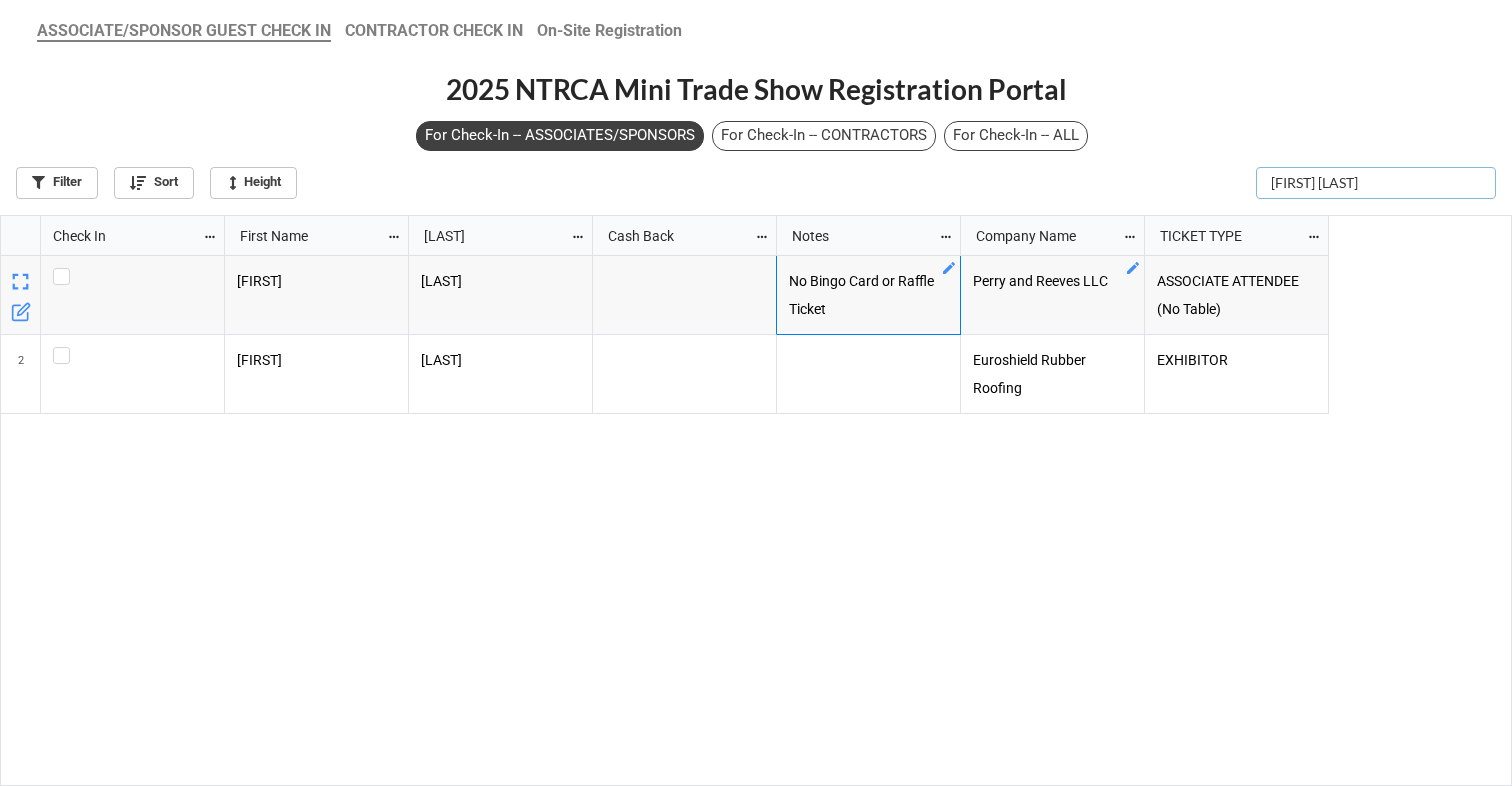 drag, startPoint x: 1476, startPoint y: 187, endPoint x: 1232, endPoint y: 174, distance: 244.34607 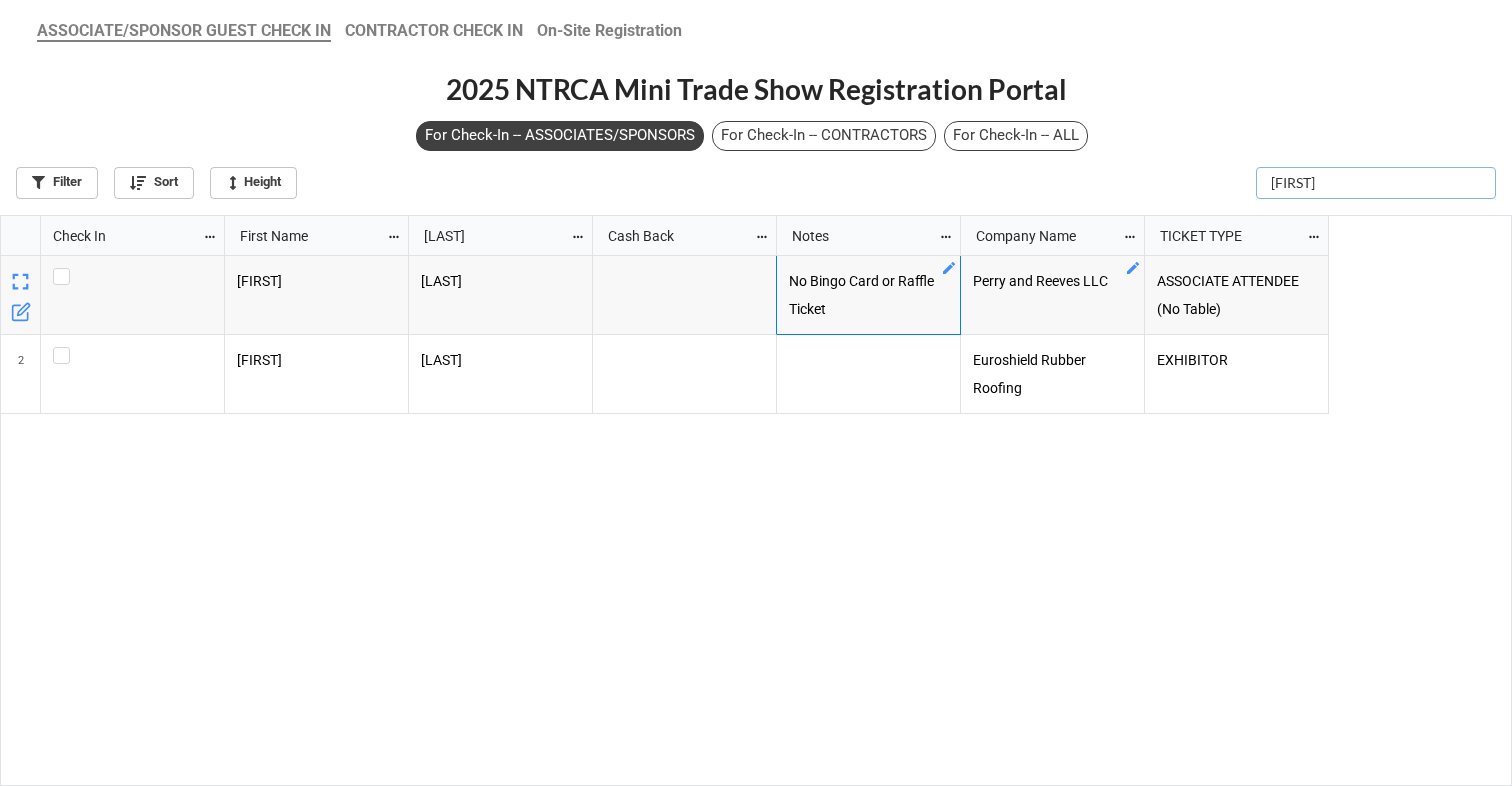 scroll, scrollTop: 558, scrollLeft: 1500, axis: both 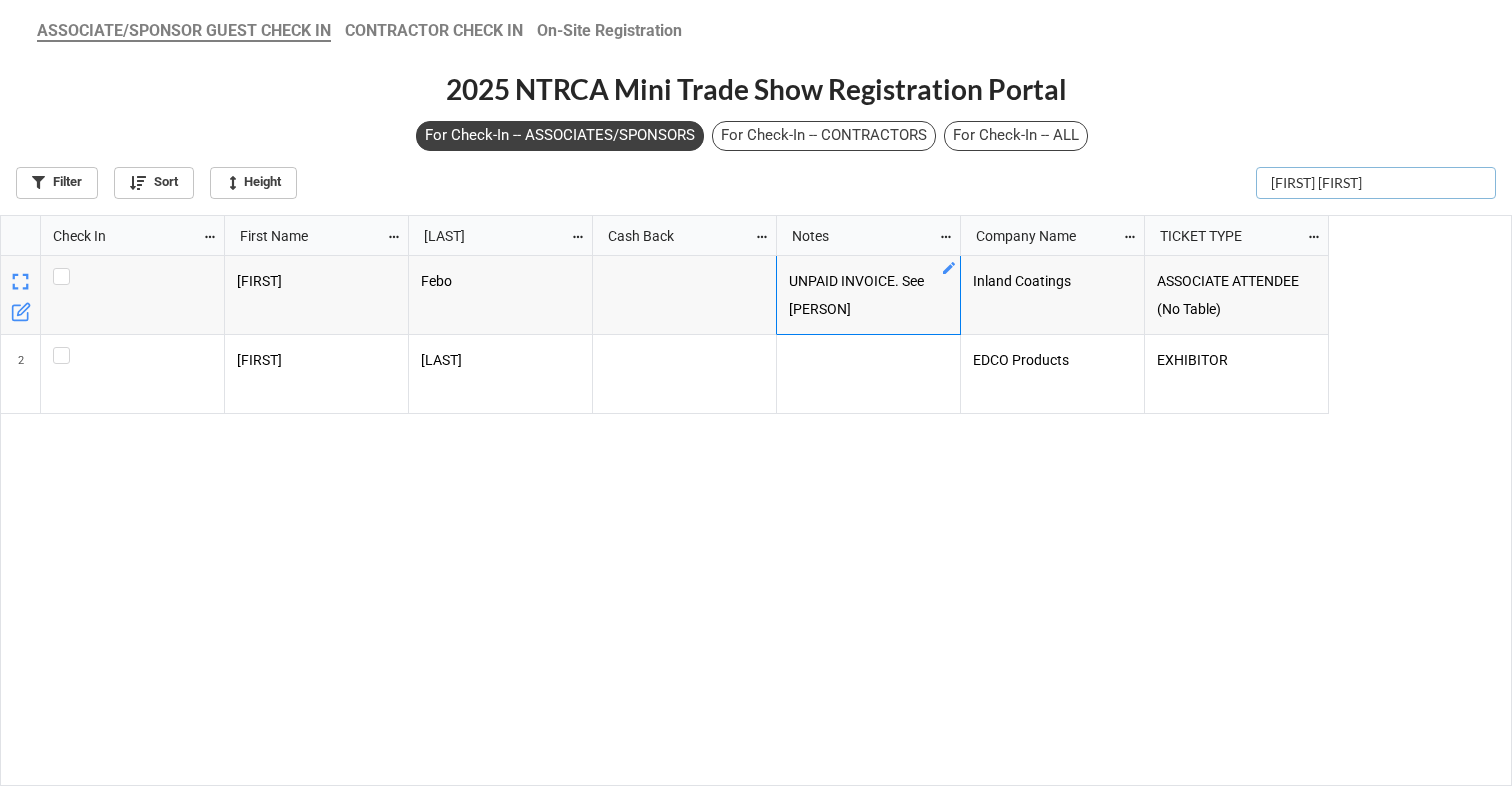 type on "[FIRST] [FIRST]" 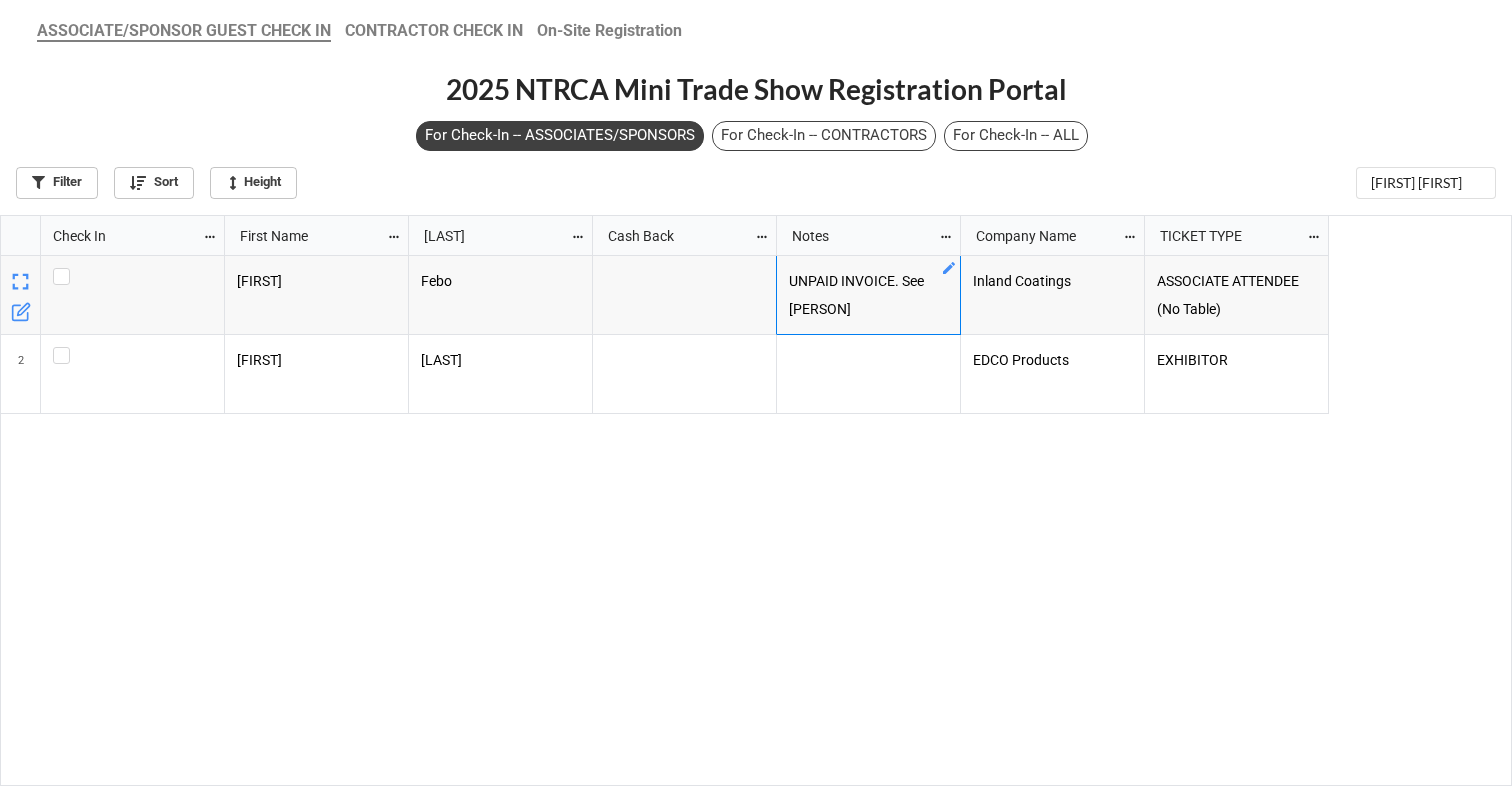 click 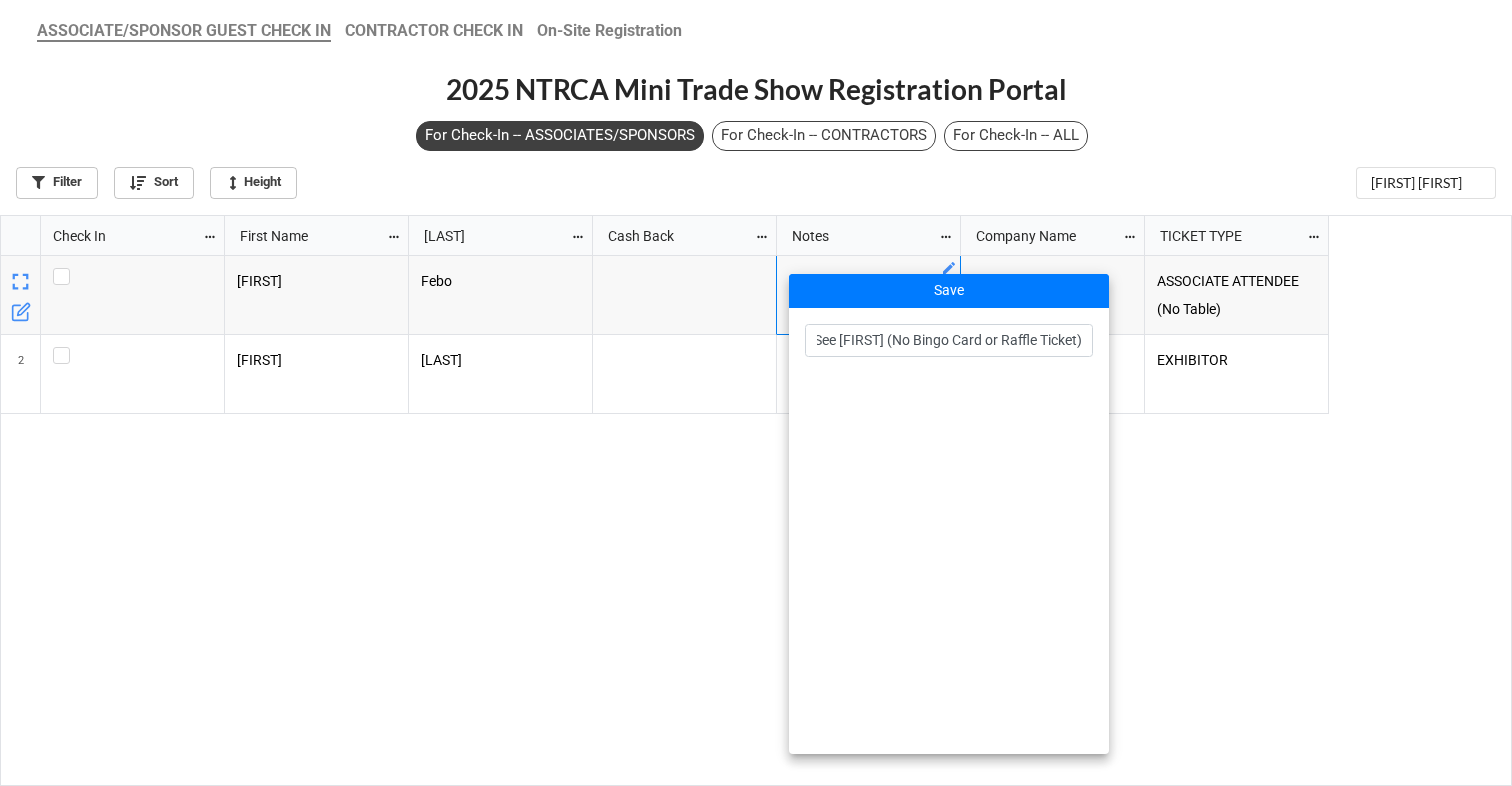 scroll, scrollTop: 0, scrollLeft: 138, axis: horizontal 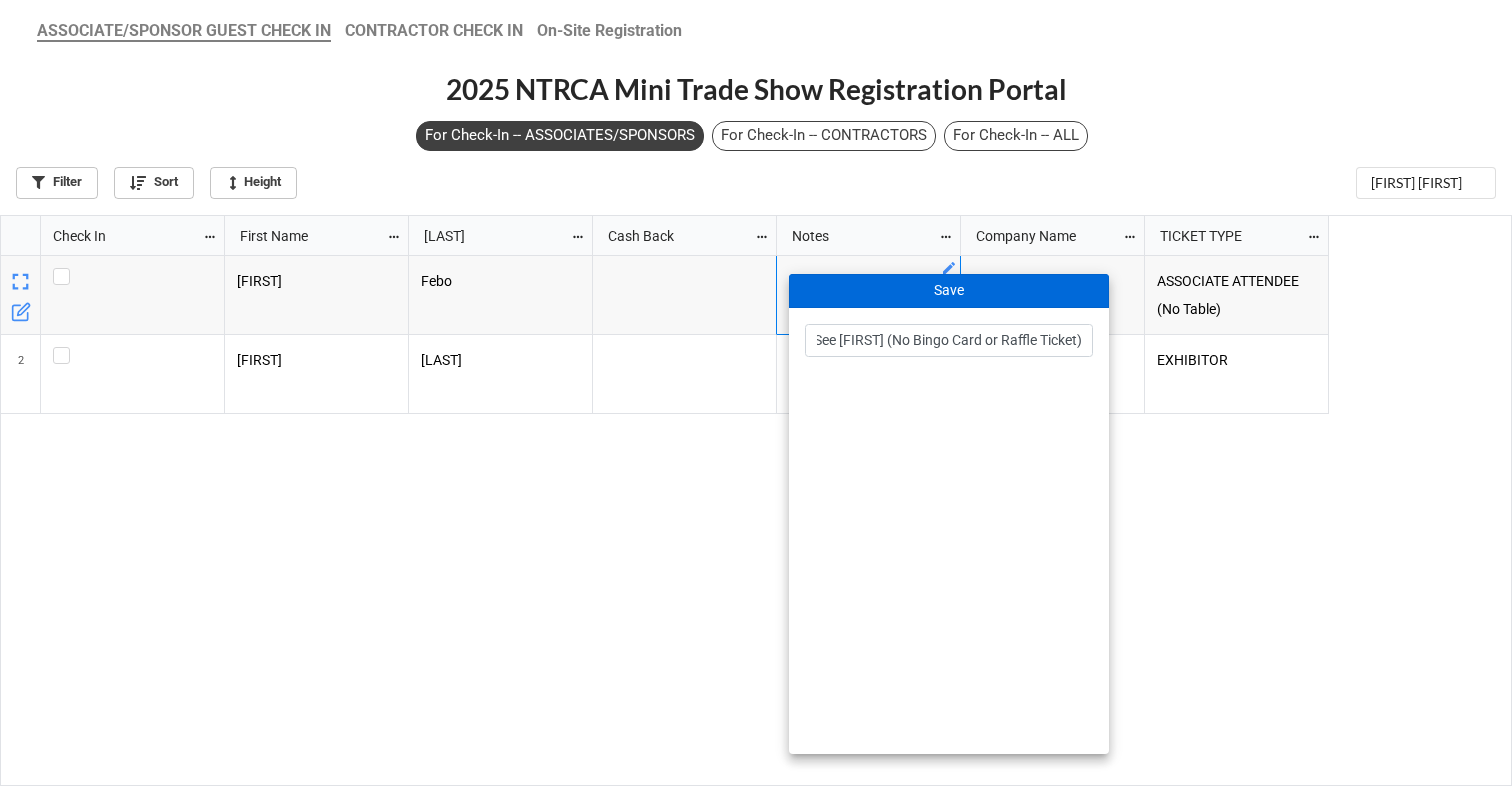 type on "UNPAID INVOICE. See [FIRST] (No Bingo Card or Raffle Ticket)" 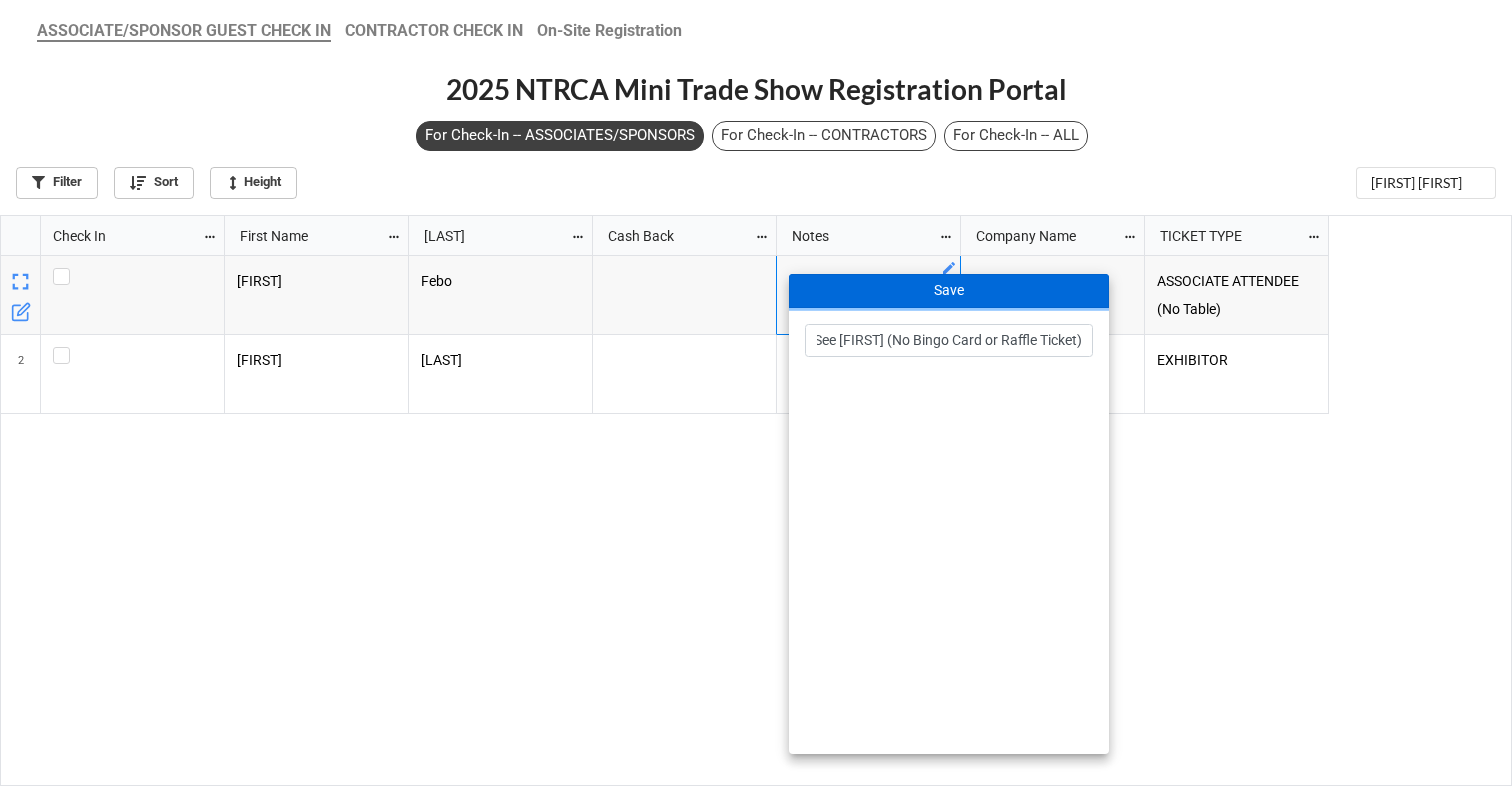 scroll, scrollTop: 0, scrollLeft: 0, axis: both 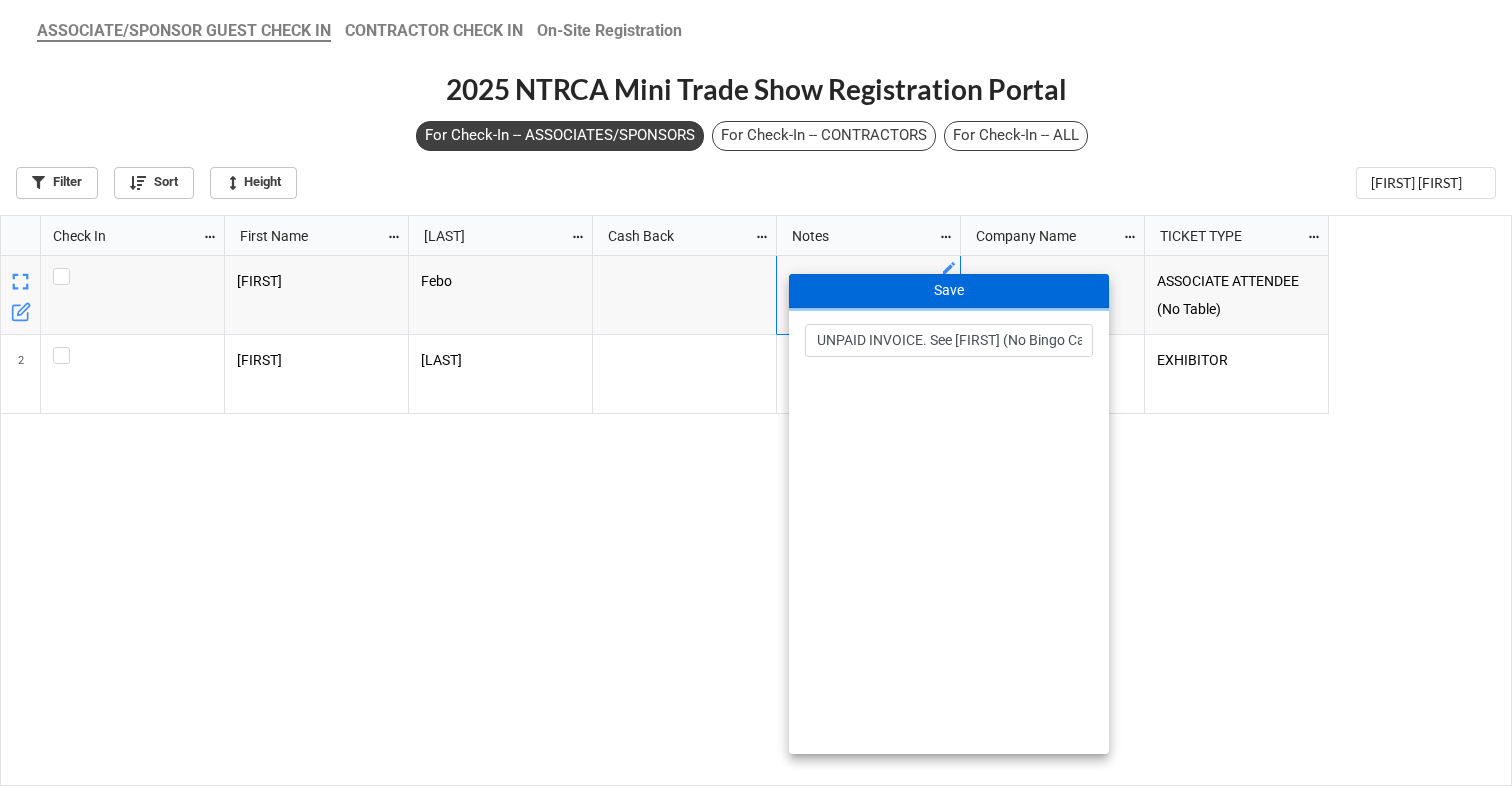 click on "Save" at bounding box center [949, 291] 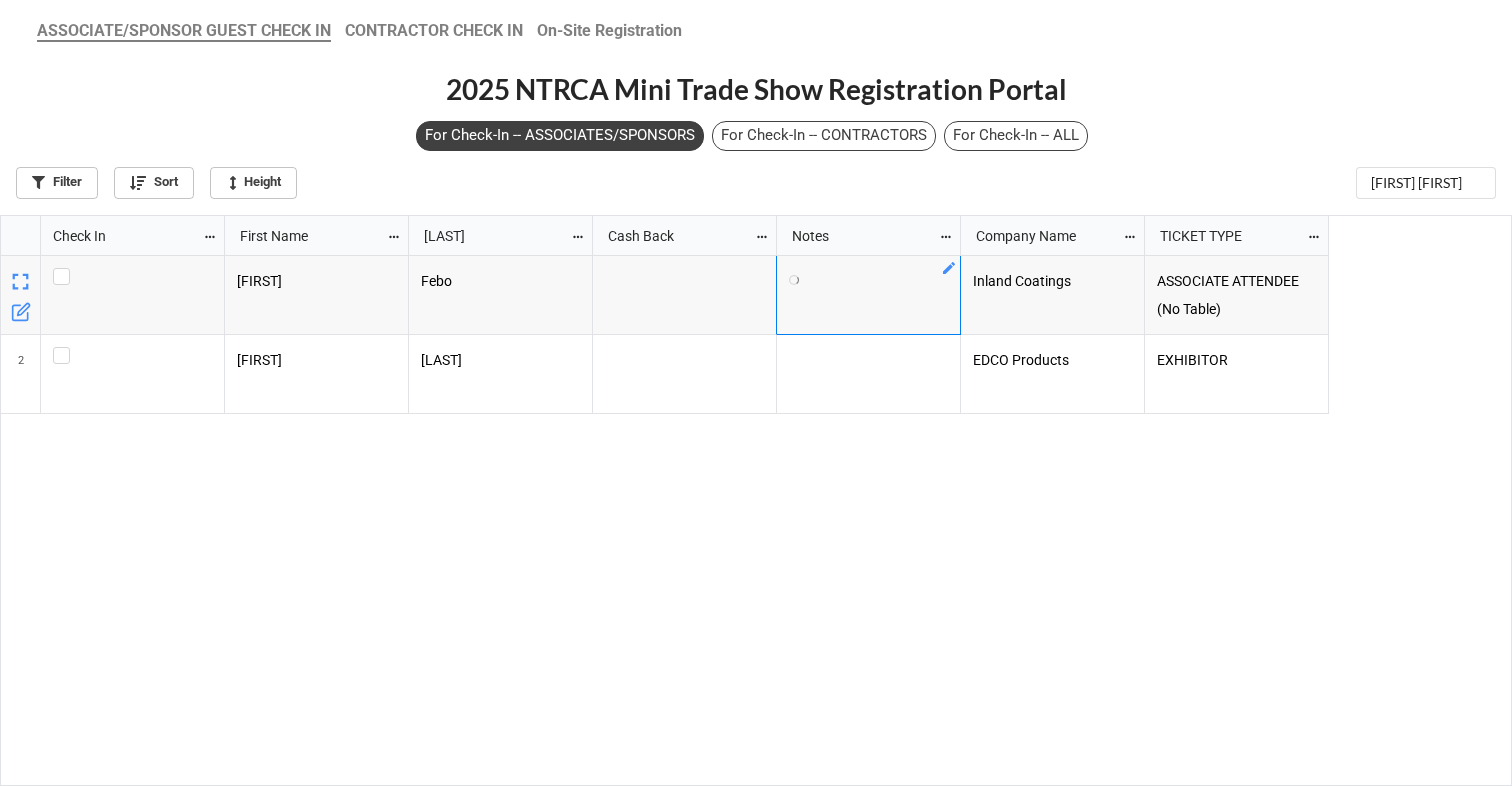 scroll, scrollTop: 558, scrollLeft: 1500, axis: both 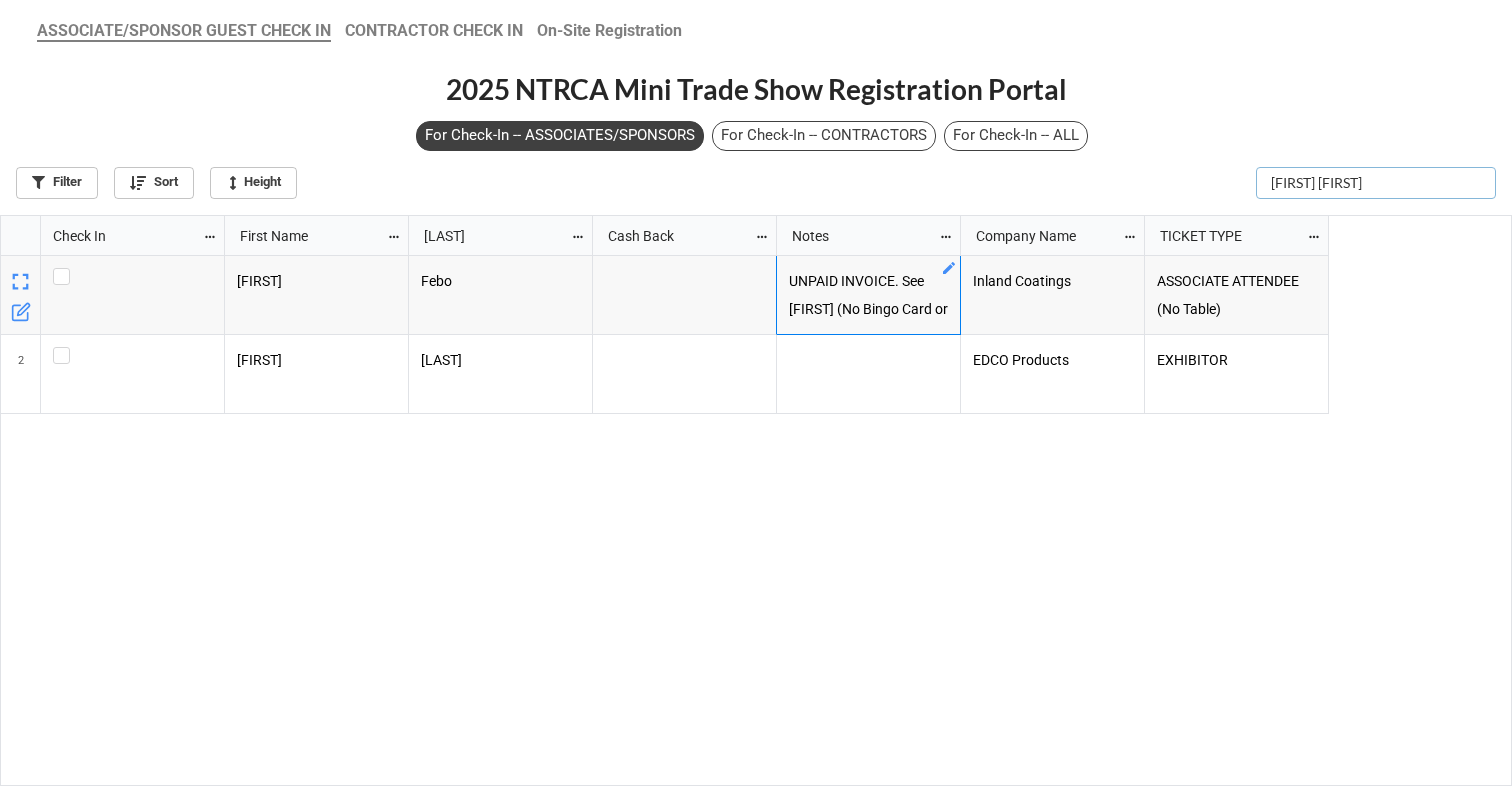 drag, startPoint x: 1425, startPoint y: 171, endPoint x: 1335, endPoint y: 180, distance: 90.44888 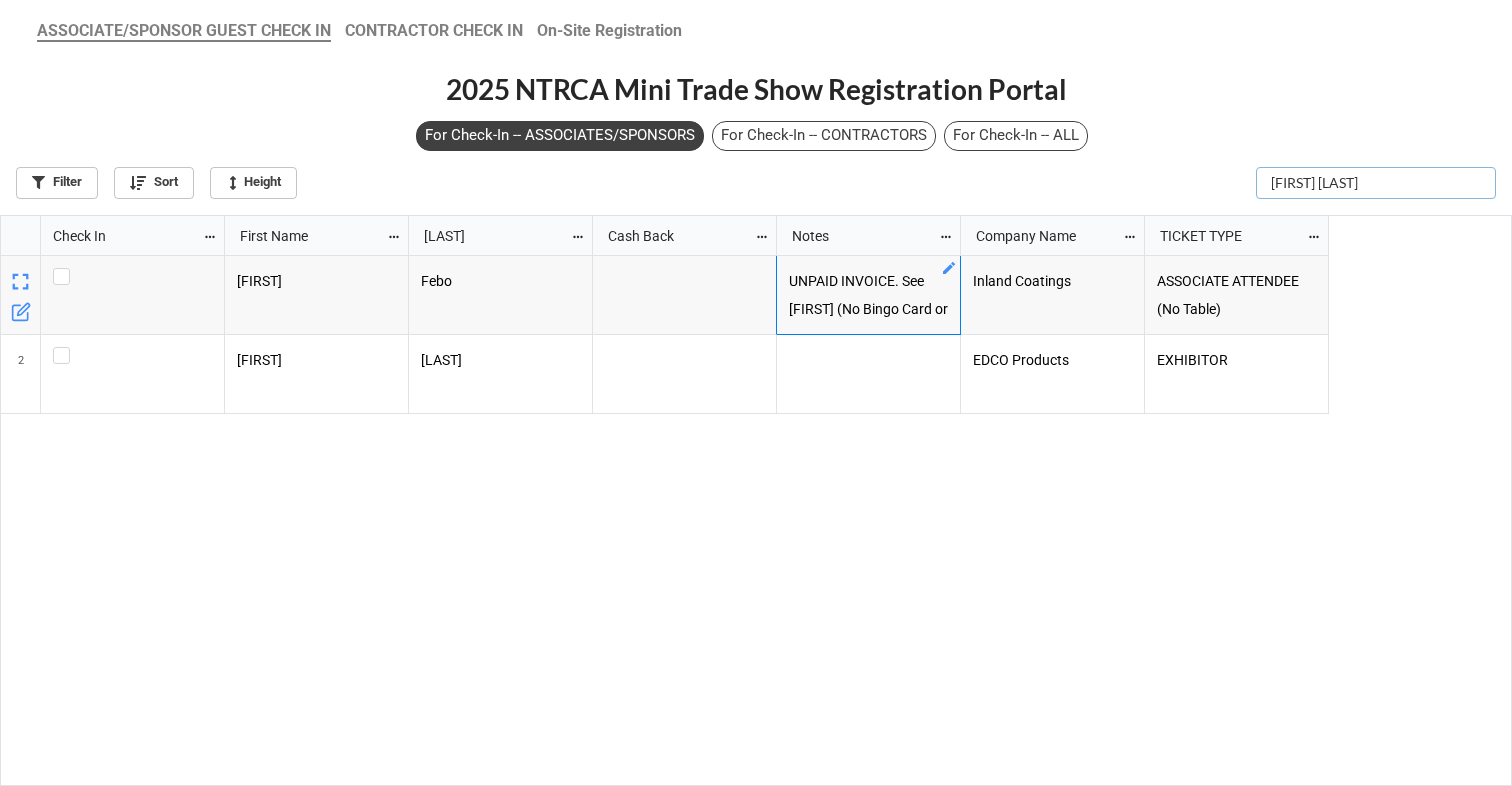 scroll, scrollTop: 558, scrollLeft: 1500, axis: both 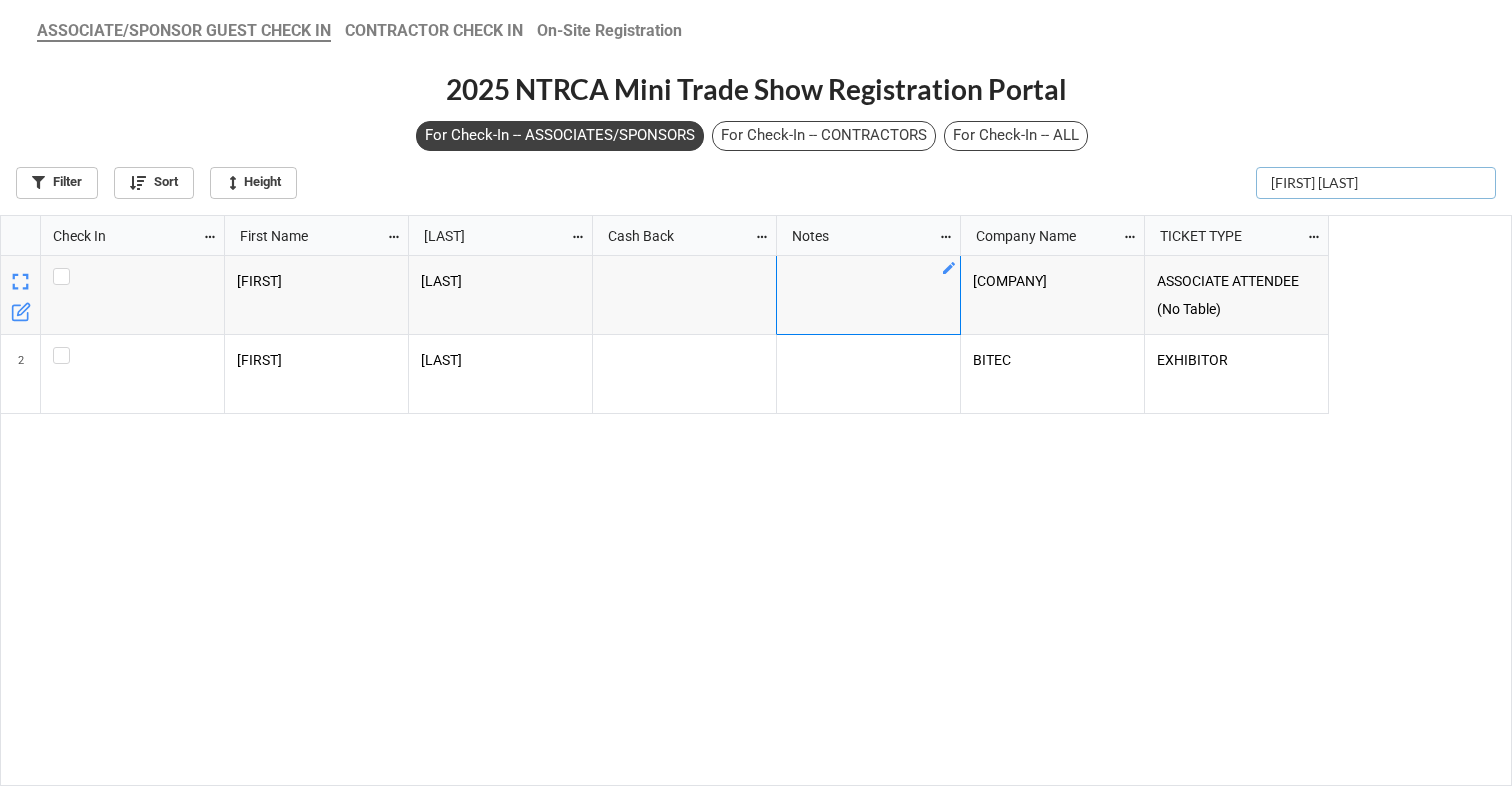 type on "[FIRST] [LAST]" 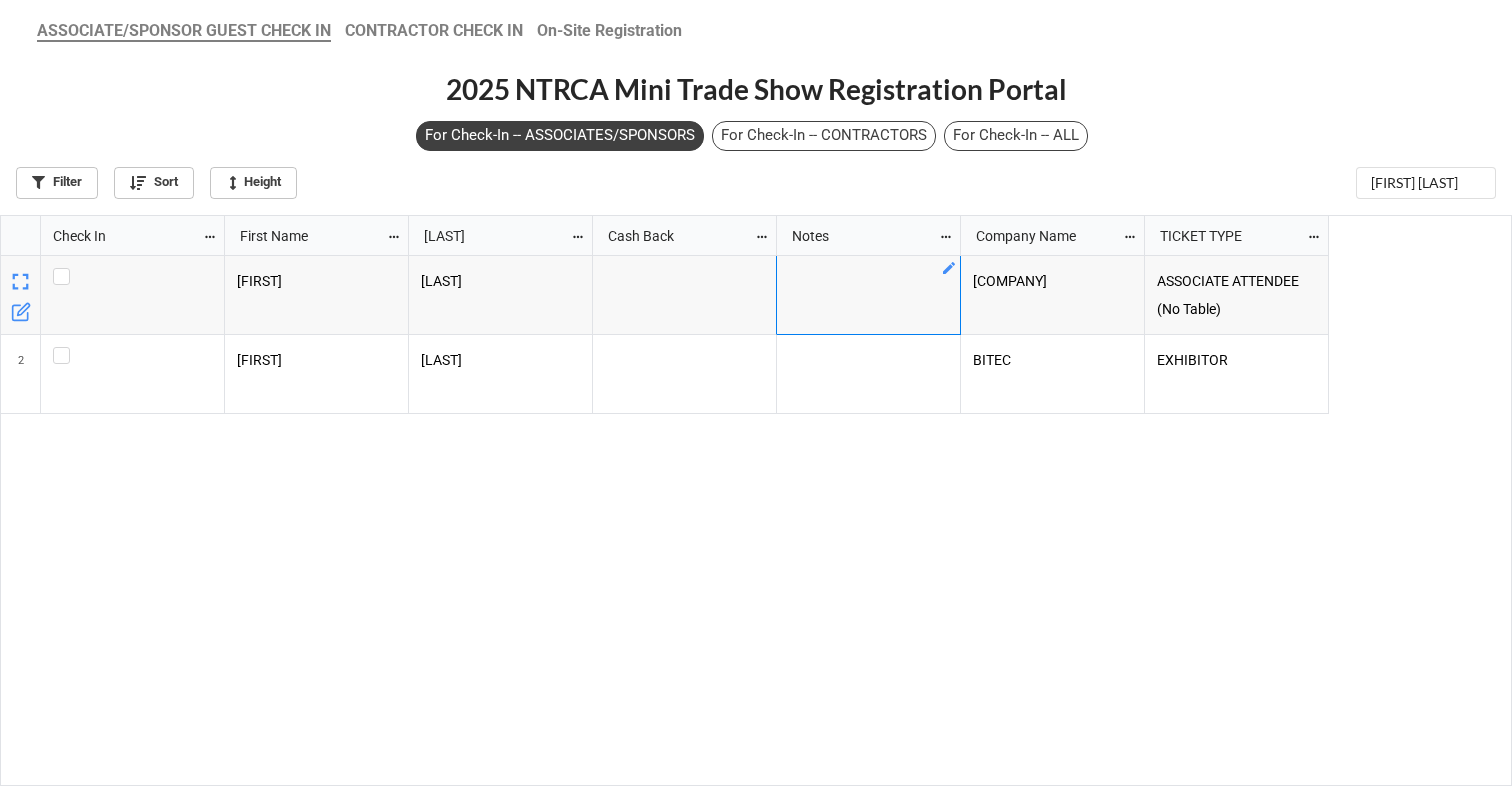 click 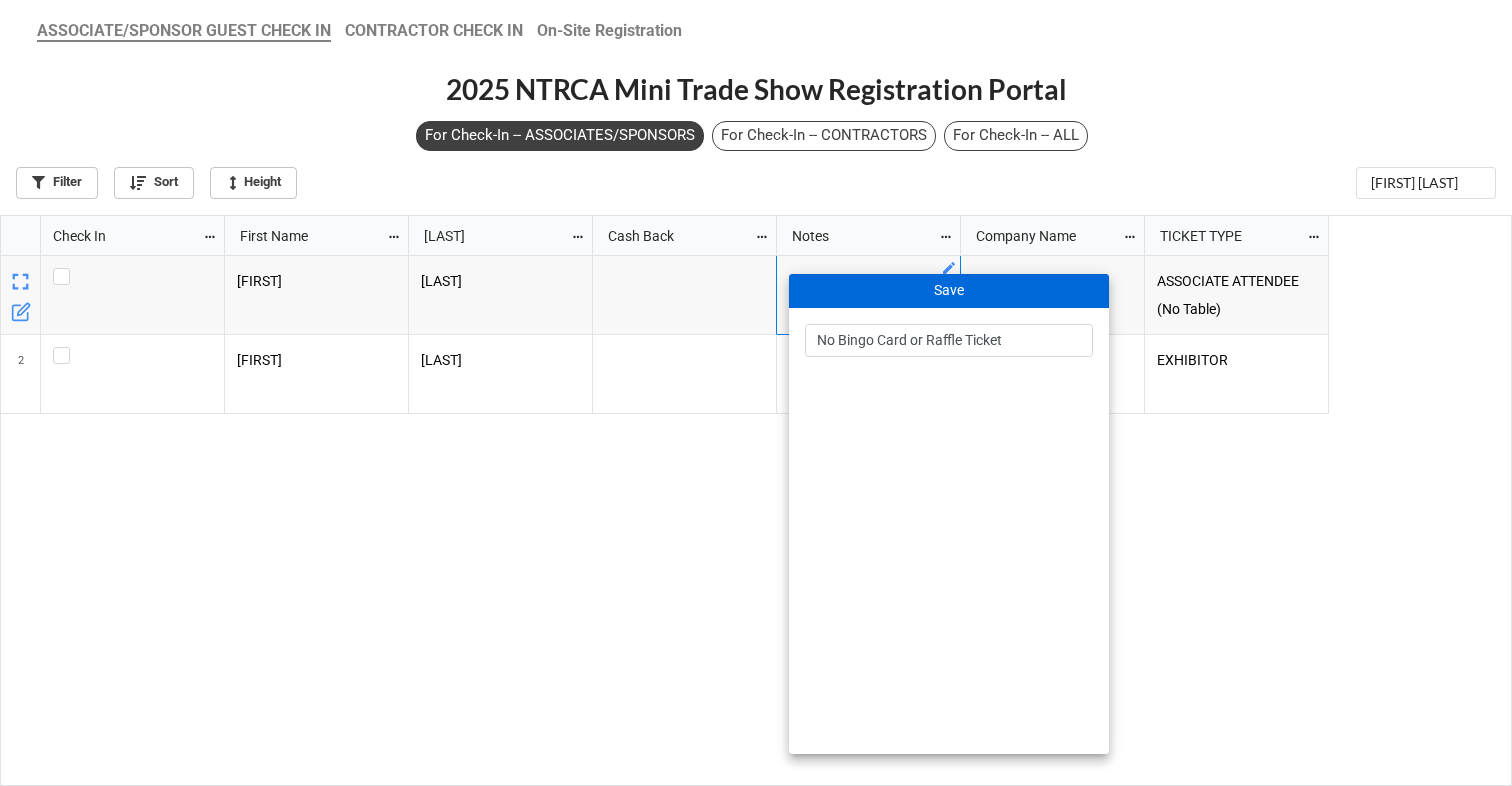 type on "No Bingo Card or Raffle Ticket" 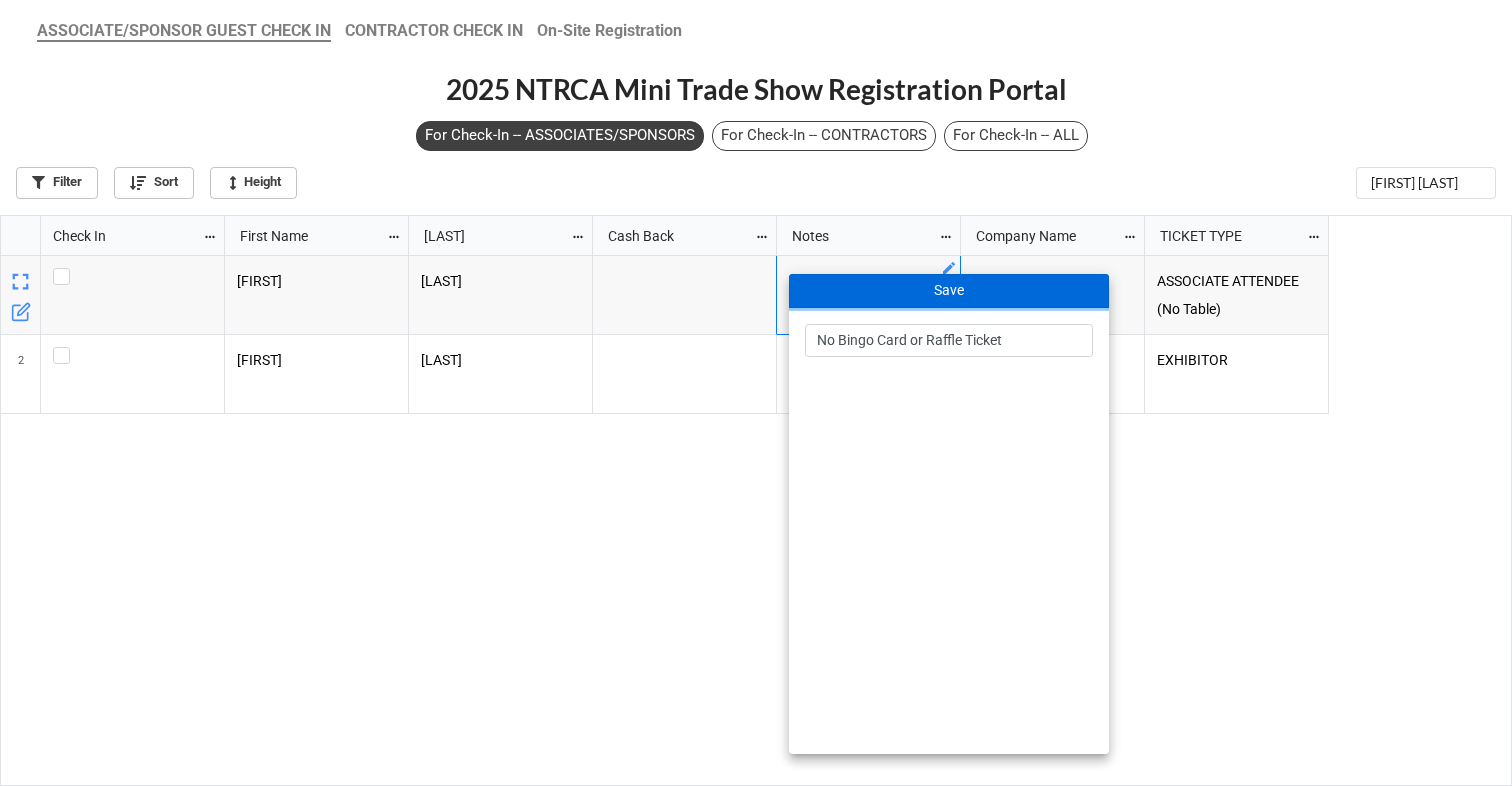 click on "Save" at bounding box center [949, 291] 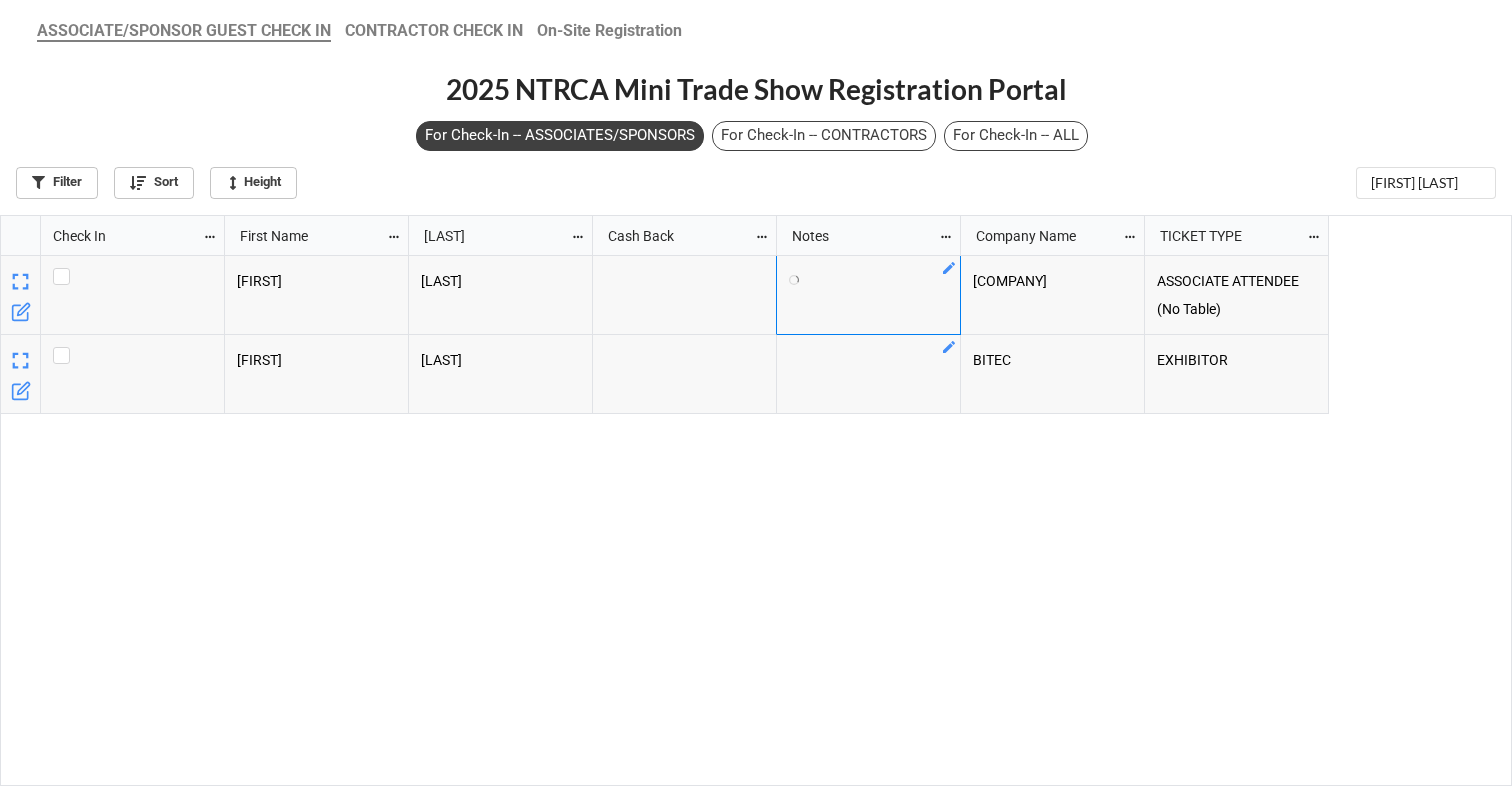 scroll, scrollTop: 558, scrollLeft: 1500, axis: both 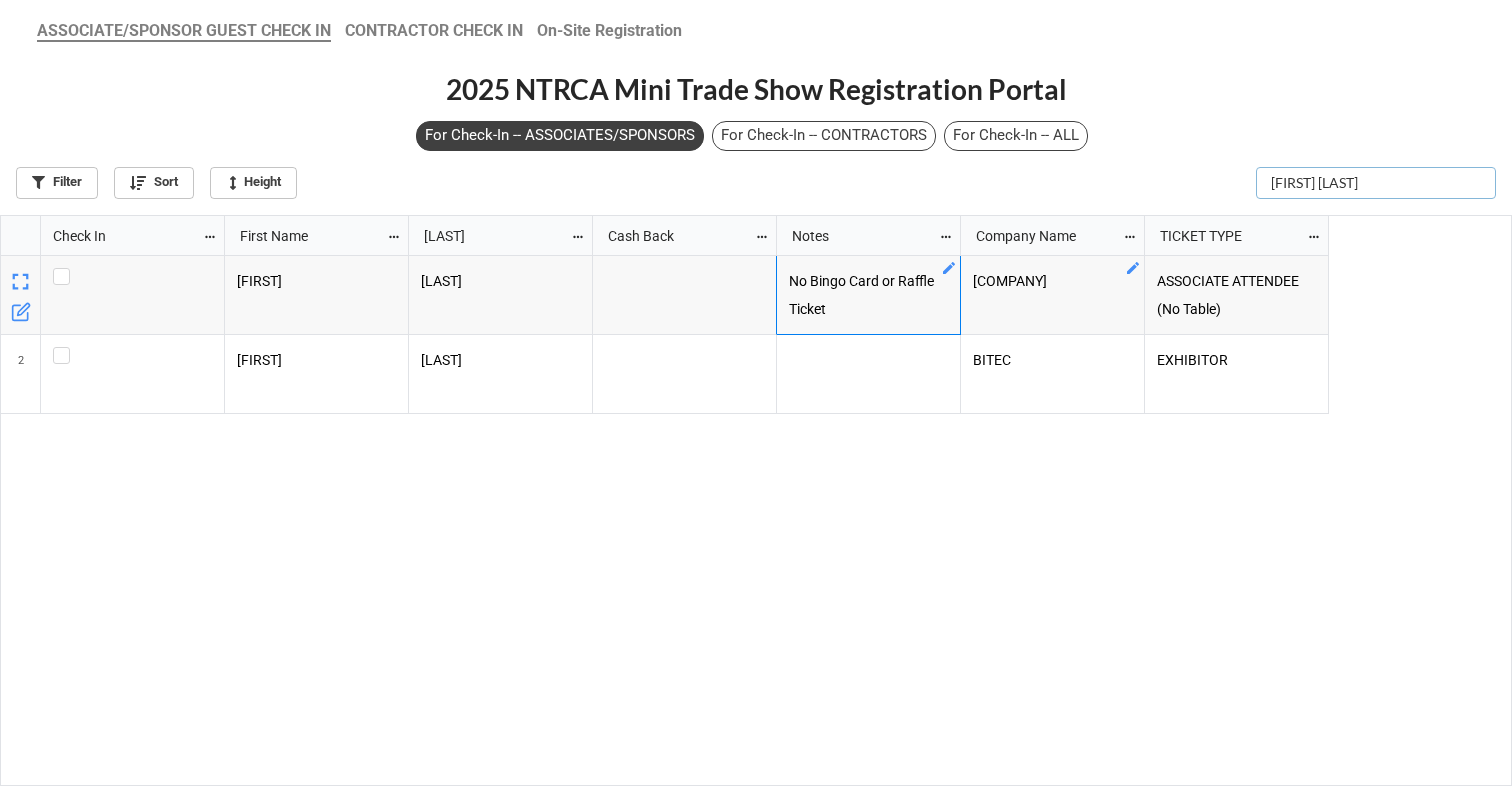 click on "[FIRST] [LAST]" at bounding box center (1376, 183) 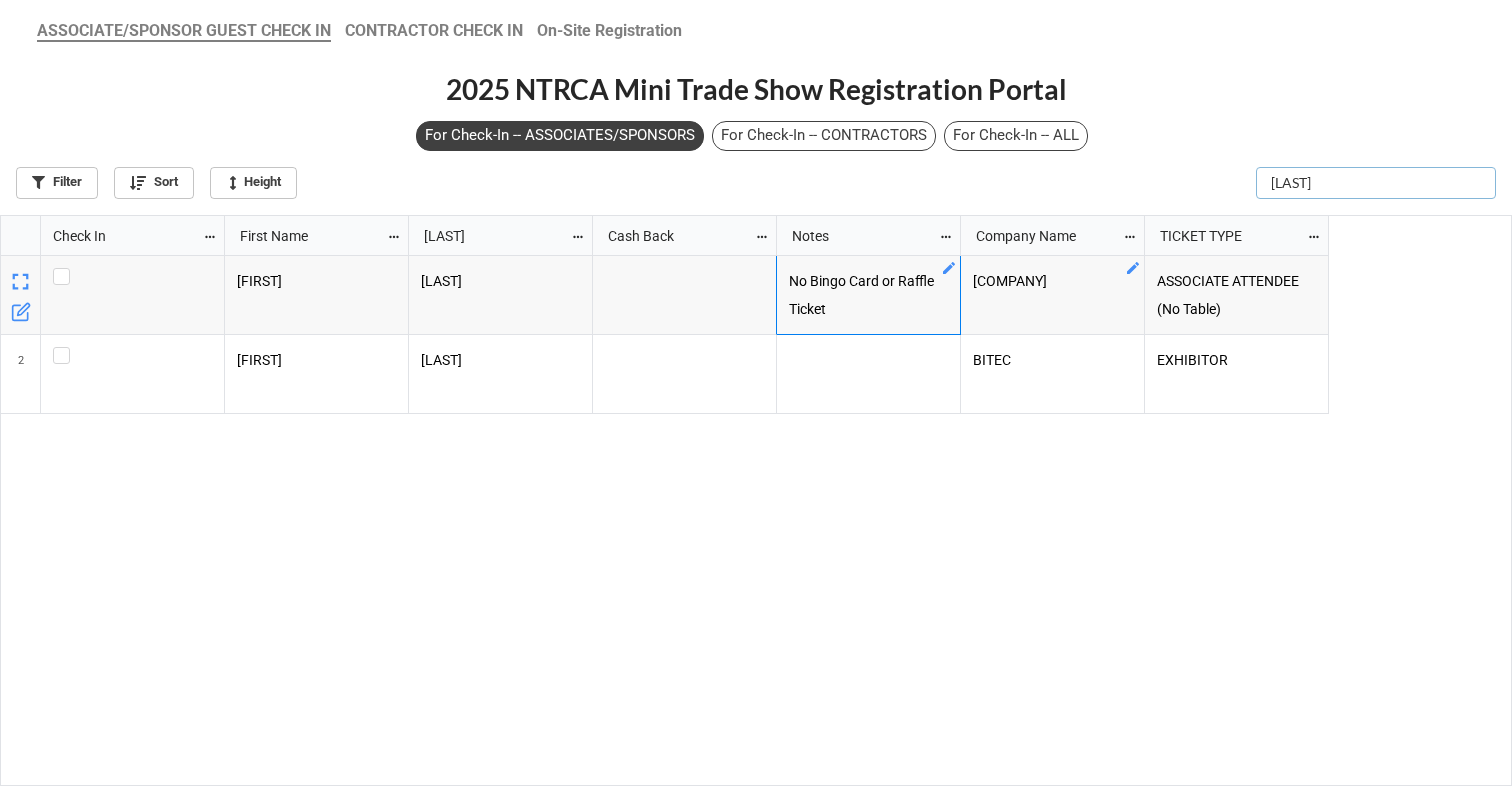 scroll, scrollTop: 558, scrollLeft: 1500, axis: both 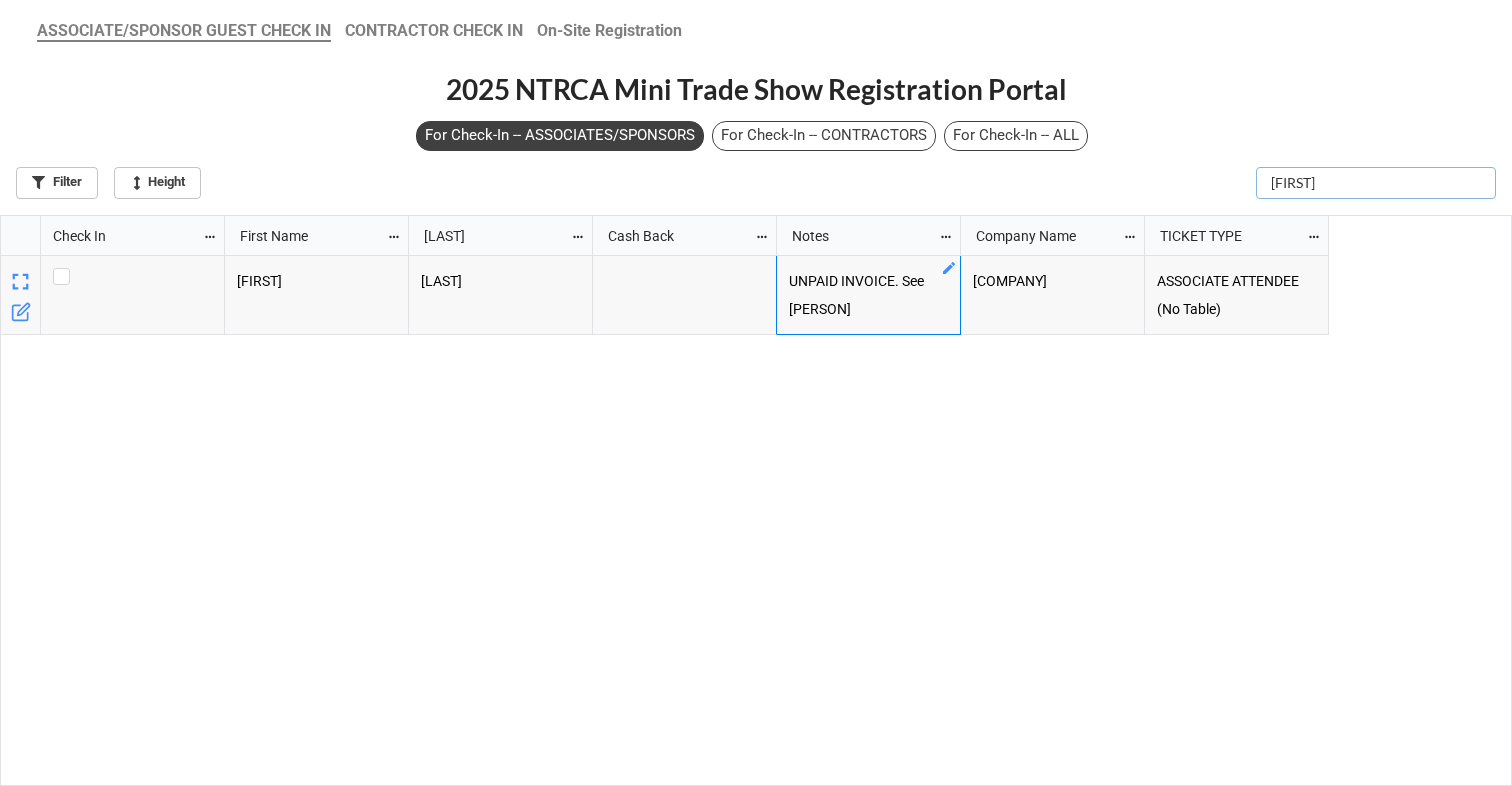 type on "[FIRST]" 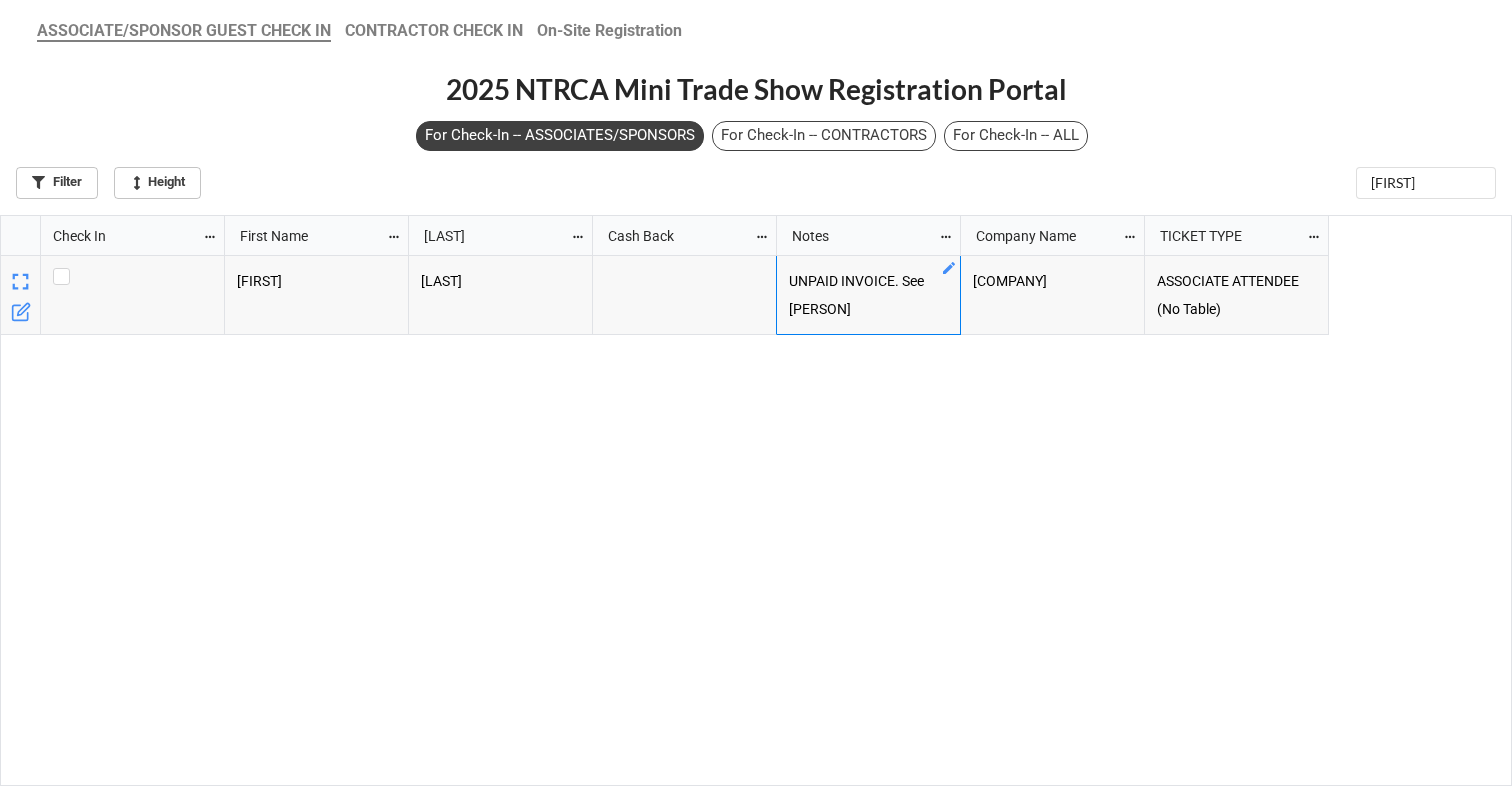 click 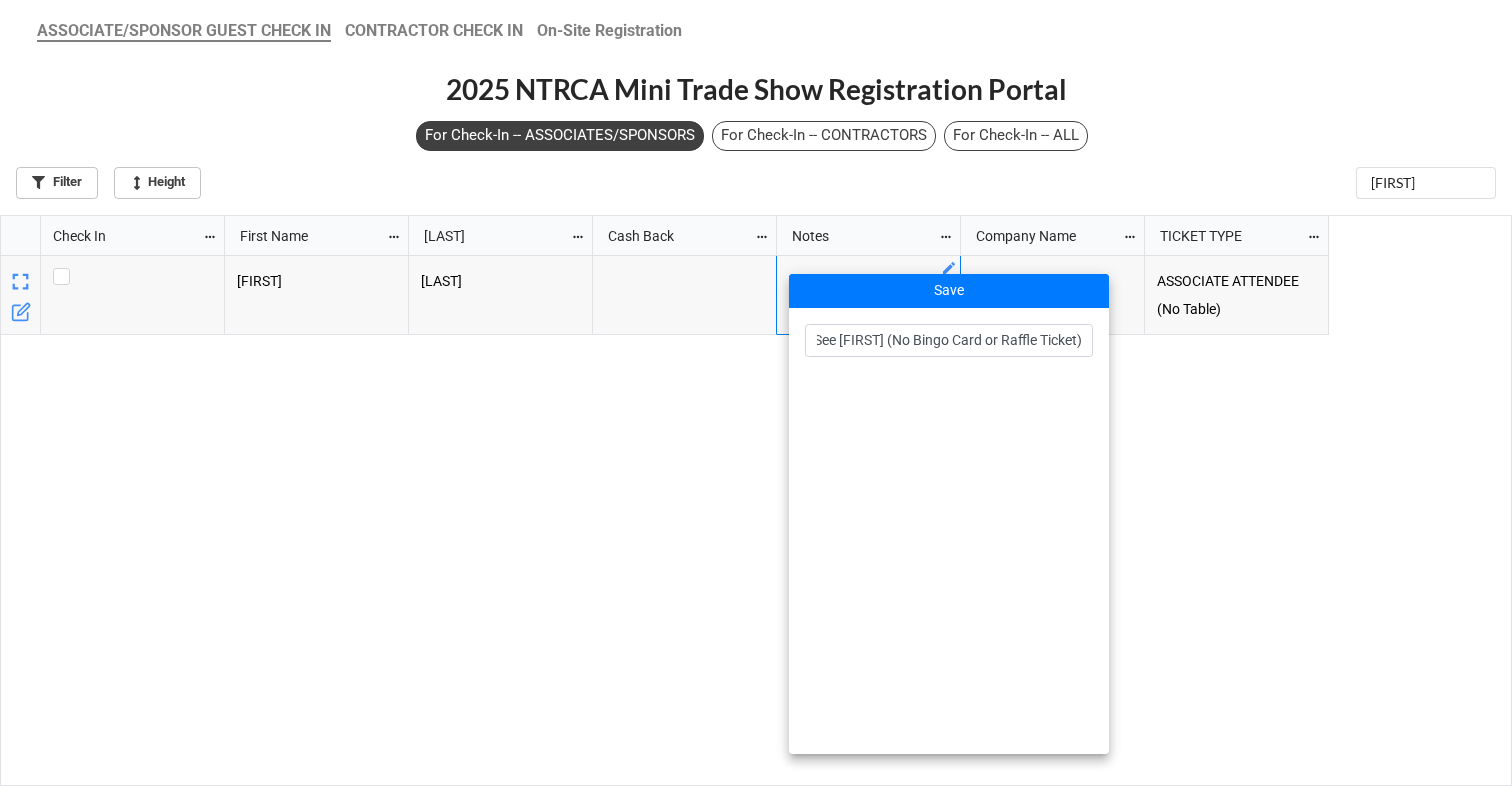 scroll, scrollTop: 0, scrollLeft: 138, axis: horizontal 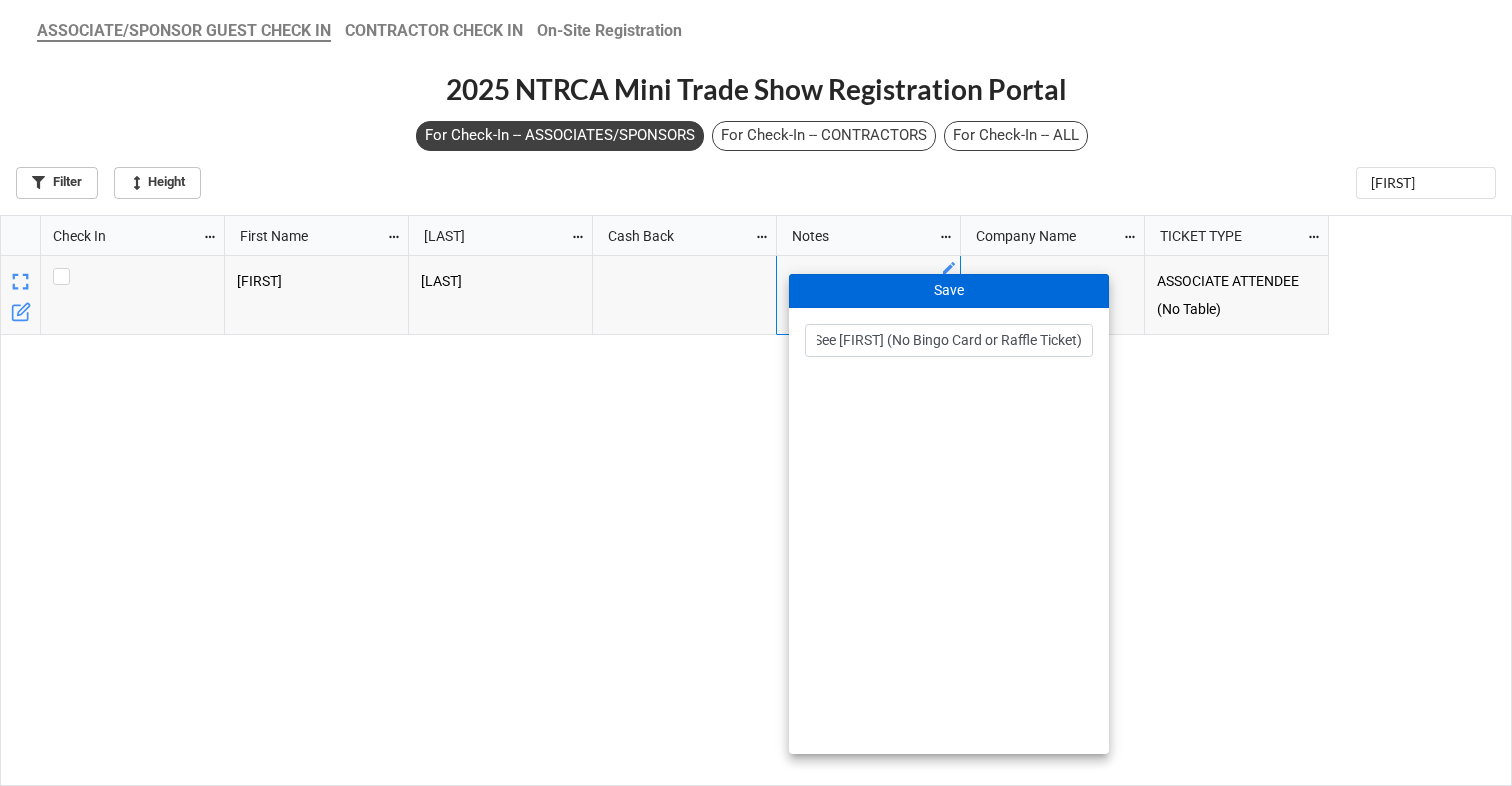 type on "UNPAID INVOICE. See [FIRST] (No Bingo Card or Raffle Ticket)" 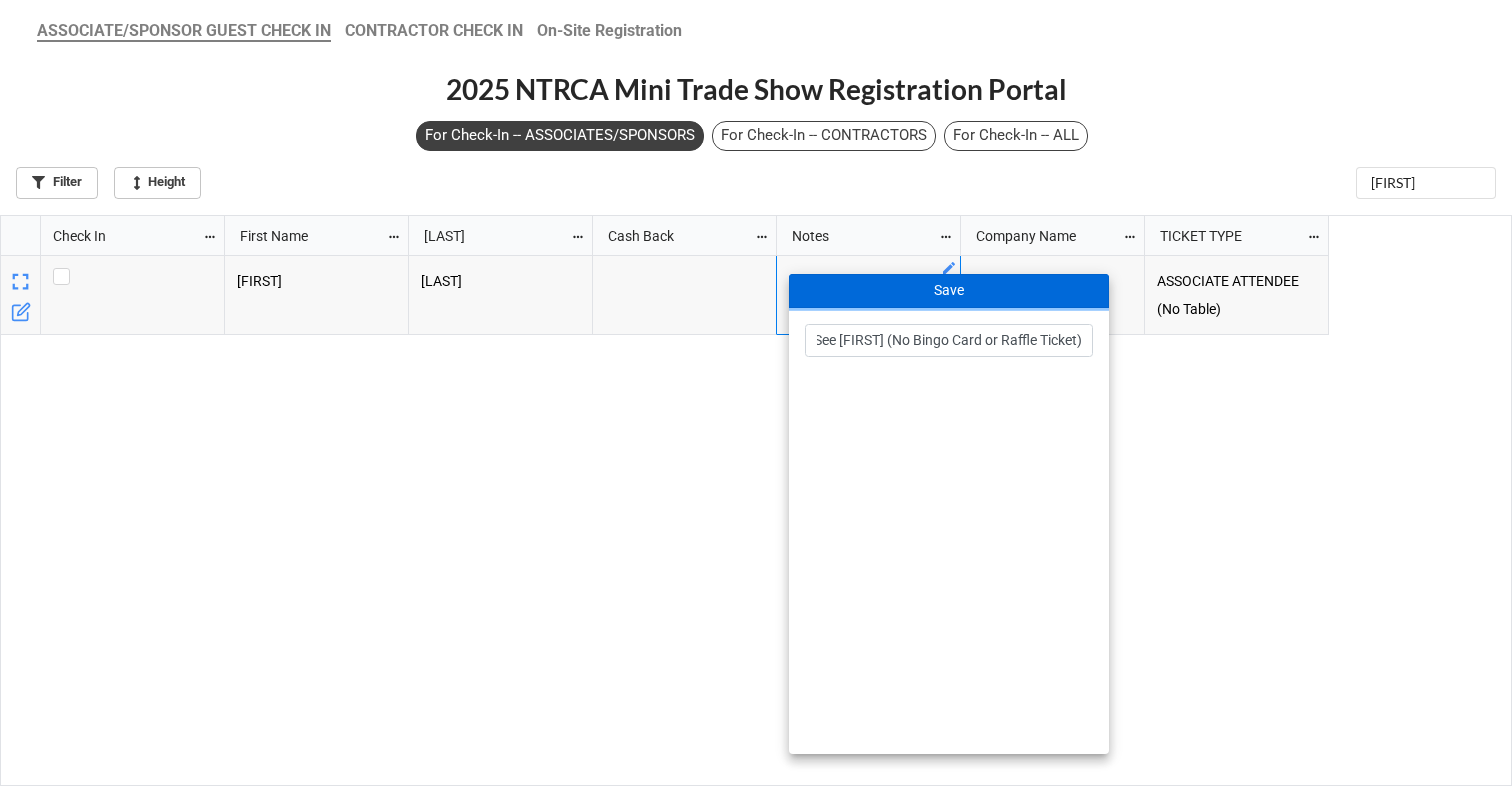 scroll, scrollTop: 0, scrollLeft: 0, axis: both 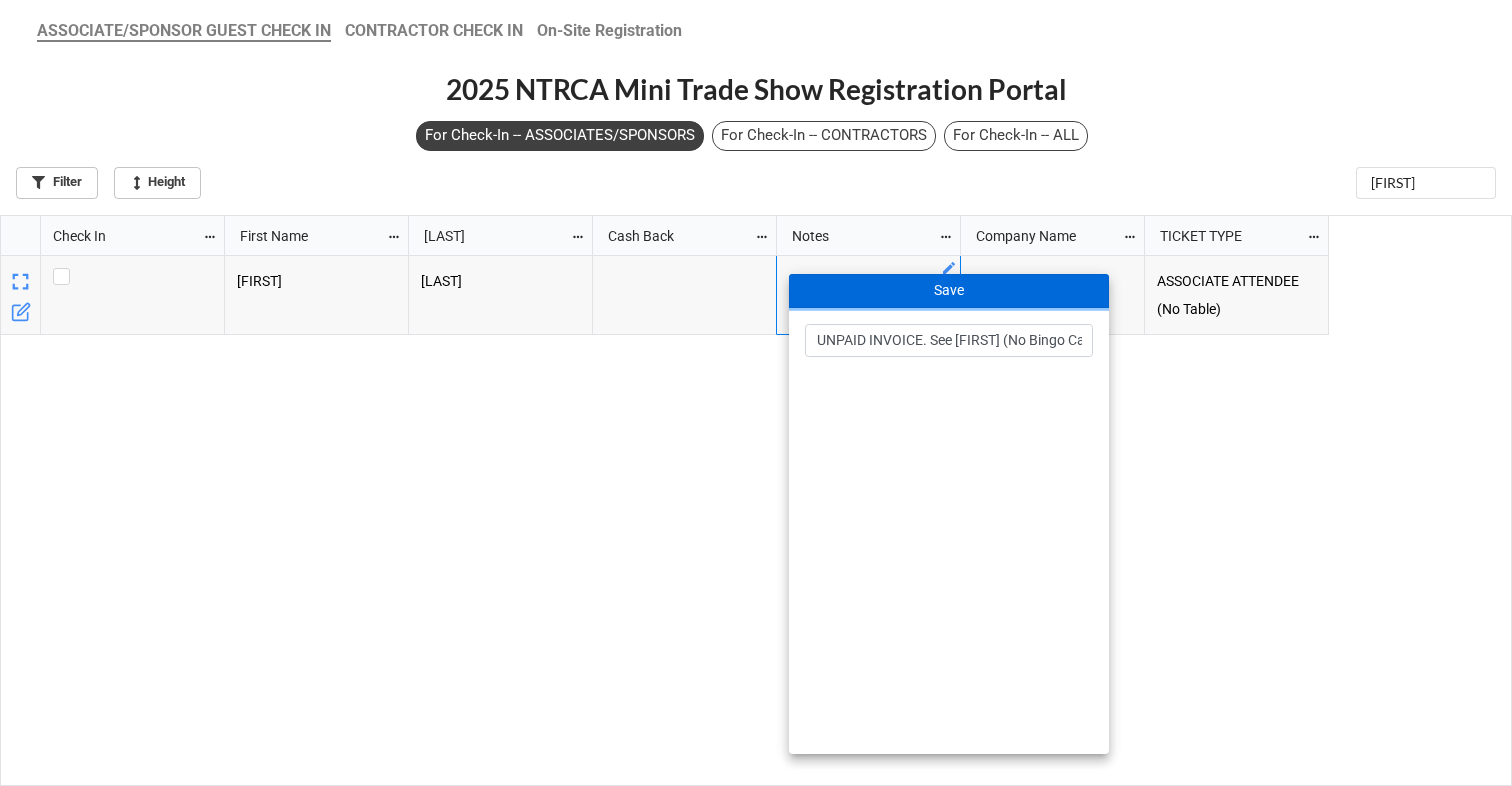 click on "Save" at bounding box center [949, 291] 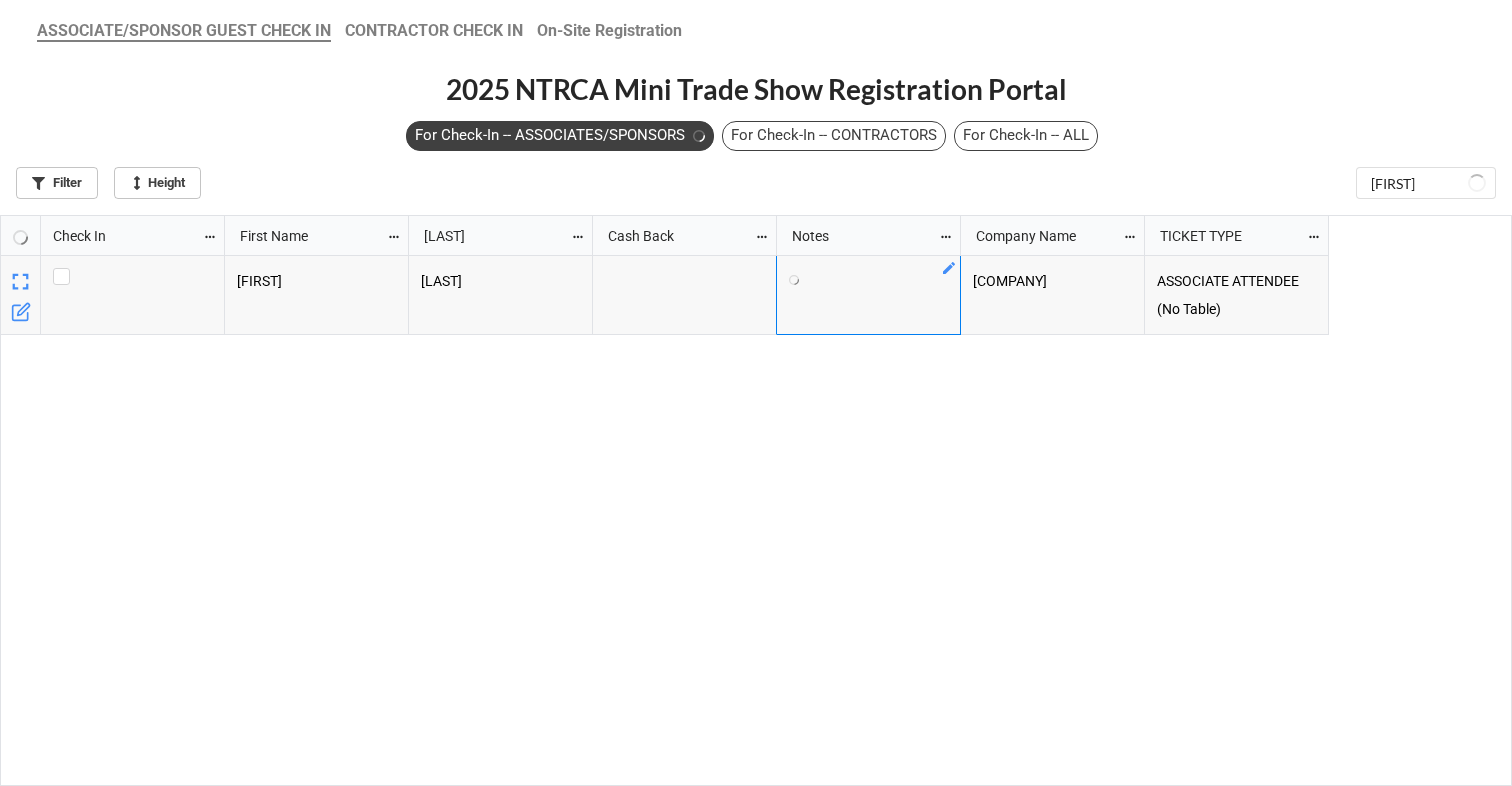 scroll, scrollTop: 558, scrollLeft: 1500, axis: both 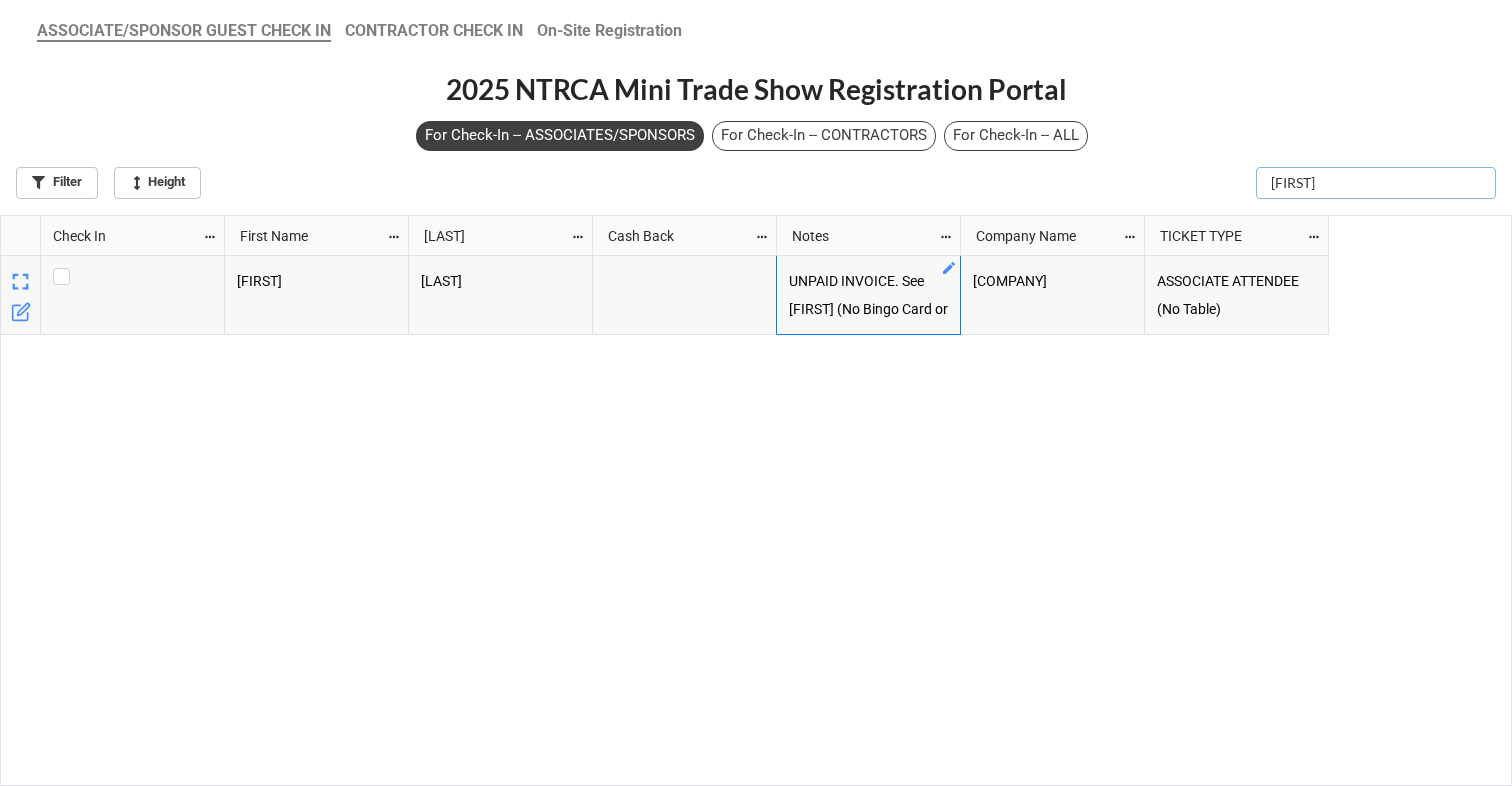 drag, startPoint x: 1455, startPoint y: 177, endPoint x: 1250, endPoint y: 182, distance: 205.06097 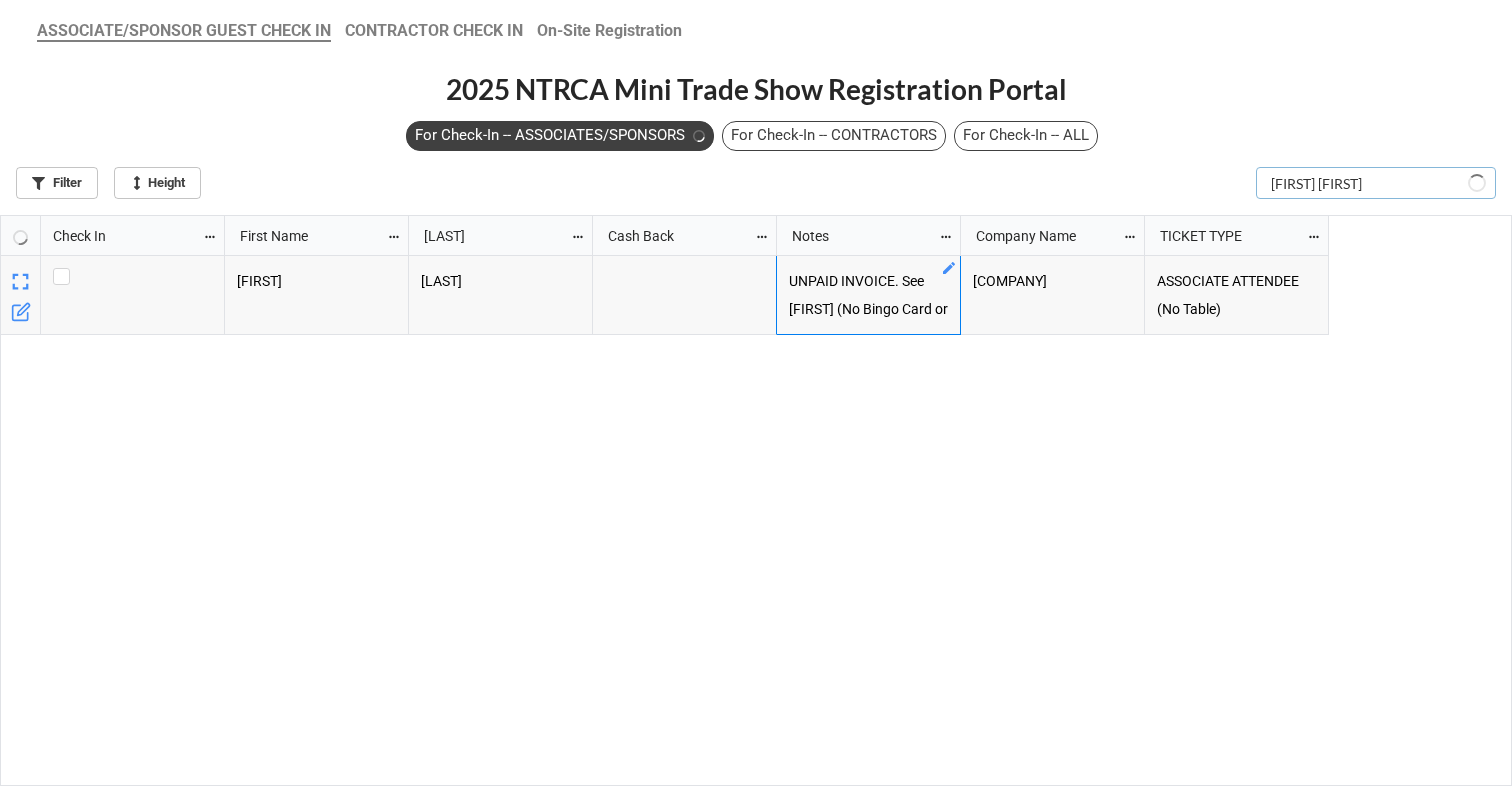 scroll, scrollTop: 558, scrollLeft: 1500, axis: both 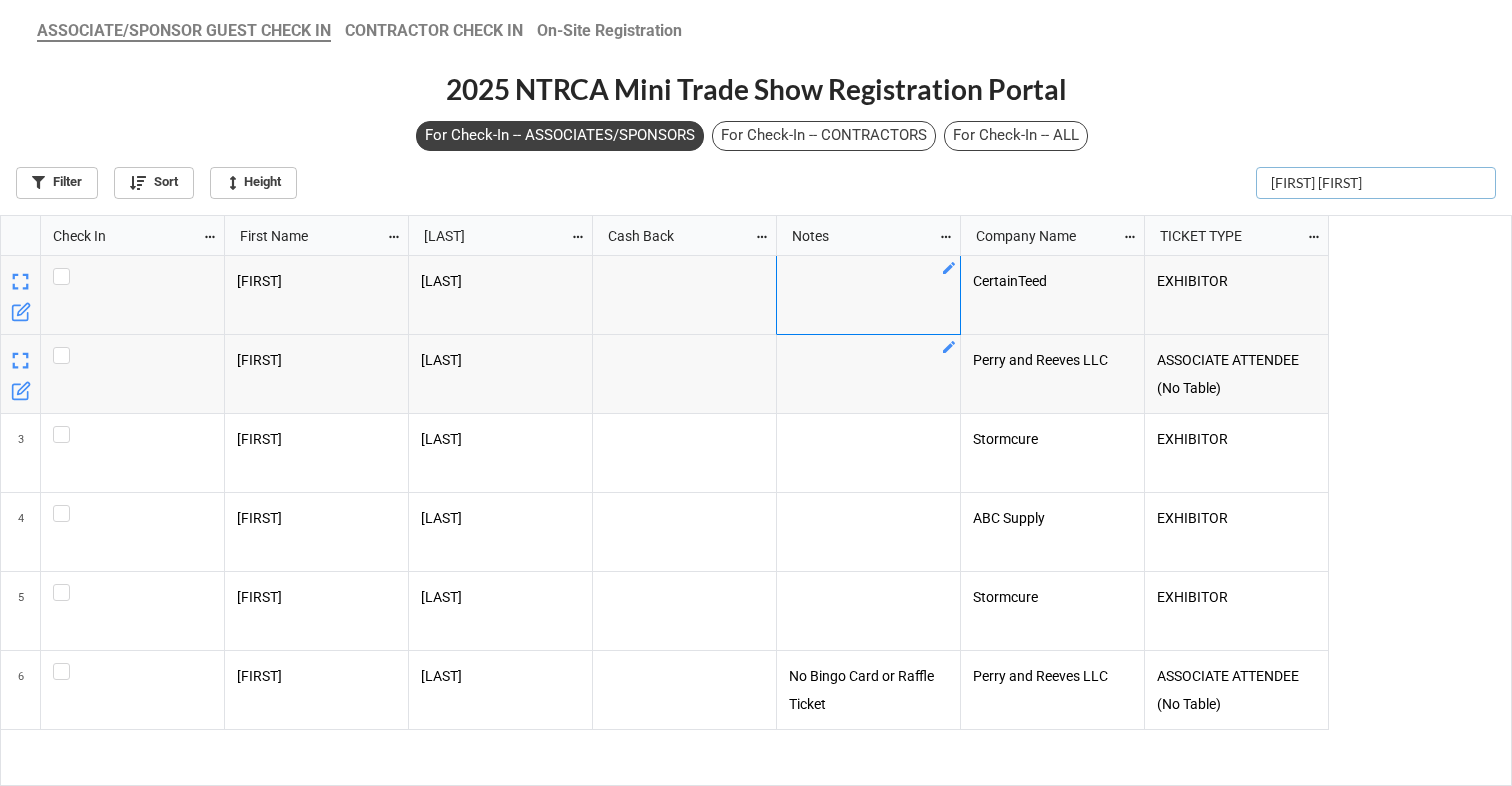 type on "[FIRST] [FIRST]" 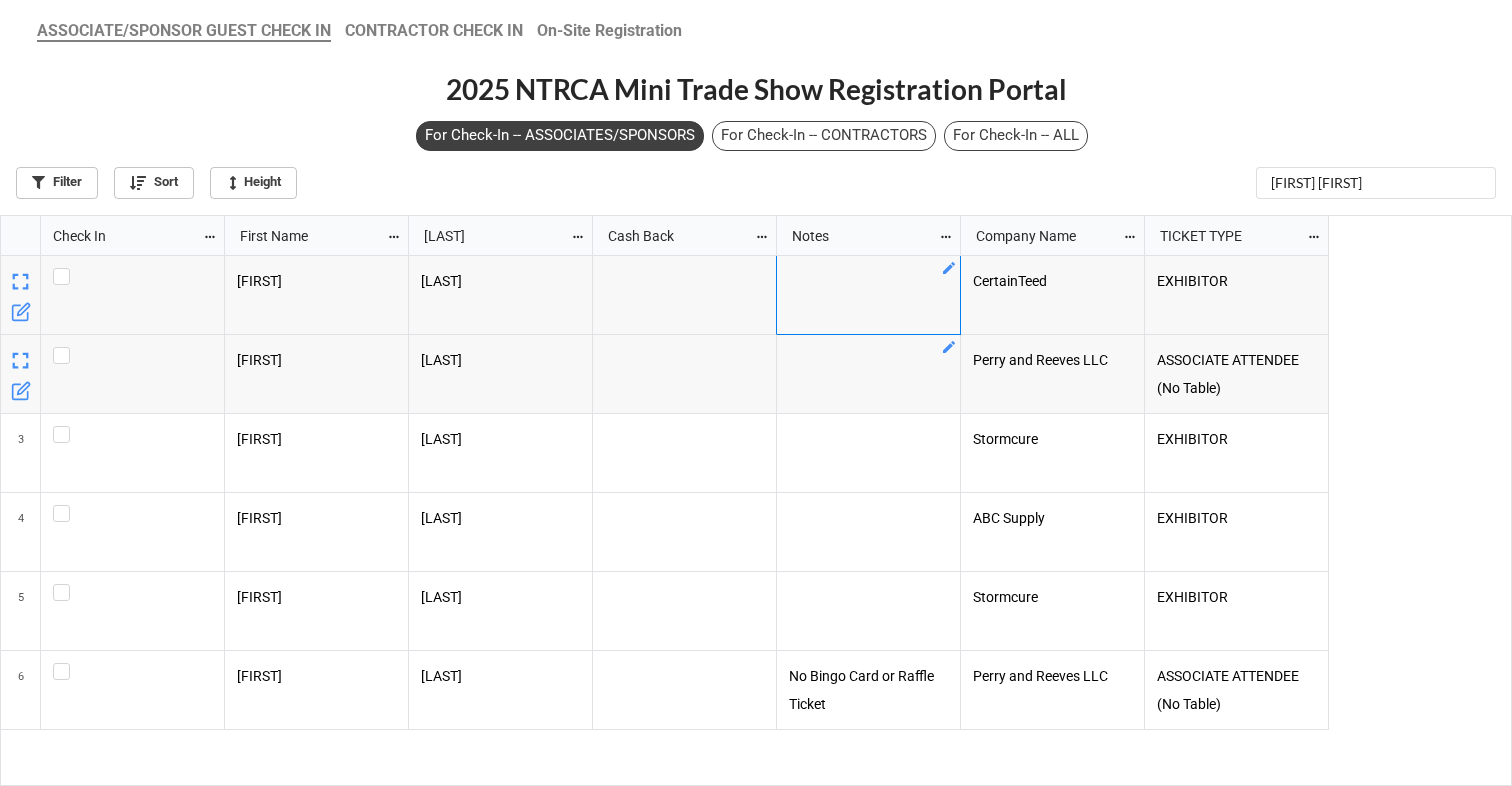 click 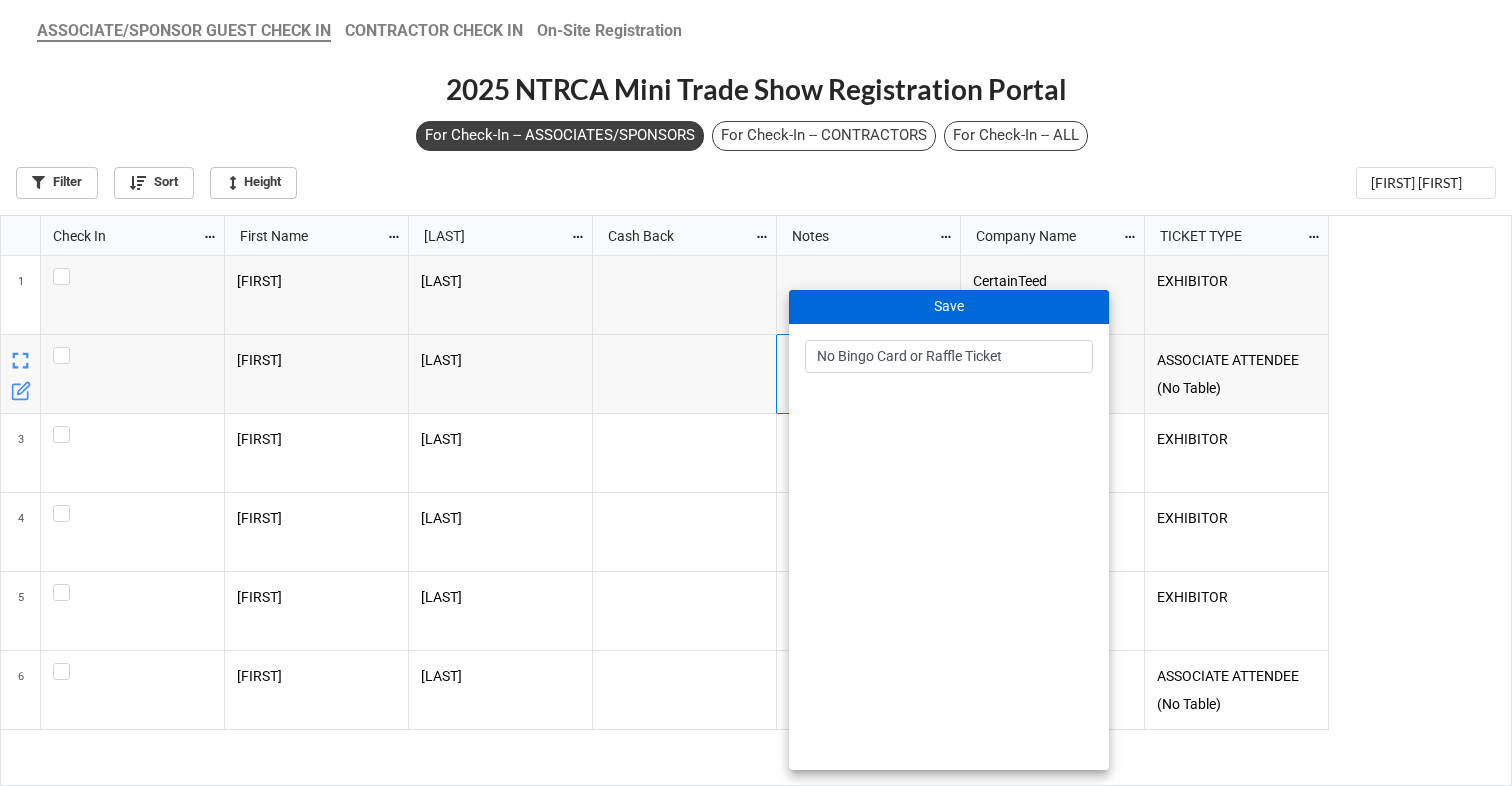 type on "No Bingo Card or Raffle Ticket" 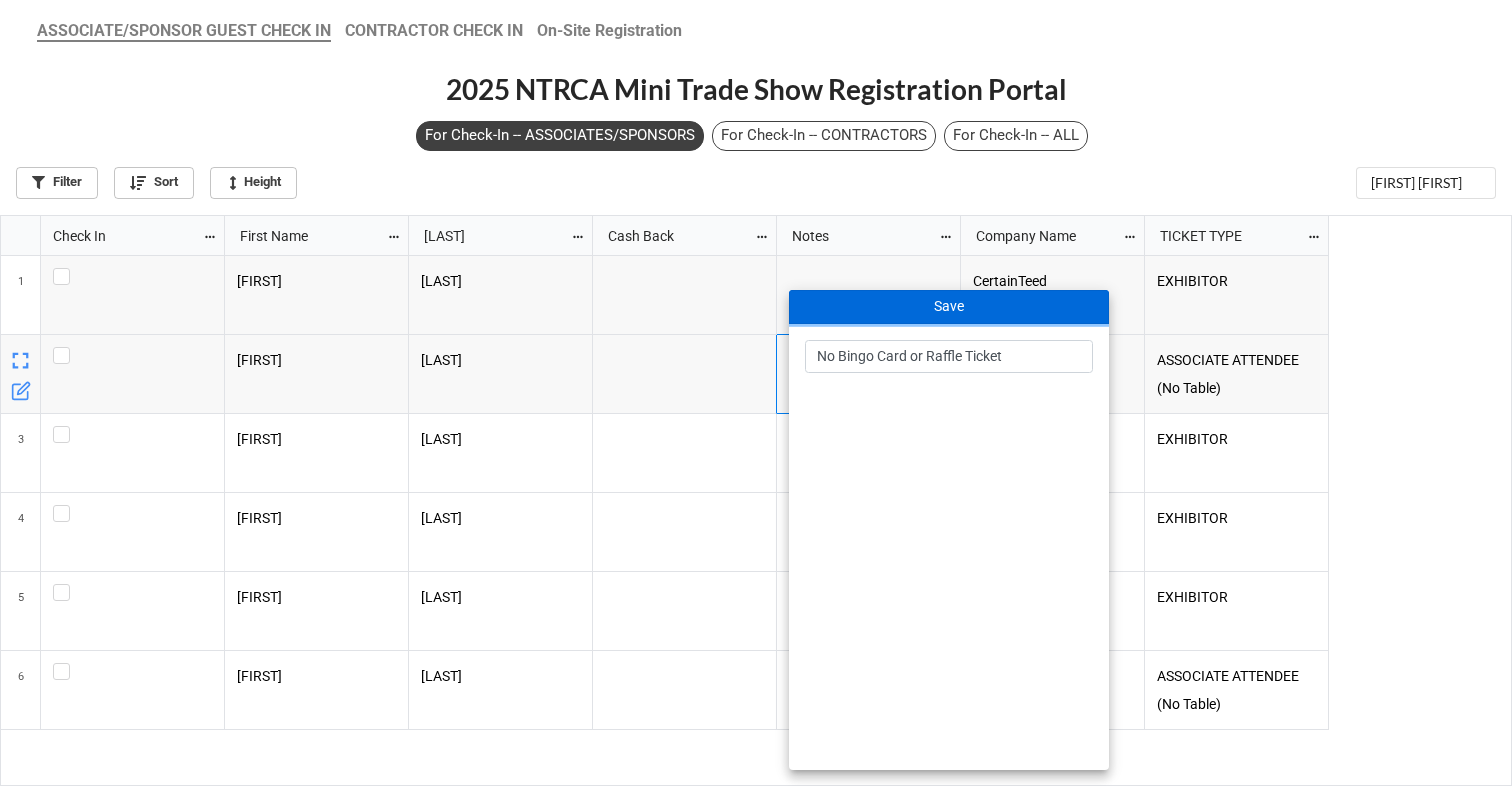 click on "Save" at bounding box center [949, 307] 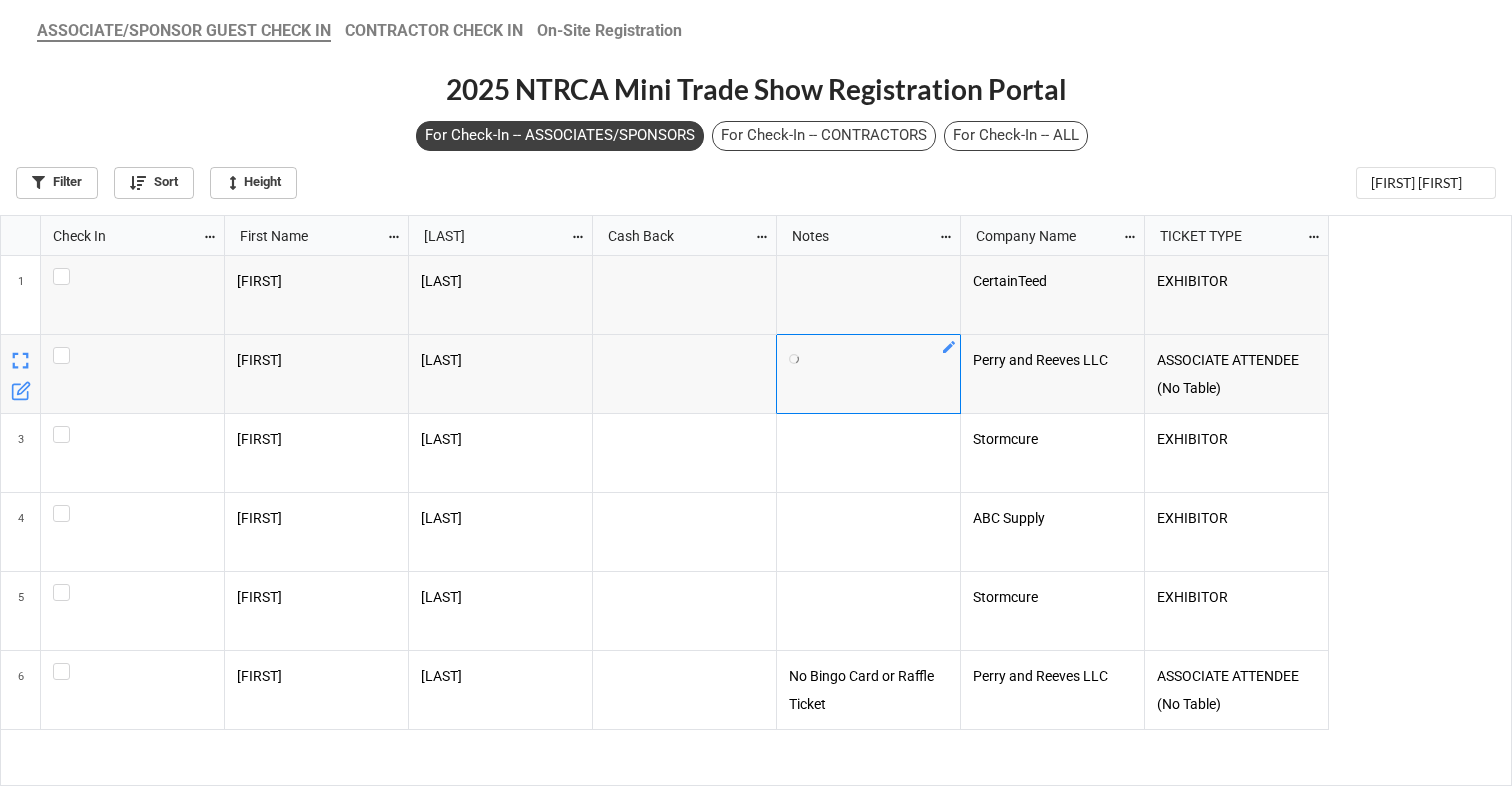 scroll, scrollTop: 558, scrollLeft: 1500, axis: both 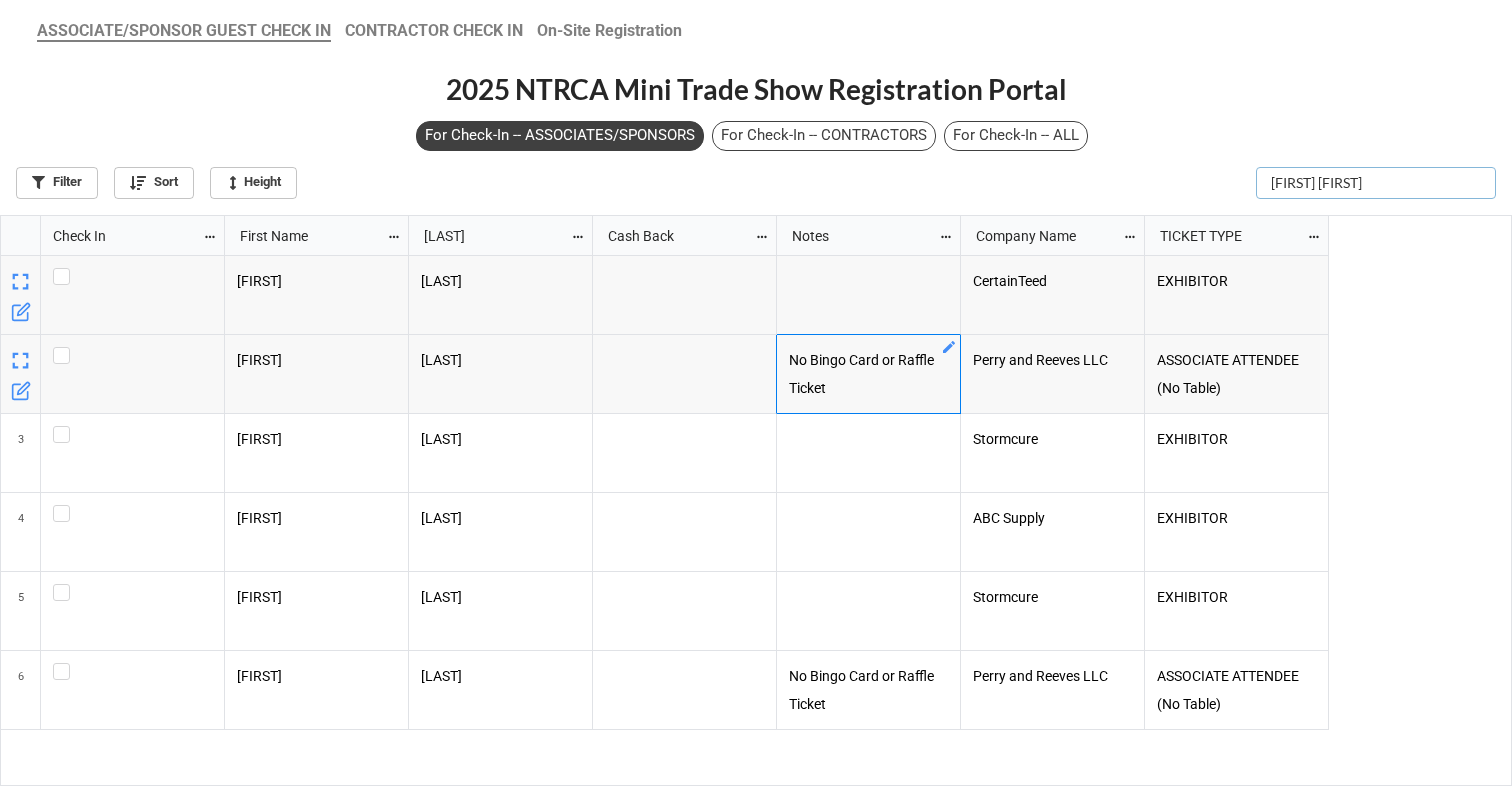 drag, startPoint x: 1444, startPoint y: 172, endPoint x: 1329, endPoint y: 180, distance: 115.27792 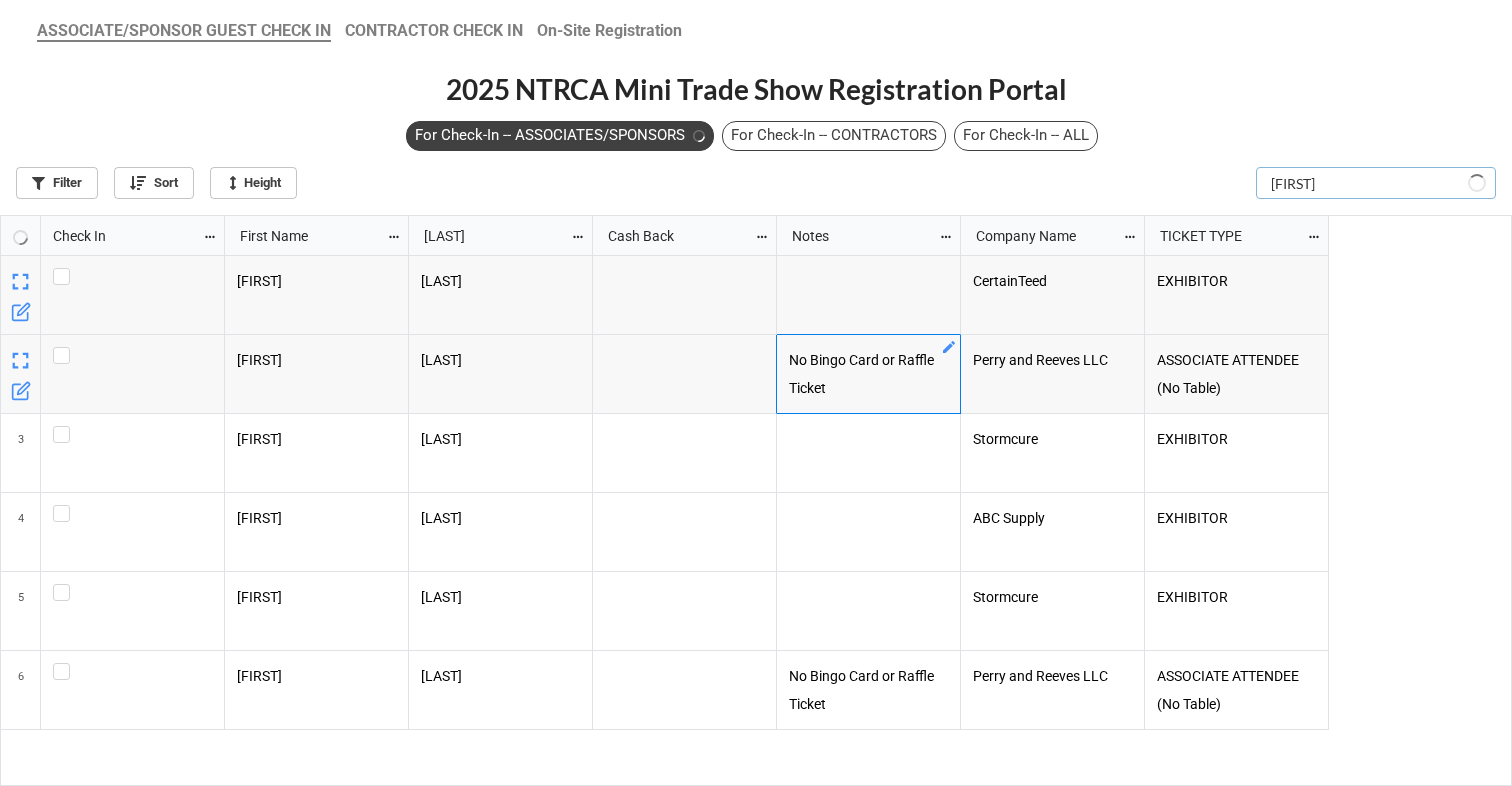 scroll, scrollTop: 558, scrollLeft: 1500, axis: both 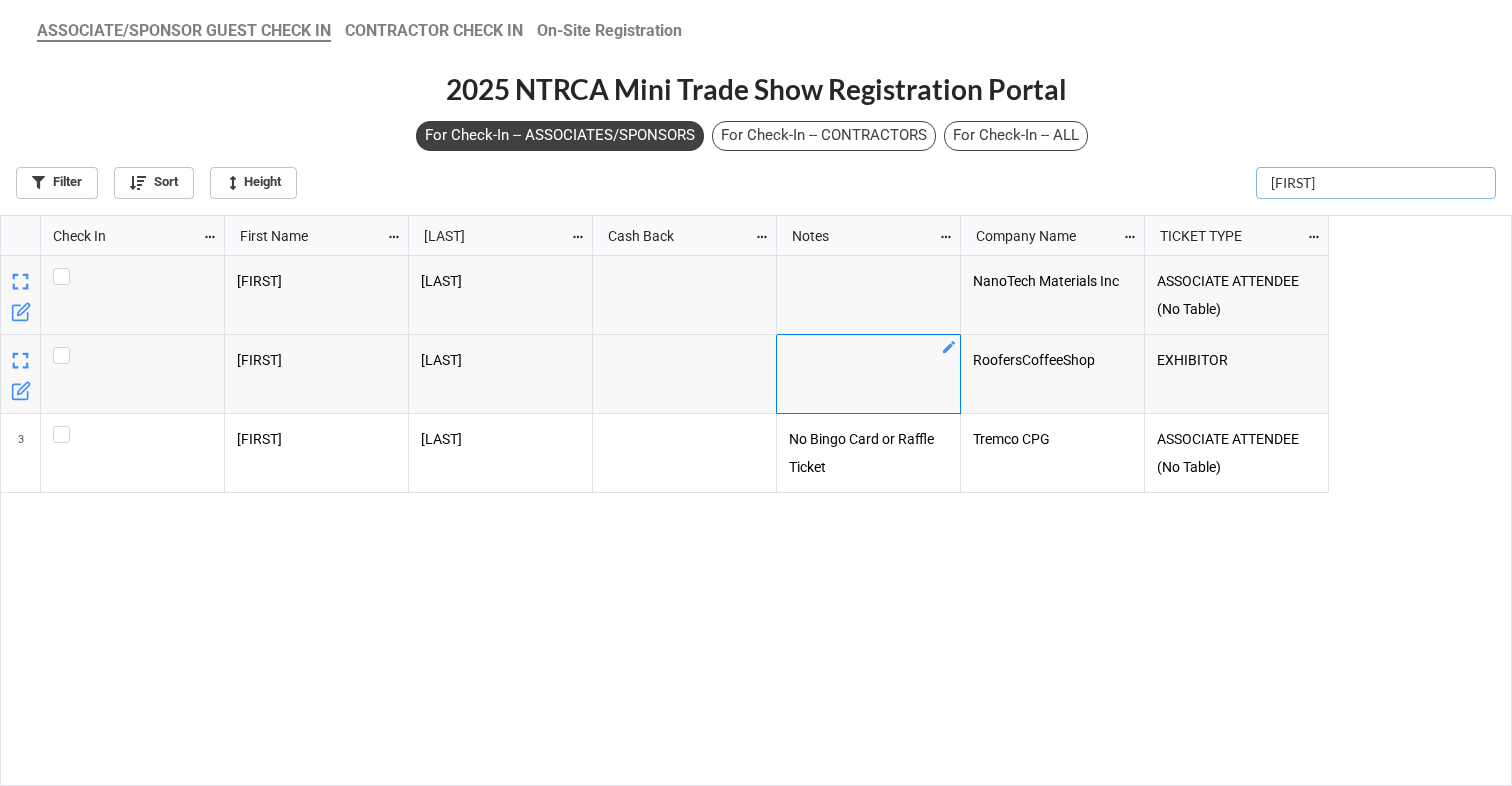 type on "[FIRST]" 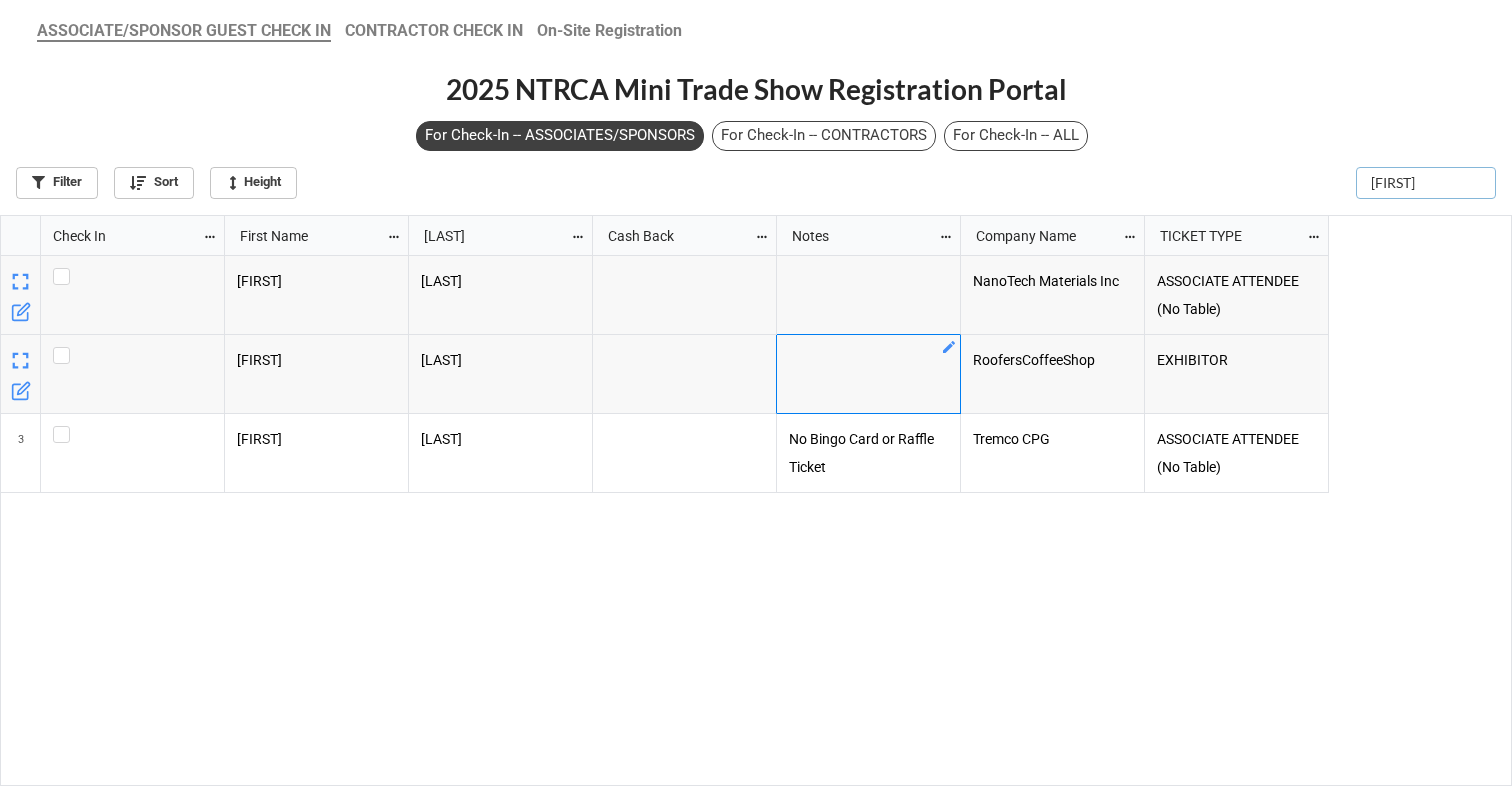 scroll, scrollTop: 10, scrollLeft: 11, axis: both 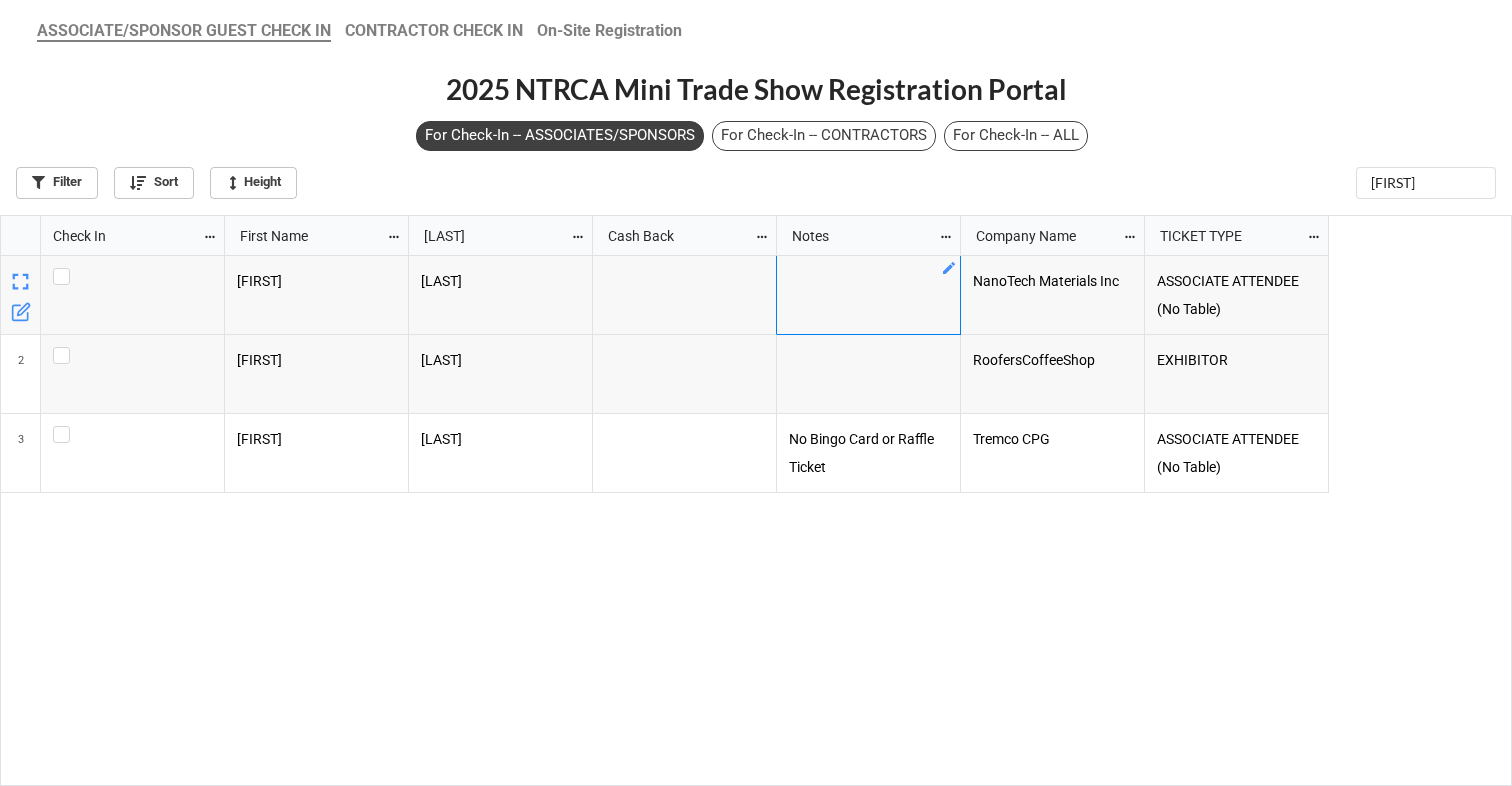 click 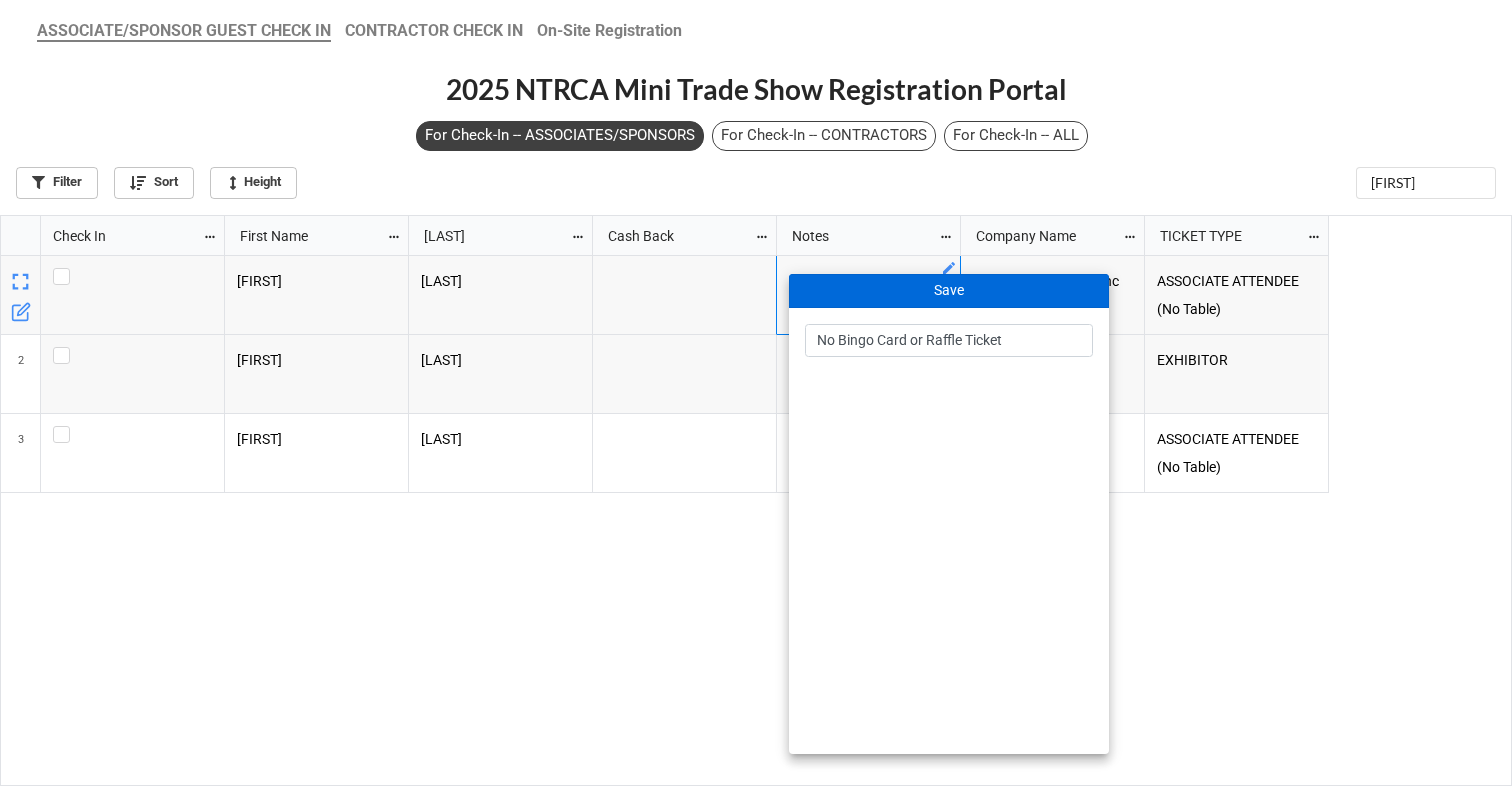 type on "No Bingo Card or Raffle Ticket" 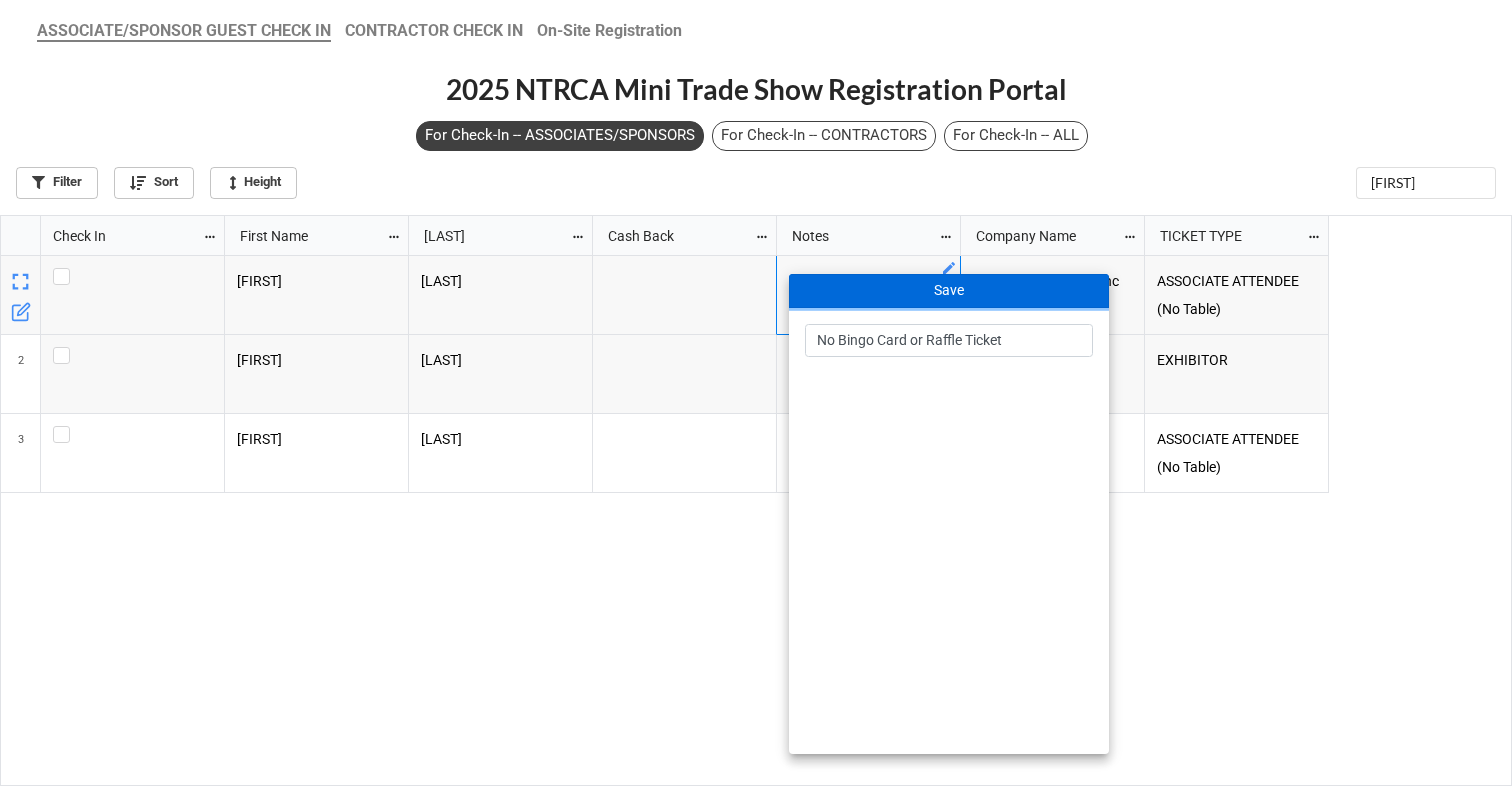 click on "Save" at bounding box center (949, 291) 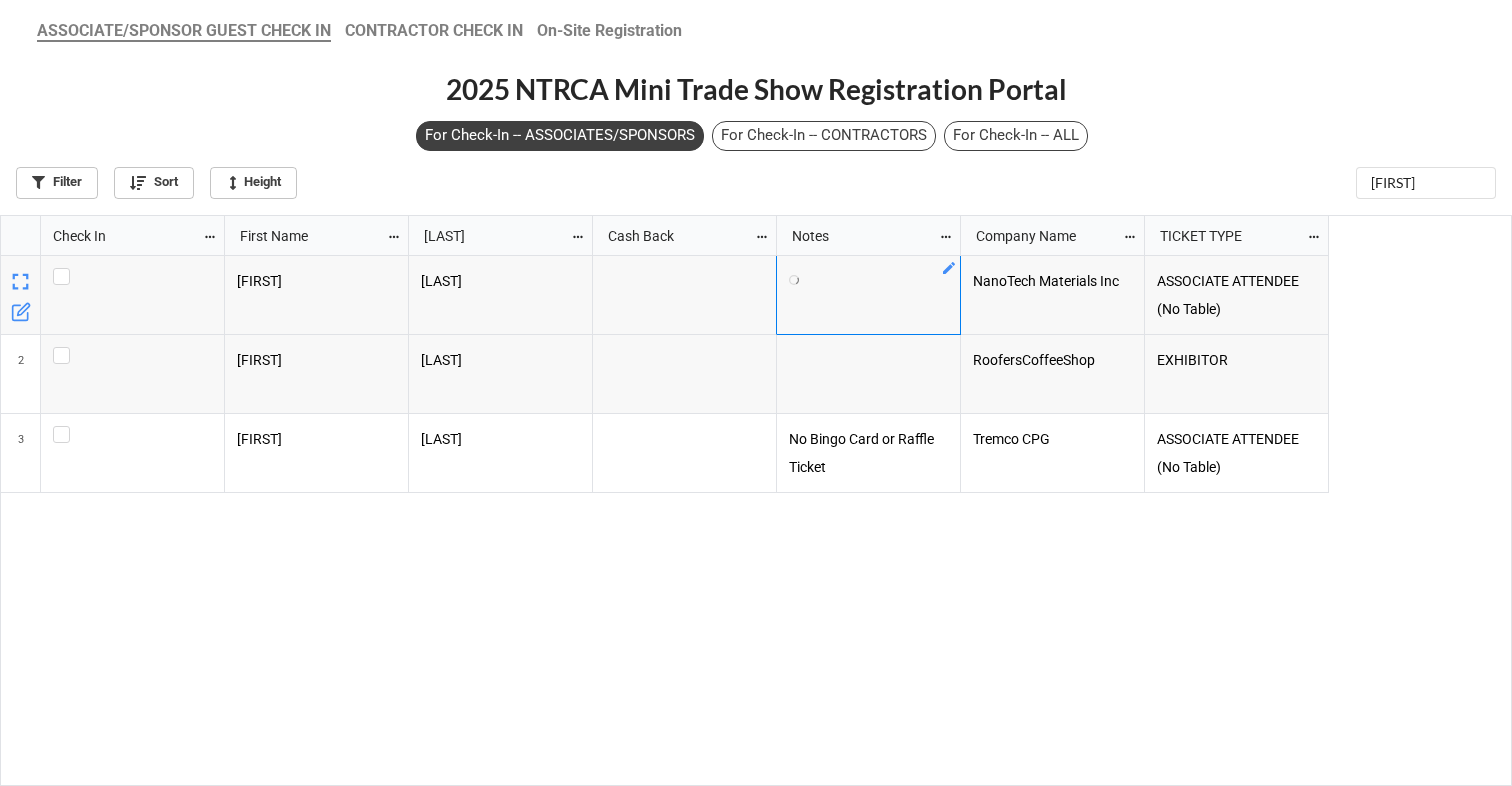 scroll, scrollTop: 558, scrollLeft: 1500, axis: both 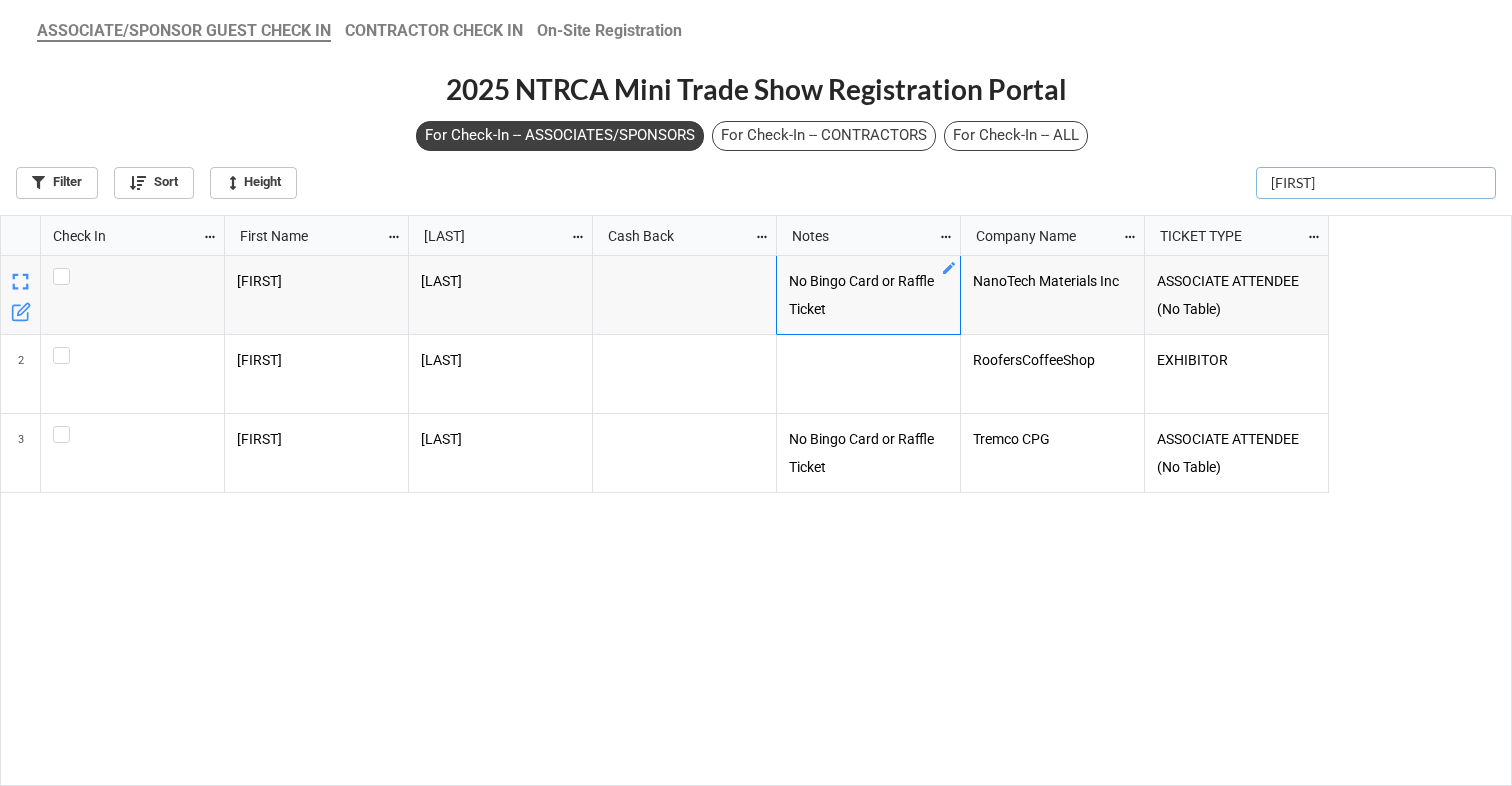 click on "[FIRST]" at bounding box center (1376, 183) 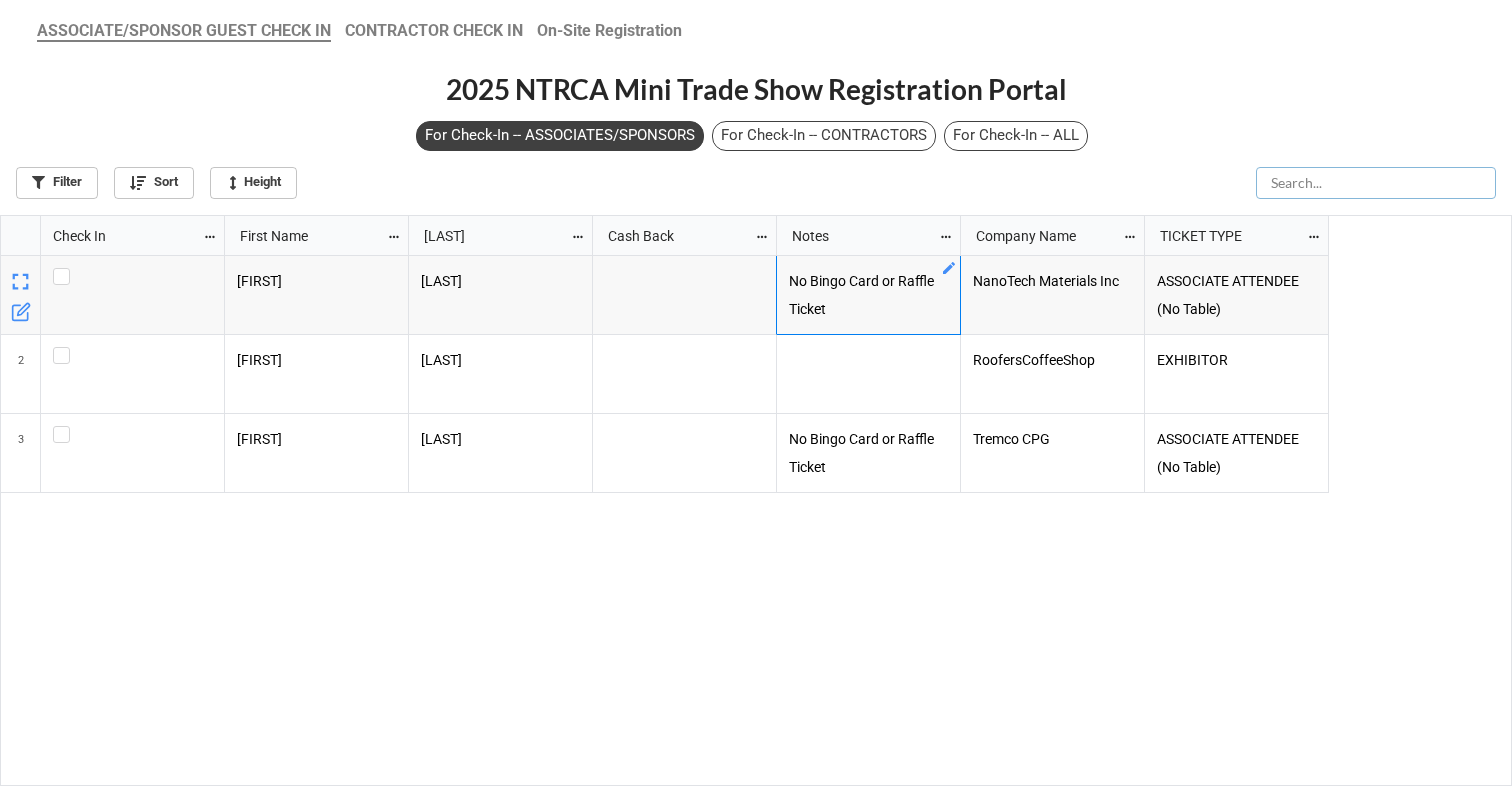 scroll, scrollTop: 558, scrollLeft: 1500, axis: both 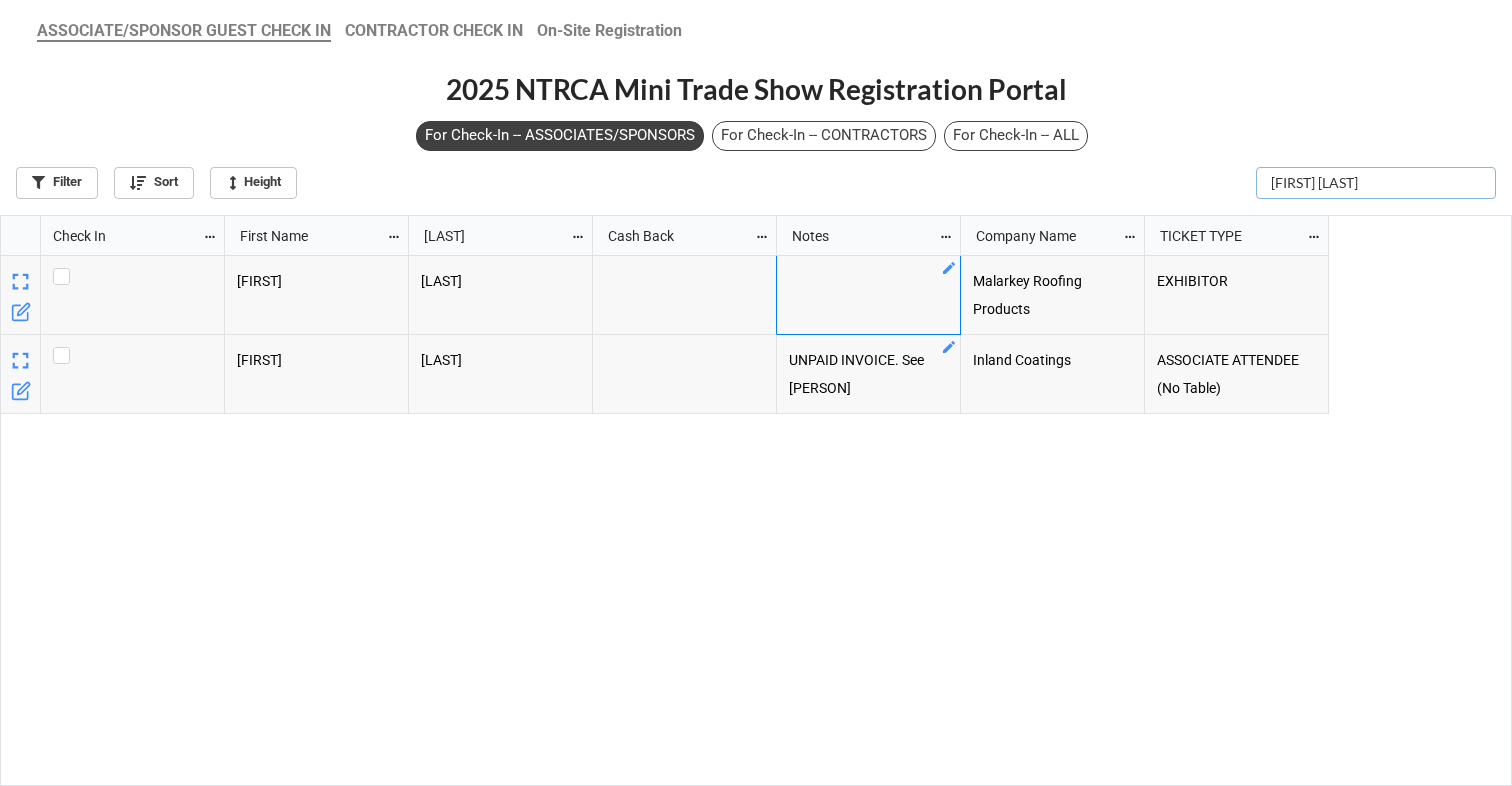 type on "[FIRST] [LAST]" 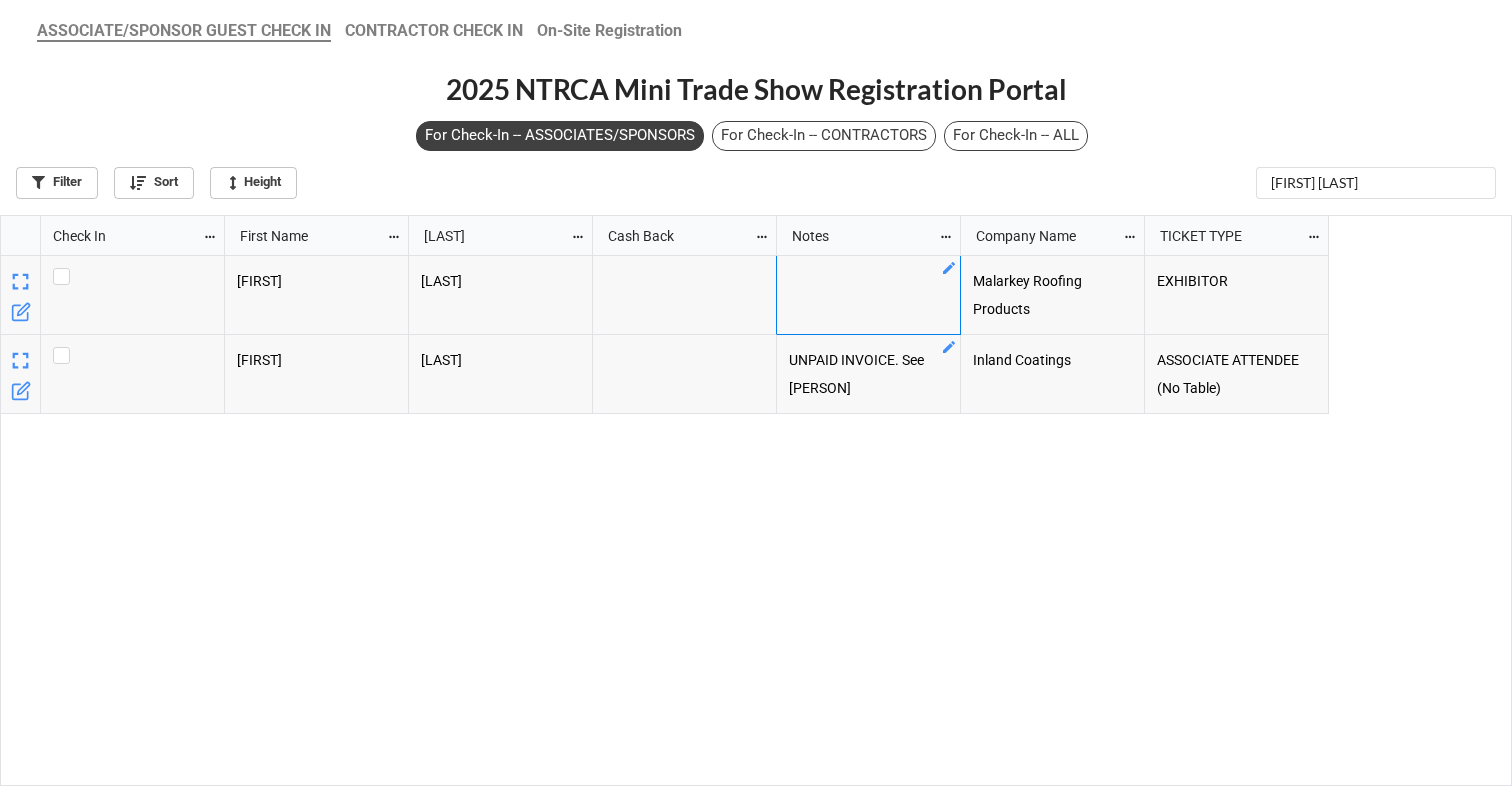 click 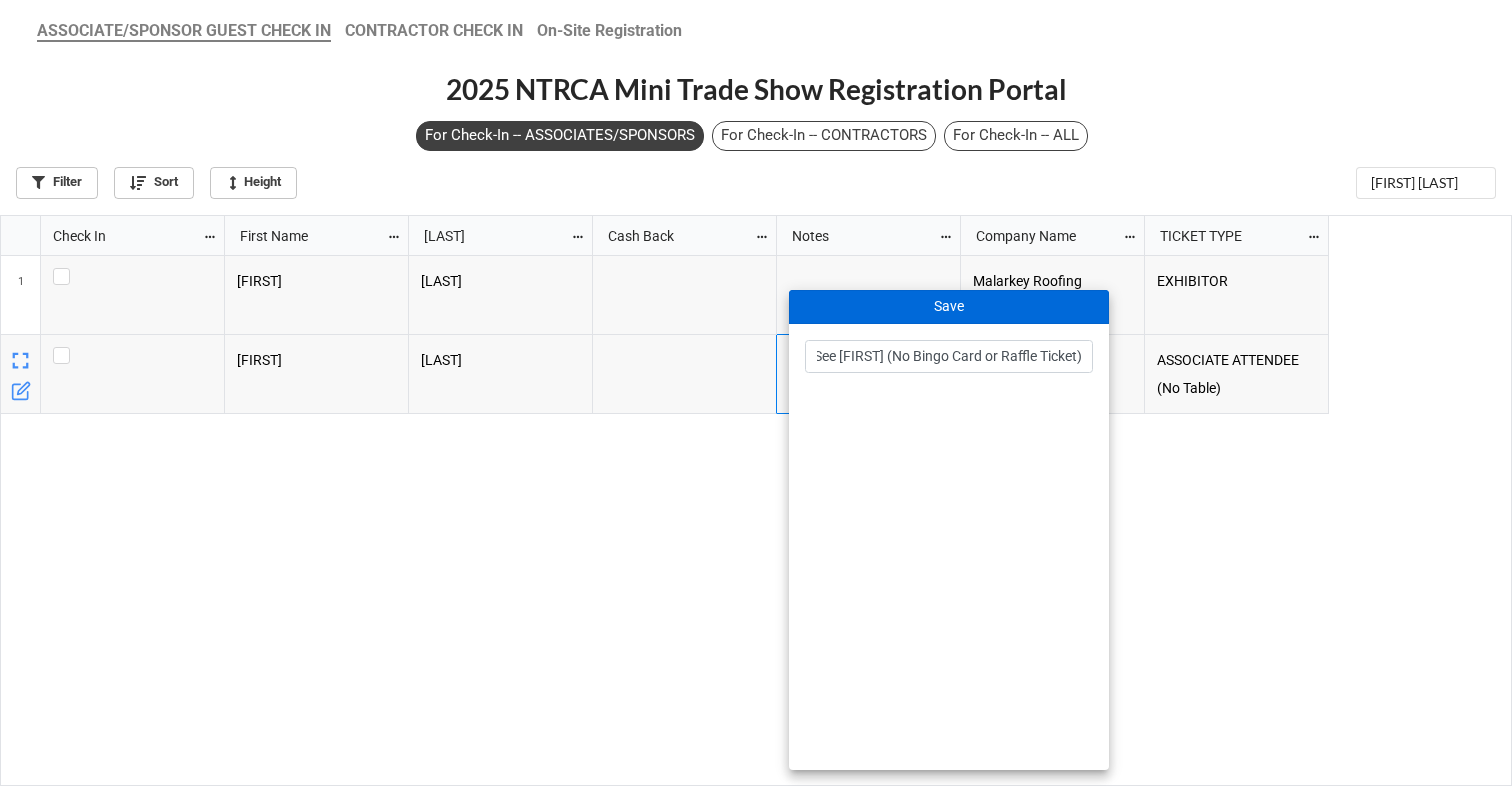 type on "UNPAID INVOICE. See [FIRST] (No Bingo Card or Raffle Ticket)" 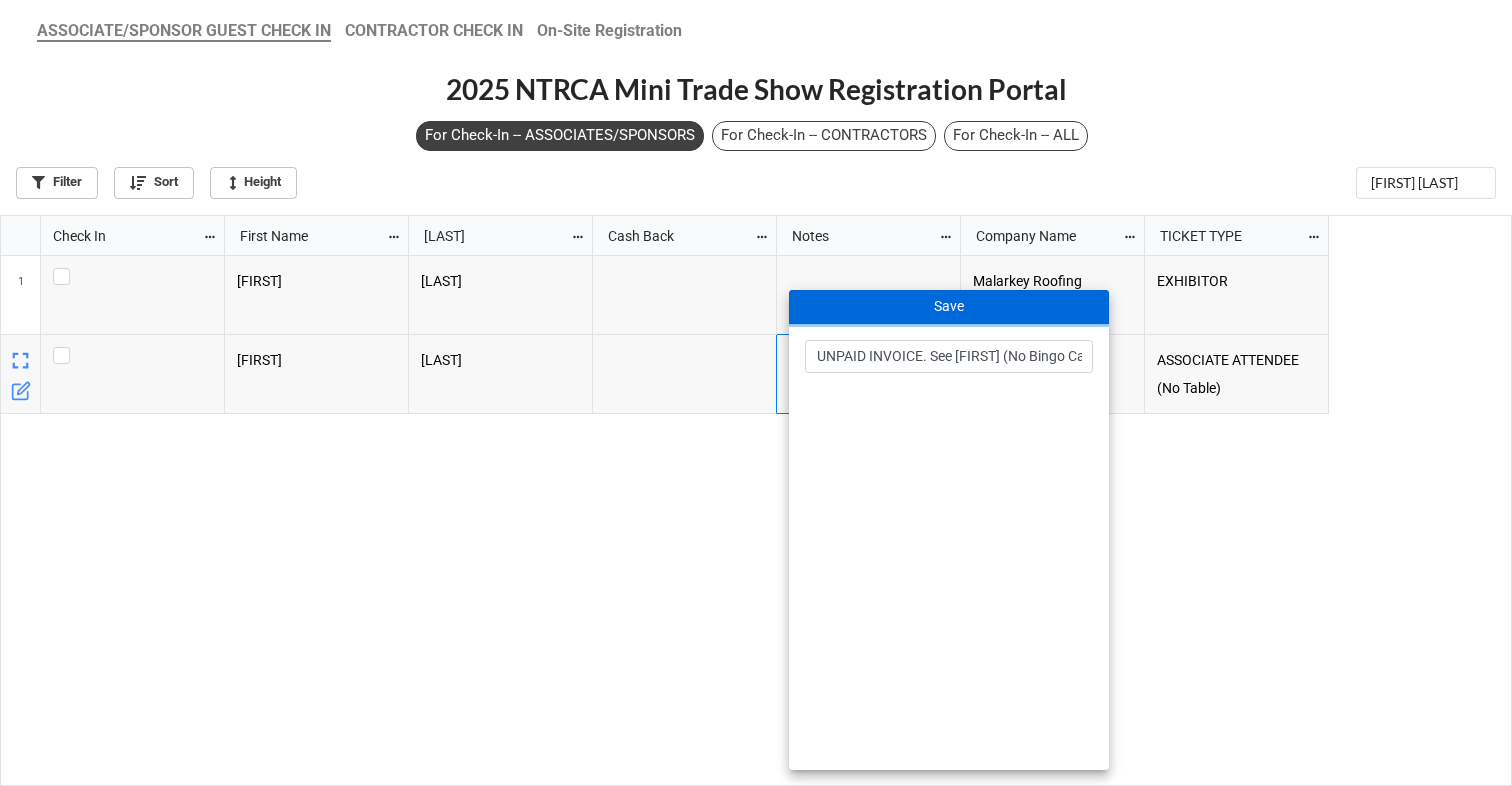 click on "Save" at bounding box center (949, 307) 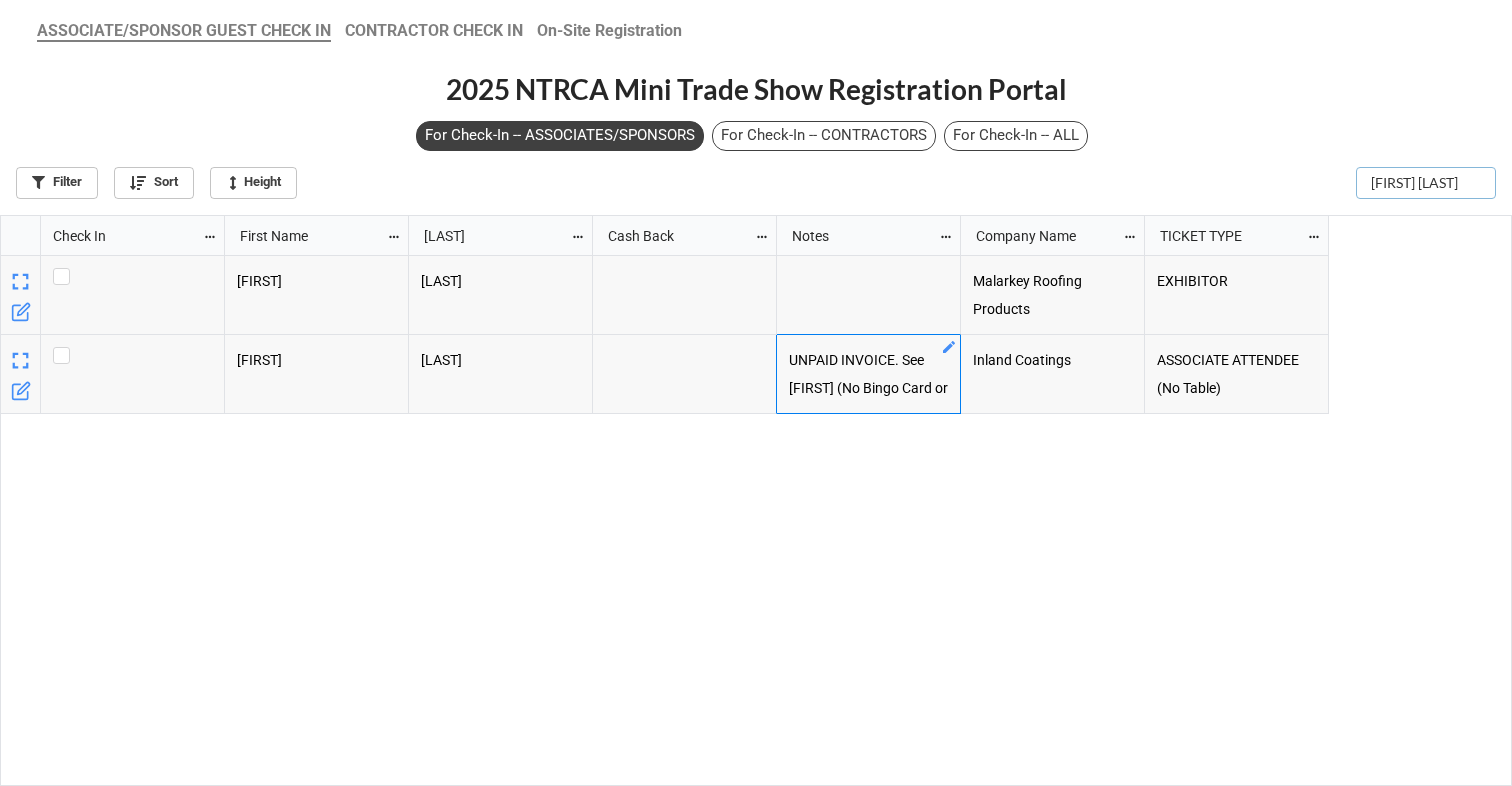 click on "[FIRST] [LAST]" at bounding box center (1426, 183) 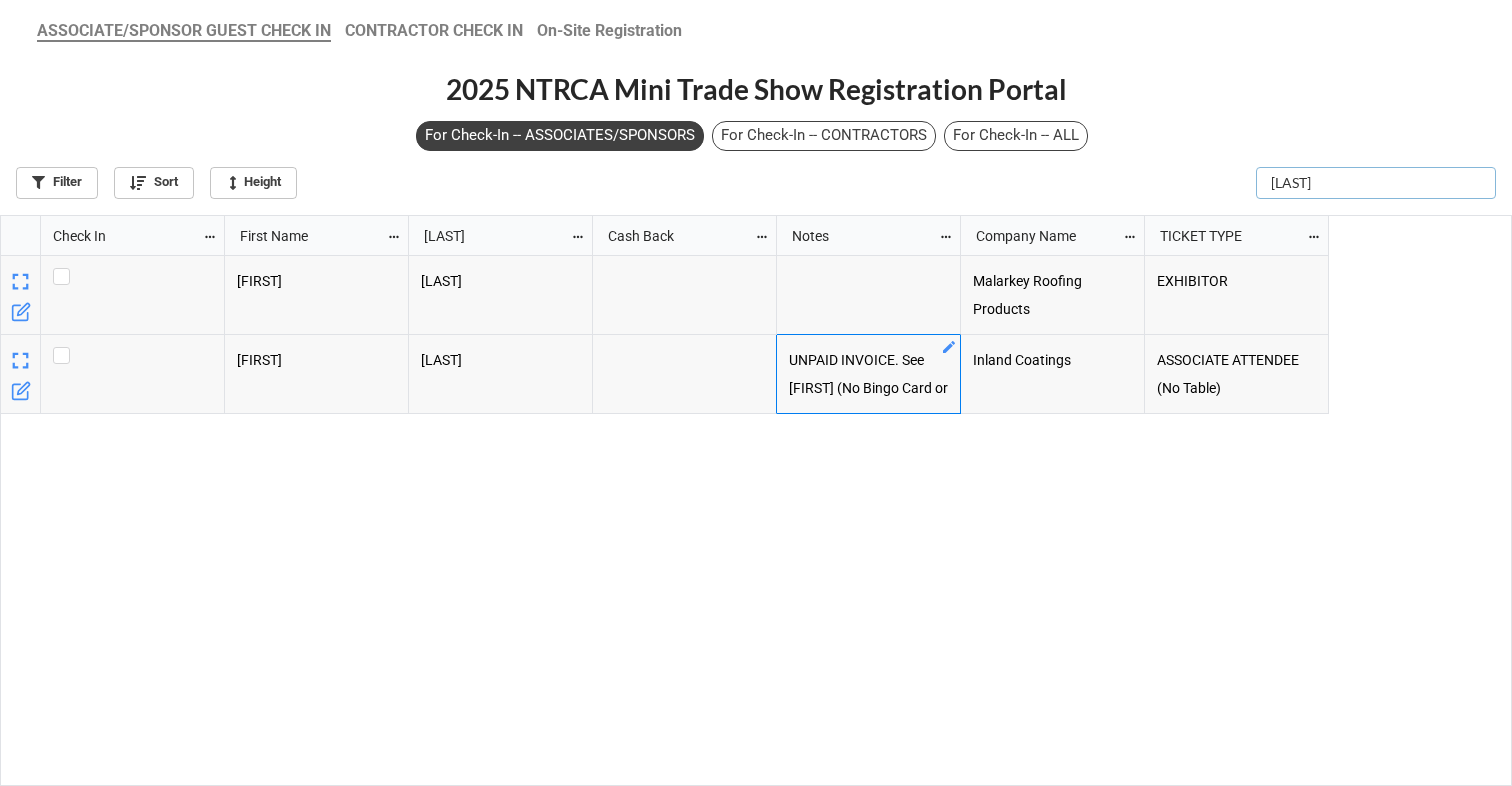 type on "z" 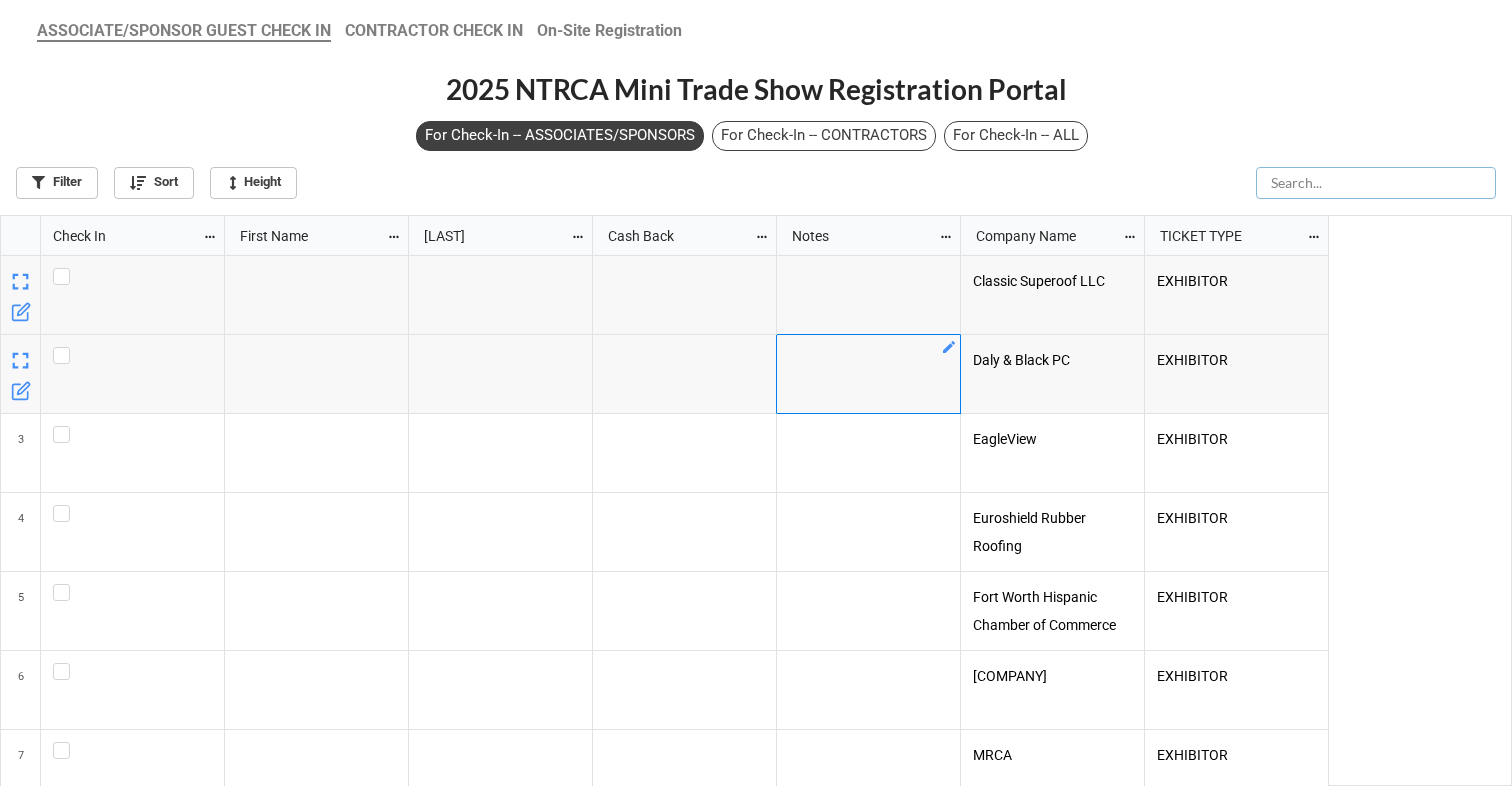 click at bounding box center [1376, 183] 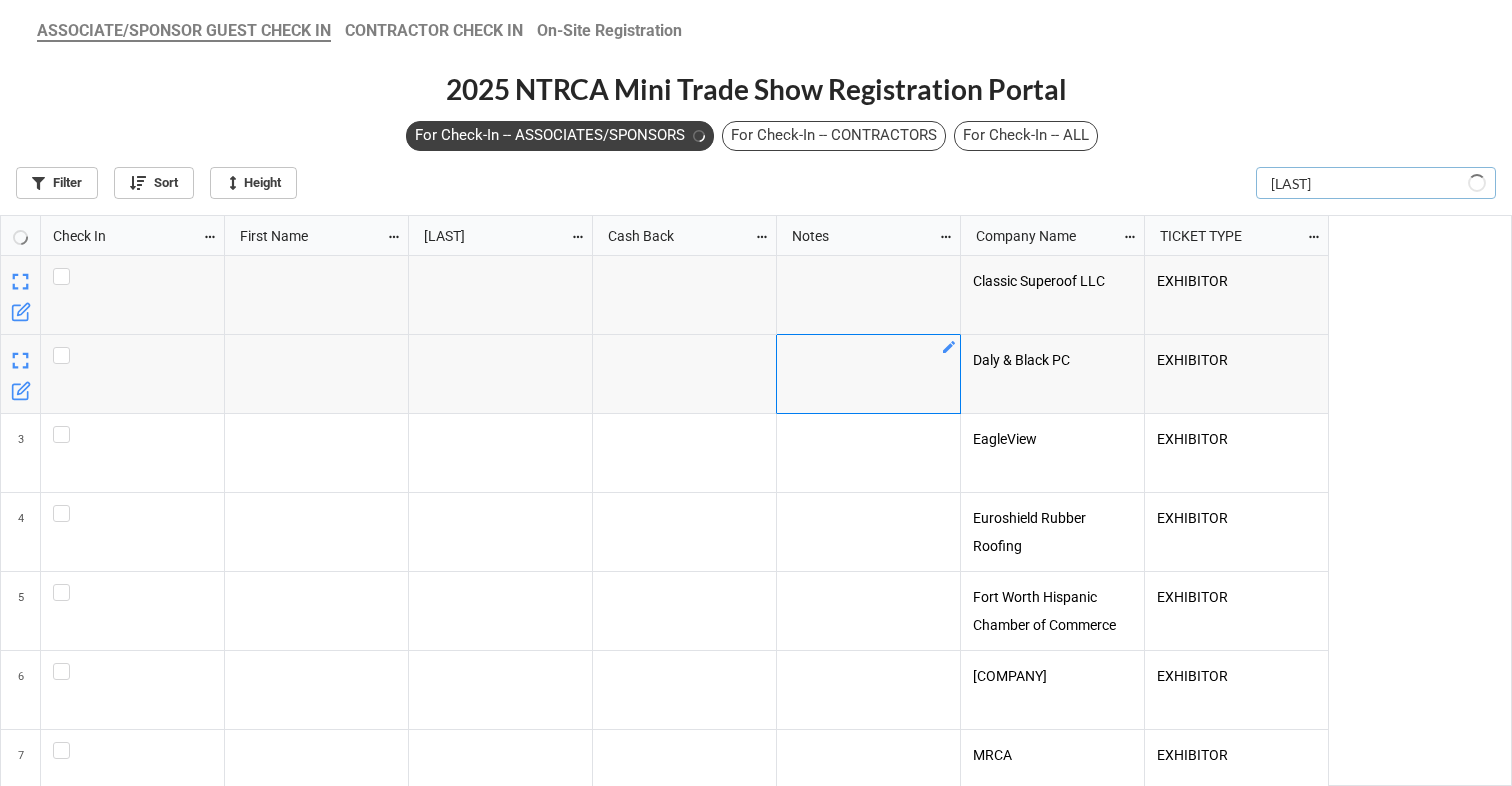 scroll, scrollTop: 558, scrollLeft: 1500, axis: both 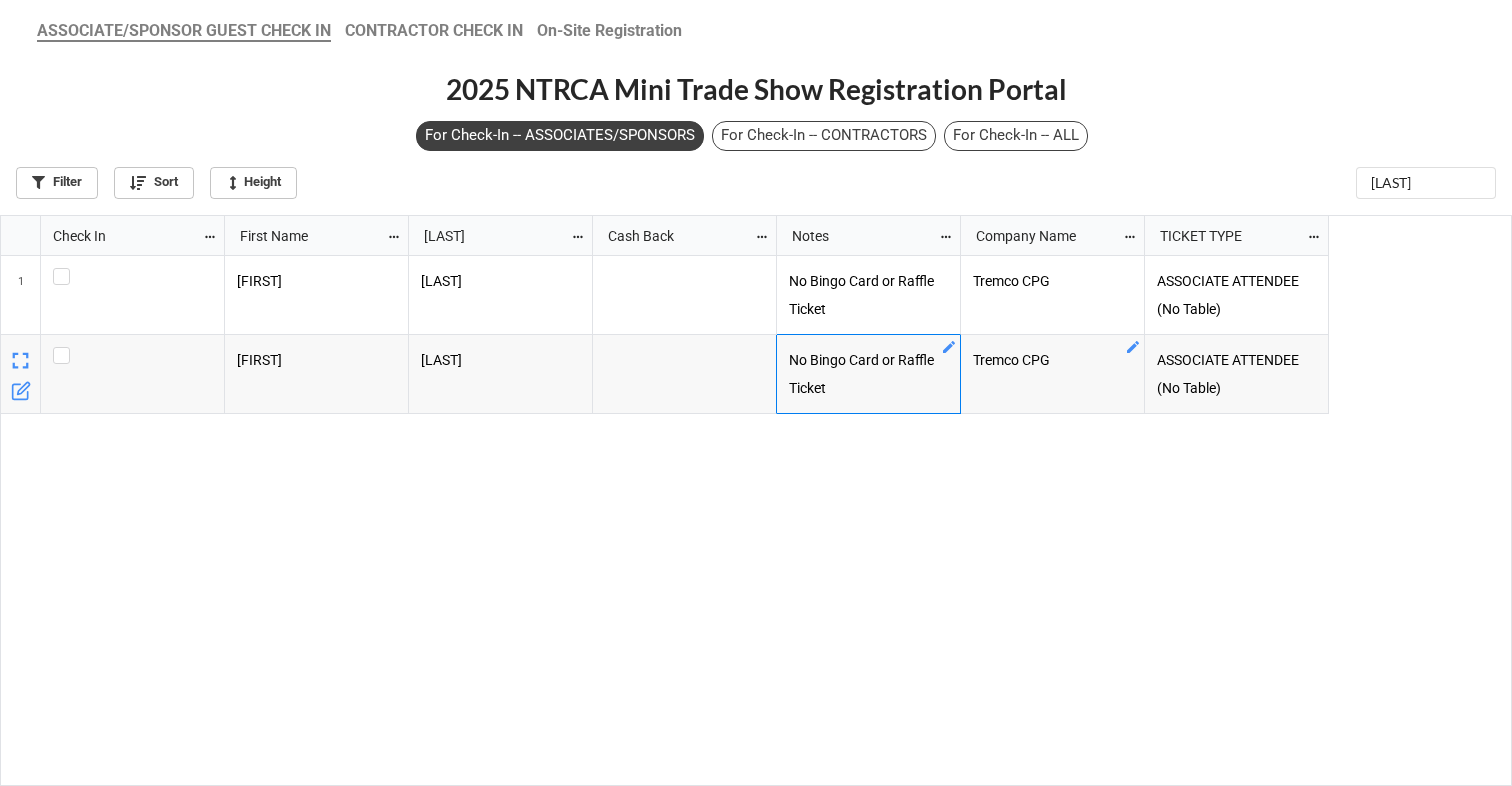 click on "[FIRST] [LAST] No Bingo Card or Raffle Ticket [COMPANY] ASSOCIATE ATTENDEE (No Table) [FIRST] [LAST] No Bingo Card or Raffle Ticket [COMPANY] ASSOCIATE ATTENDEE (No Table)" at bounding box center [869, 521] 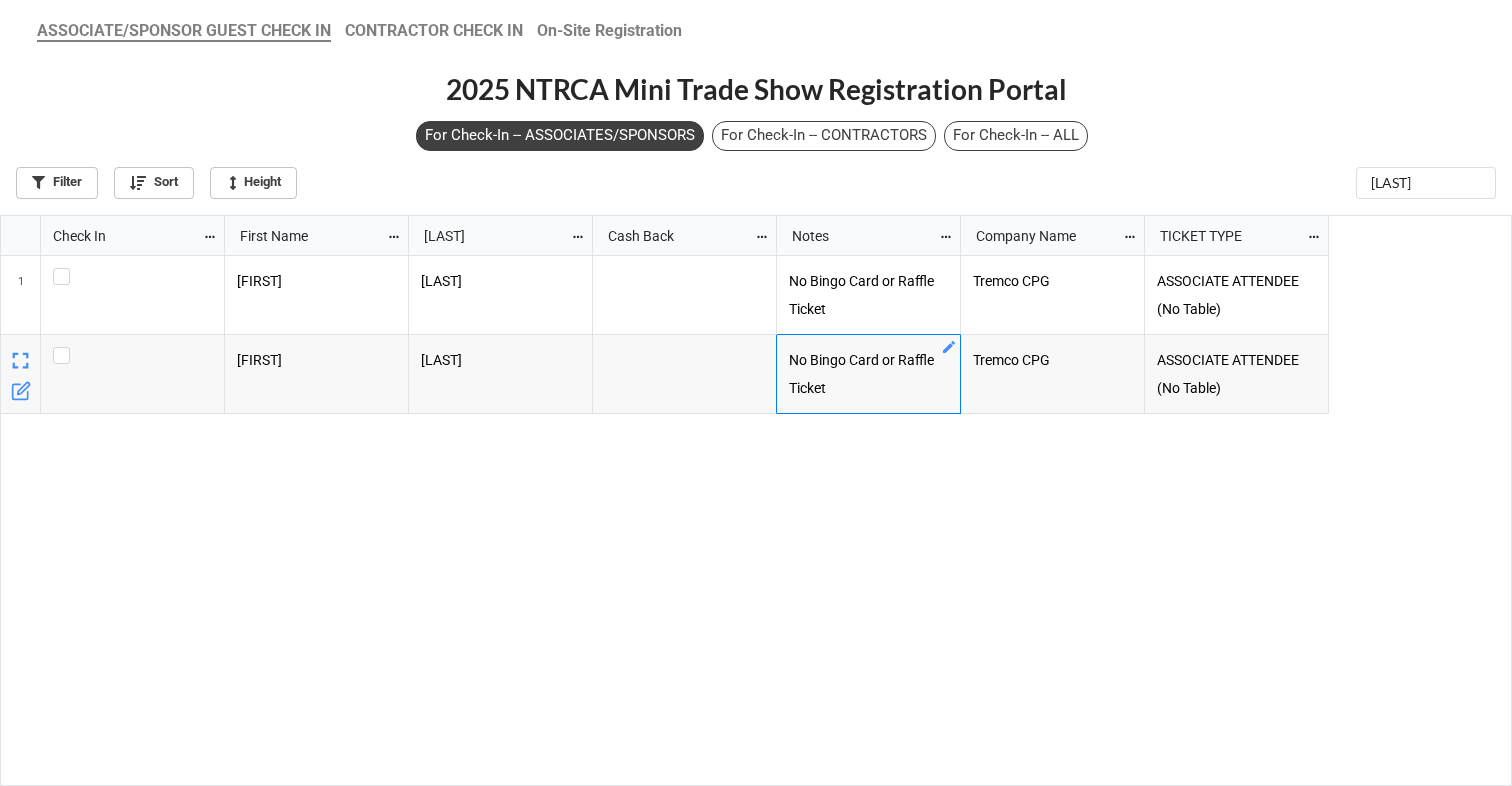 click on "[FIRST] [LAST] No Bingo Card or Raffle Ticket [COMPANY] ASSOCIATE ATTENDEE (No Table) [FIRST] [LAST] No Bingo Card or Raffle Ticket [COMPANY] ASSOCIATE ATTENDEE (No Table)" at bounding box center (869, 521) 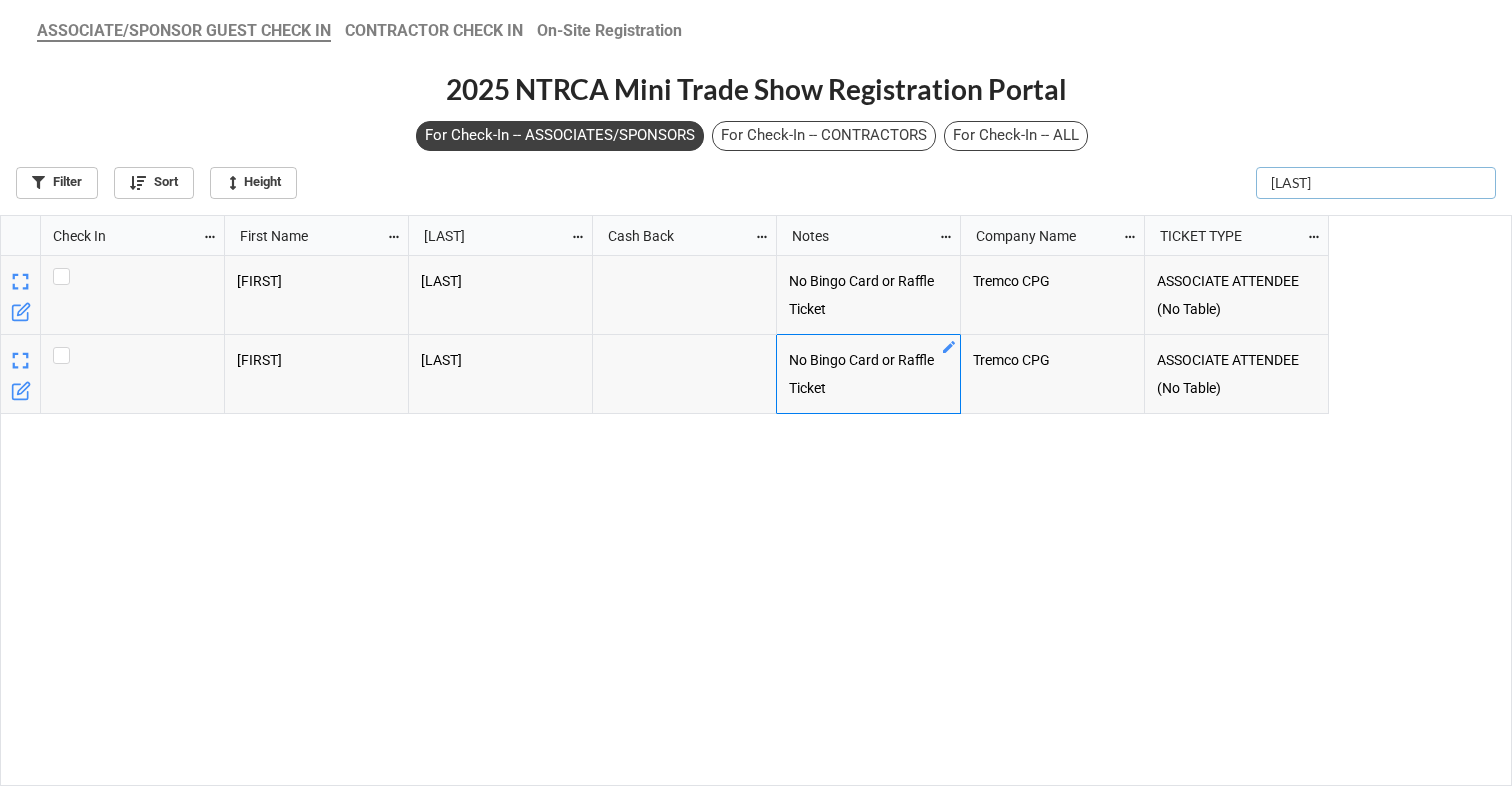 click on "[LAST]" at bounding box center (1376, 183) 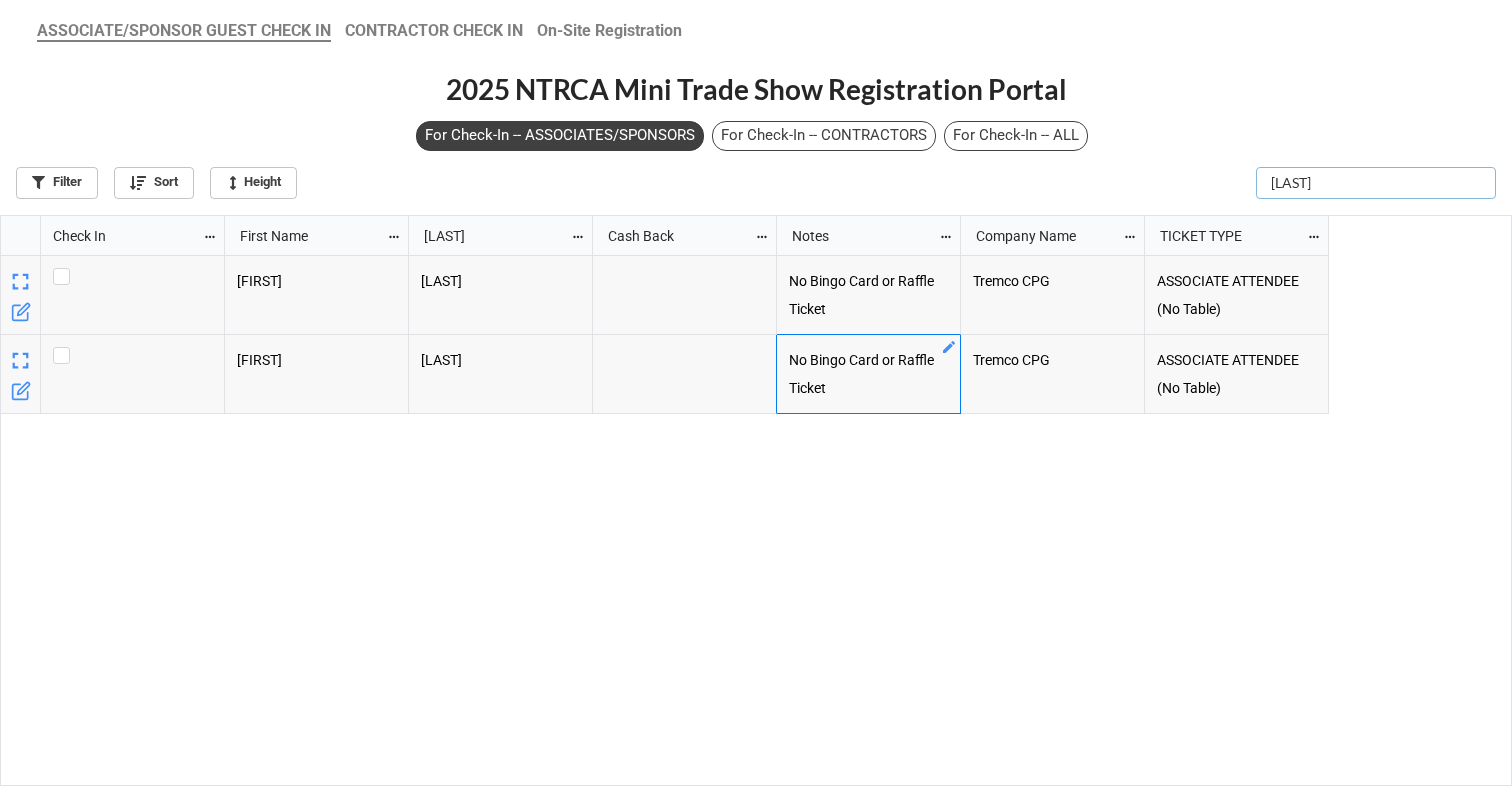 scroll, scrollTop: 558, scrollLeft: 1500, axis: both 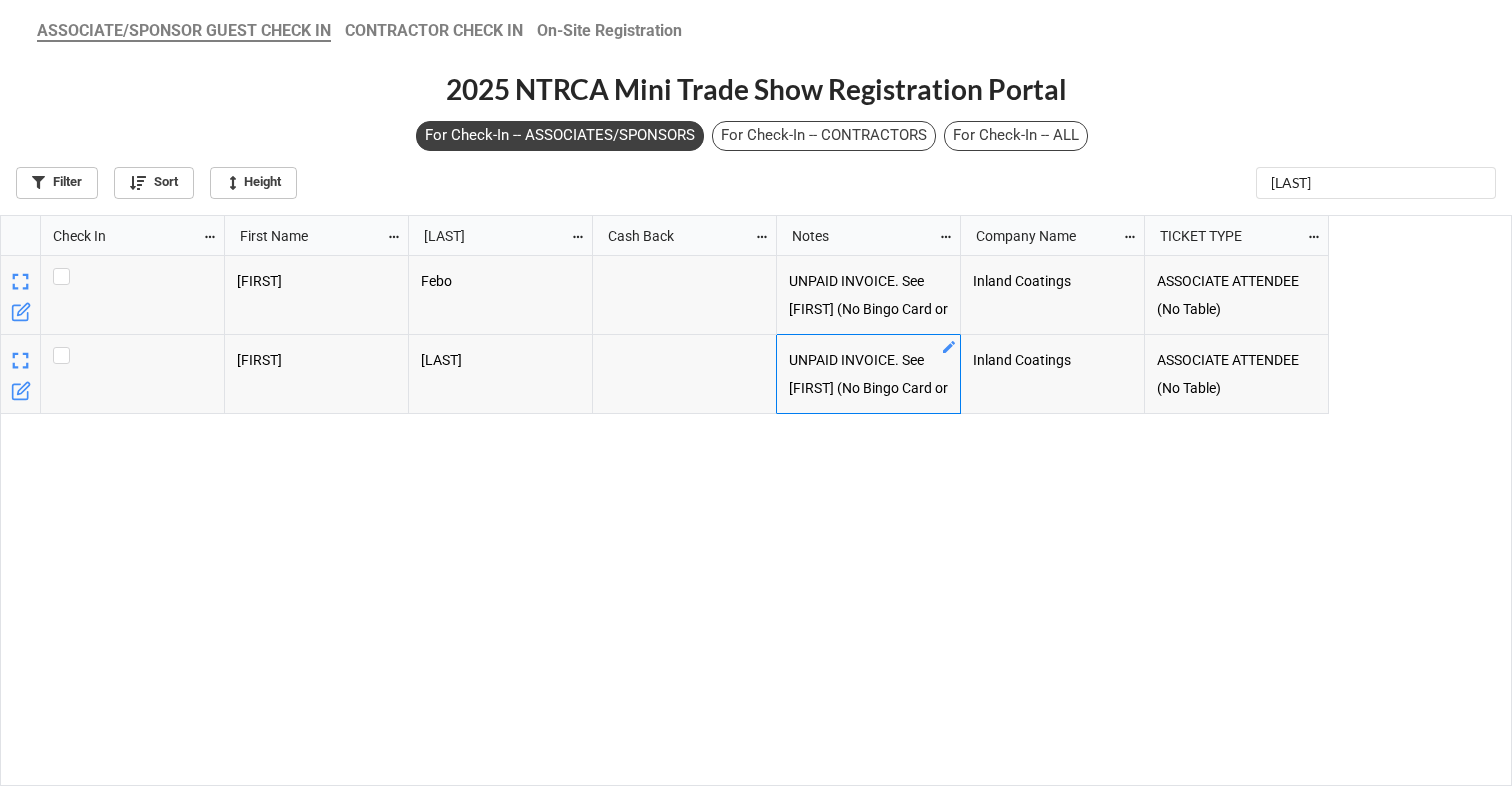 click on "For Check-In -- ASSOCIATES/SPONSORS For Check-In -- CONTRACTORS For Check-In -- ALL Filter Sort Height [LAST]" at bounding box center (756, 164) 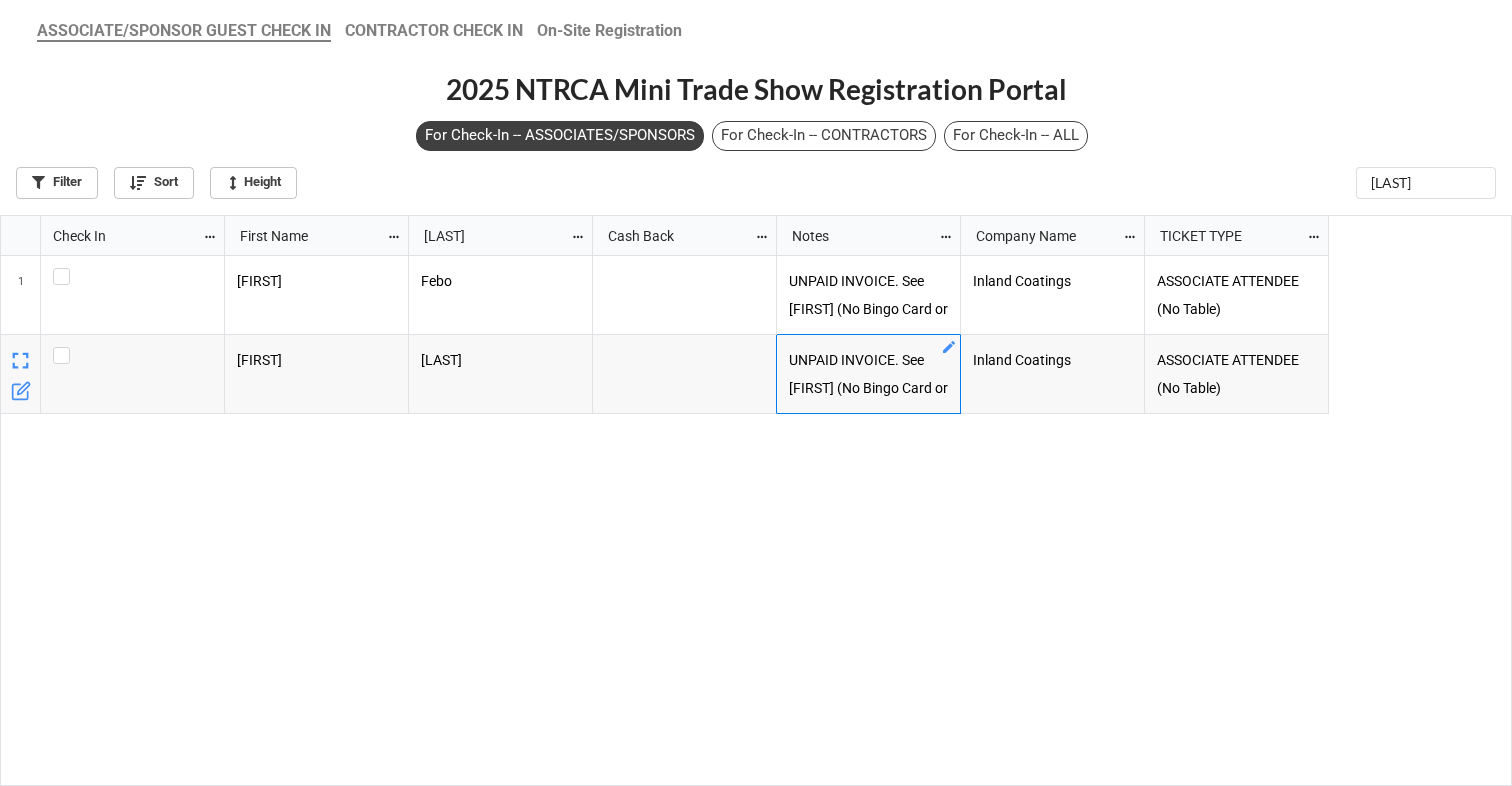 click on "[FIRST] [LAST] UNPAID INVOICE. See [FIRST] (No Bingo Card or Raffle Ticket) [COMPANY] ASSOCIATE ATTENDEE (No Table) [FIRST] [LAST] UNPAID INVOICE. See [FIRST] (No Bingo Card or Raffle Ticket) [COMPANY] ASSOCIATE ATTENDEE (No Table)" at bounding box center [869, 521] 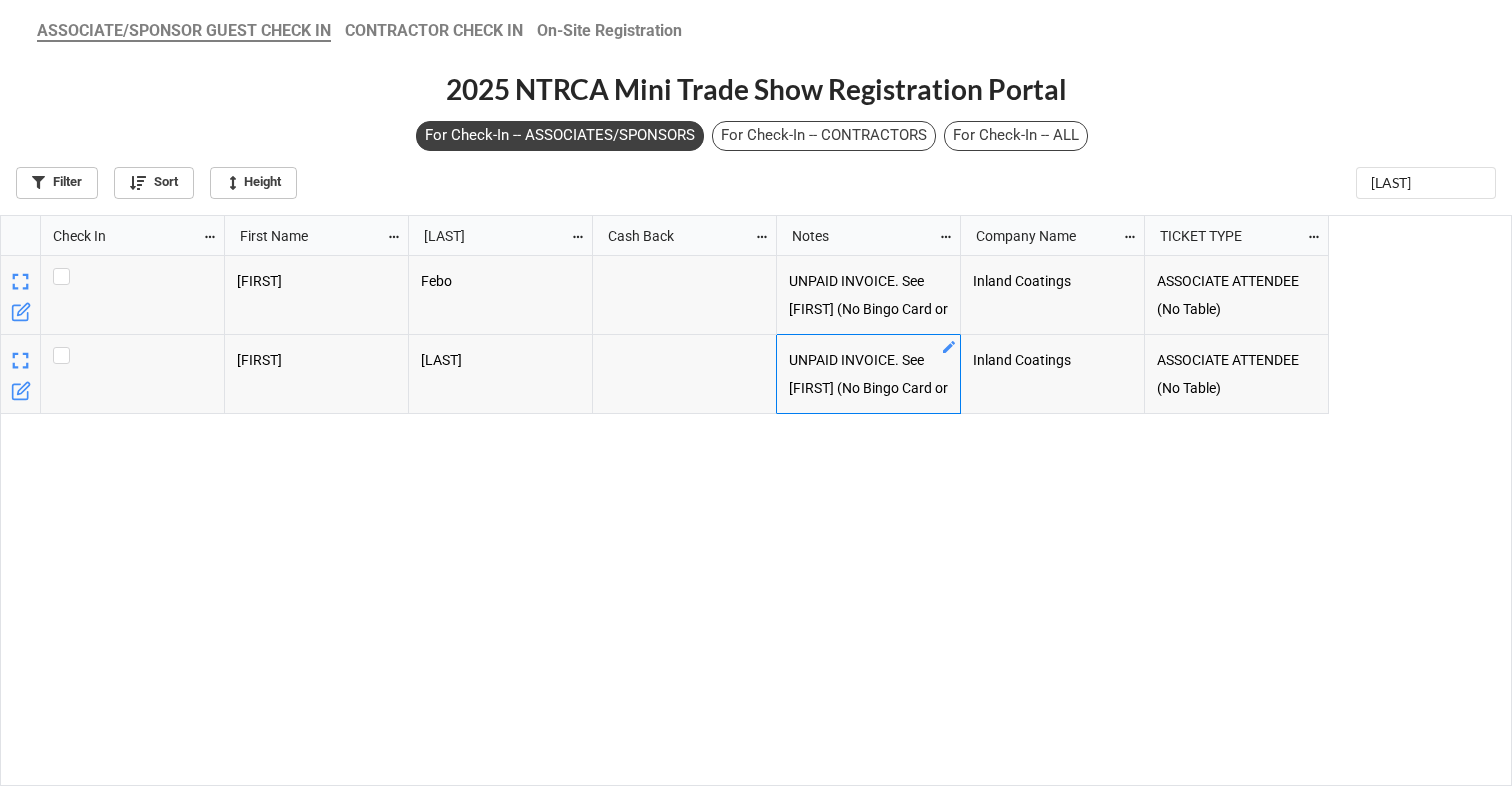 click on "For Check-In -- CONTRACTORS" at bounding box center (824, 136) 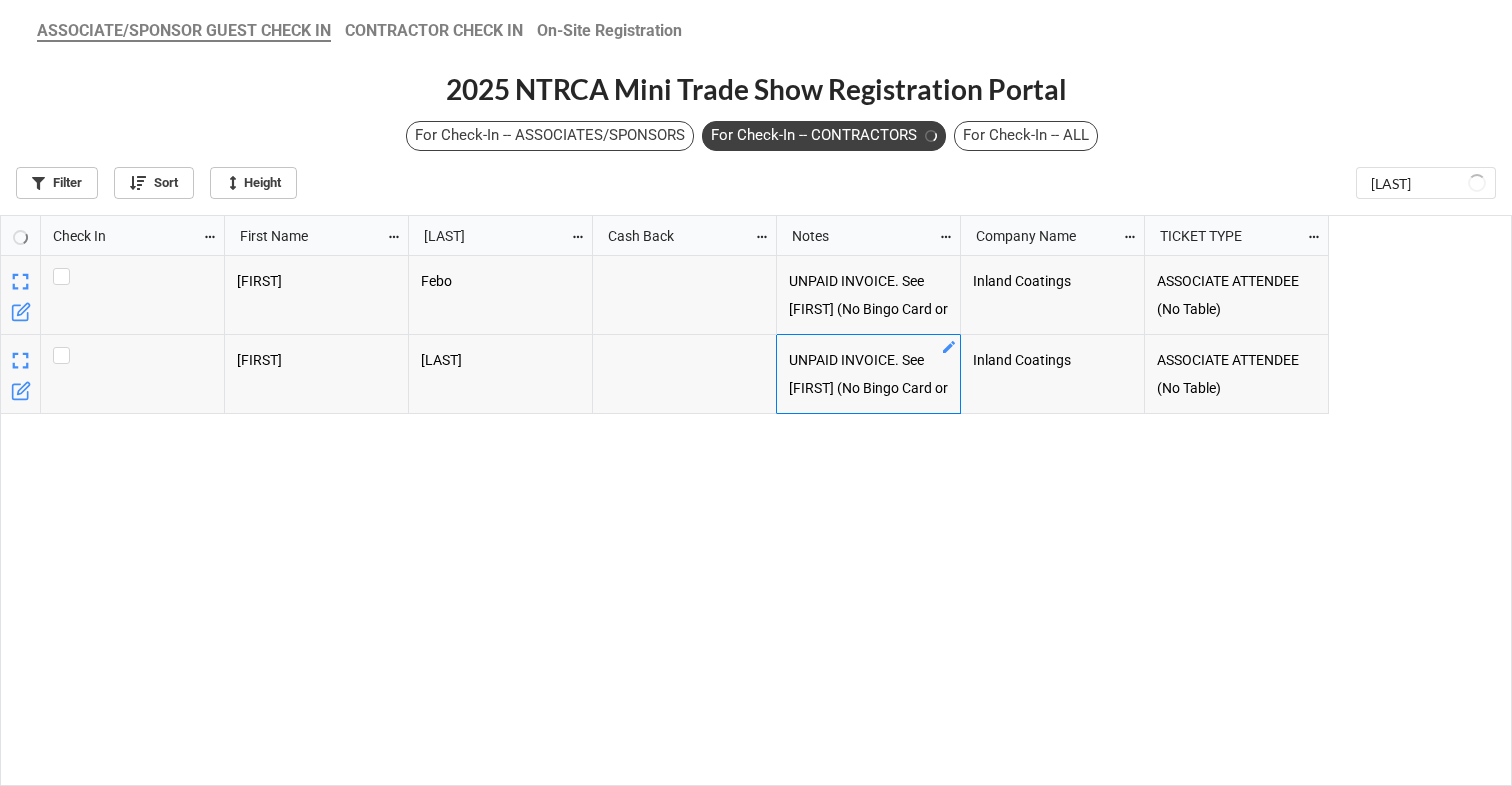 scroll, scrollTop: 558, scrollLeft: 1500, axis: both 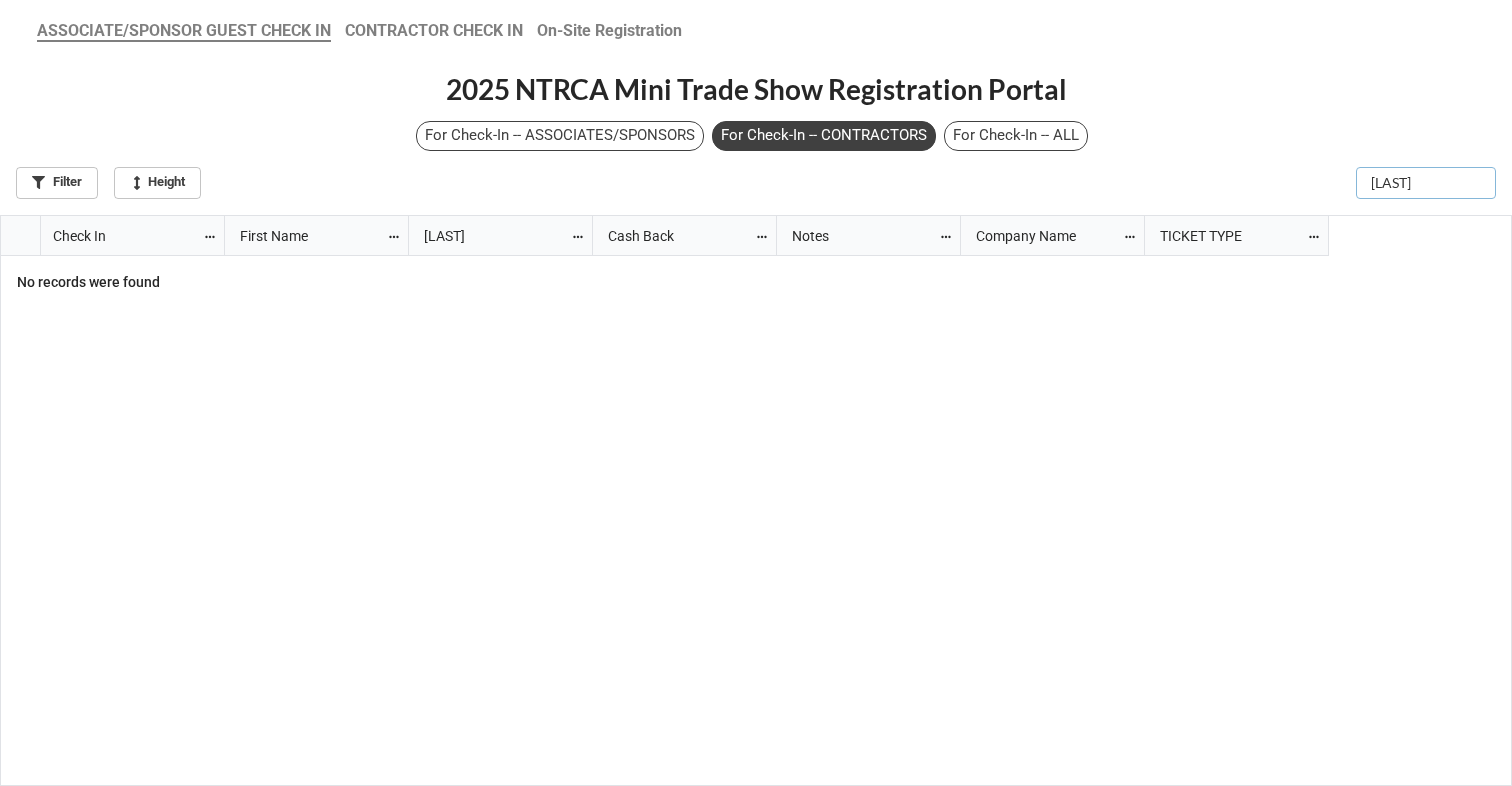 click on "[LAST]" at bounding box center (1426, 183) 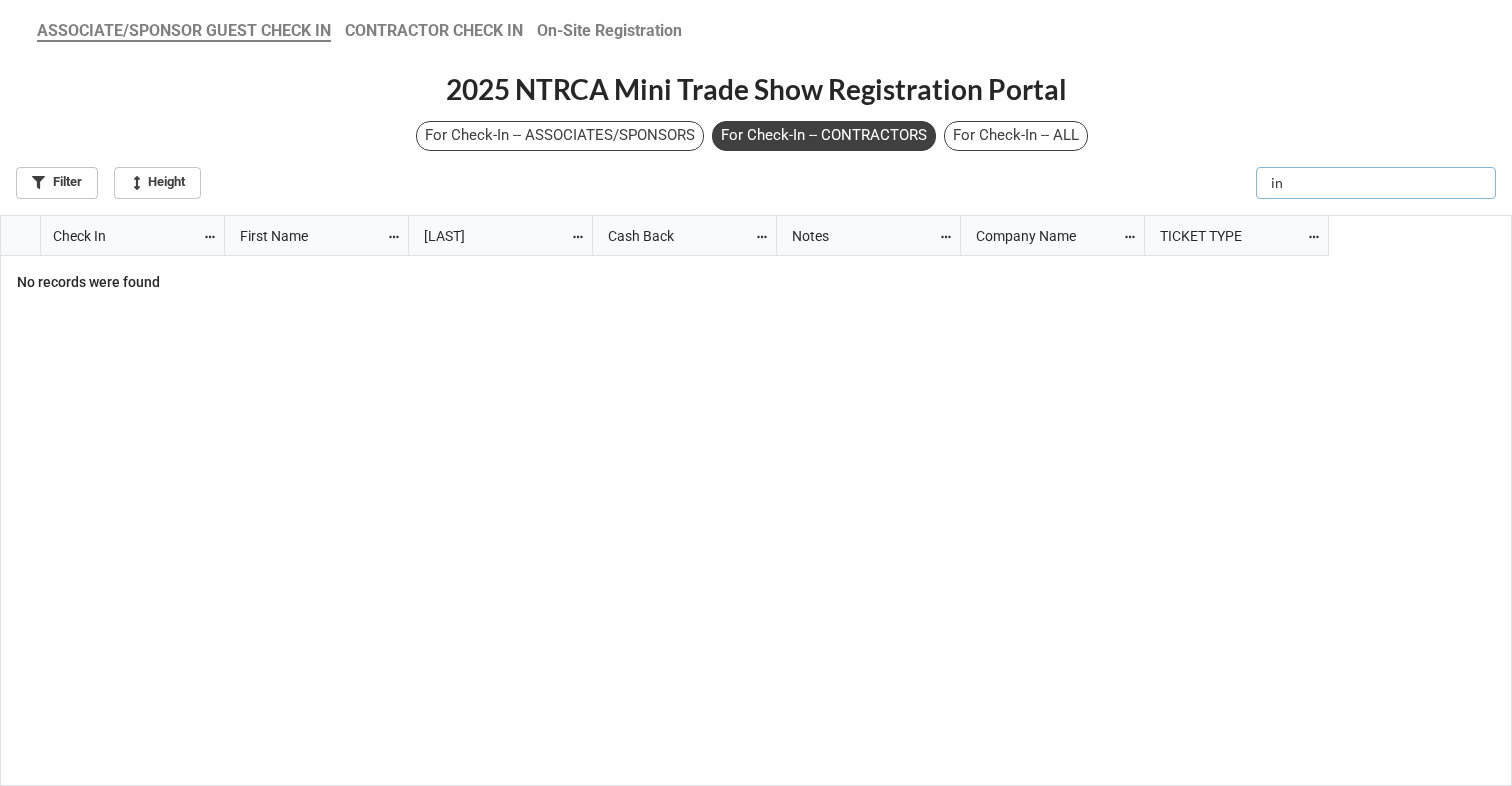 type on "i" 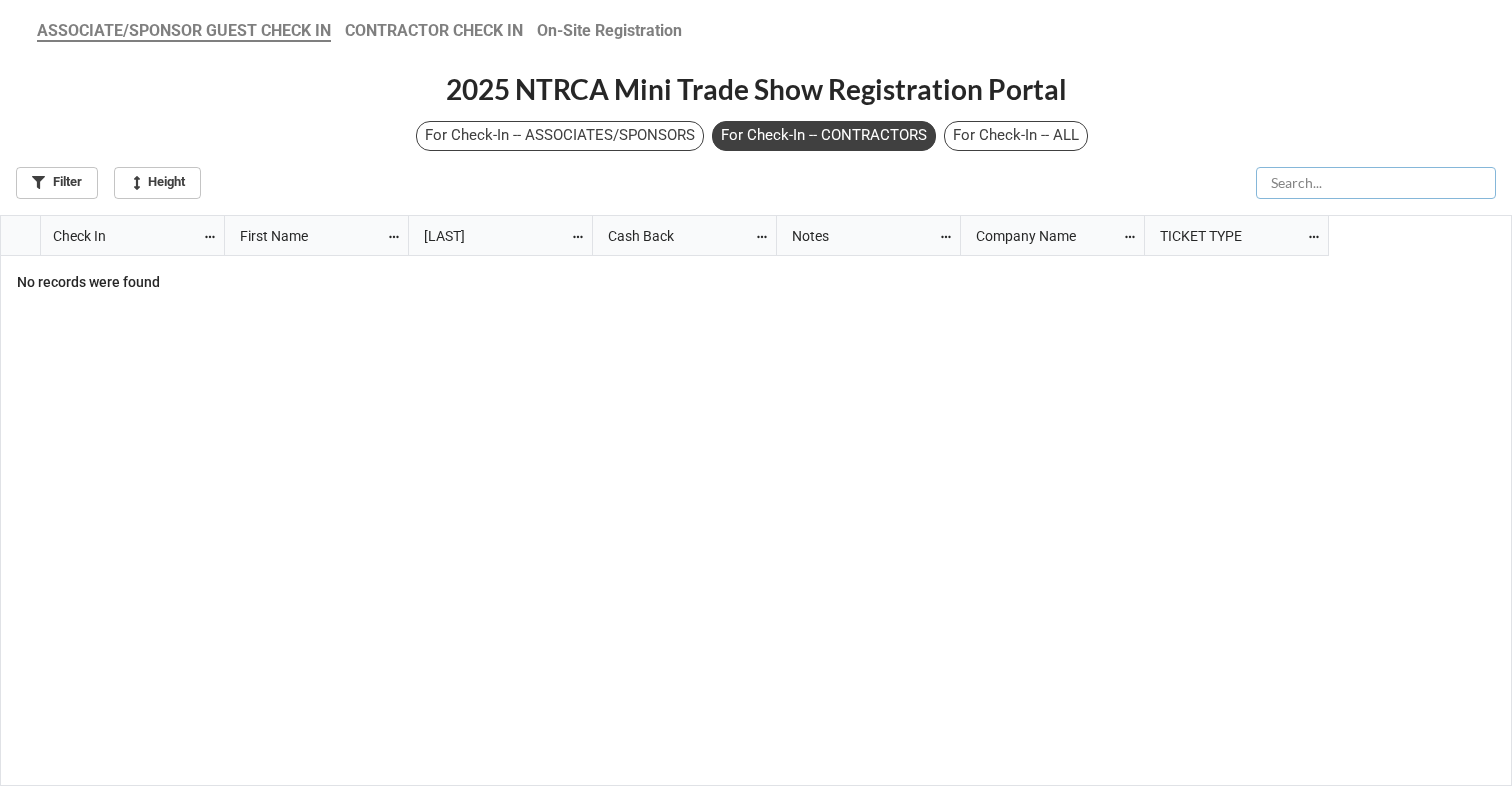 scroll, scrollTop: 558, scrollLeft: 1500, axis: both 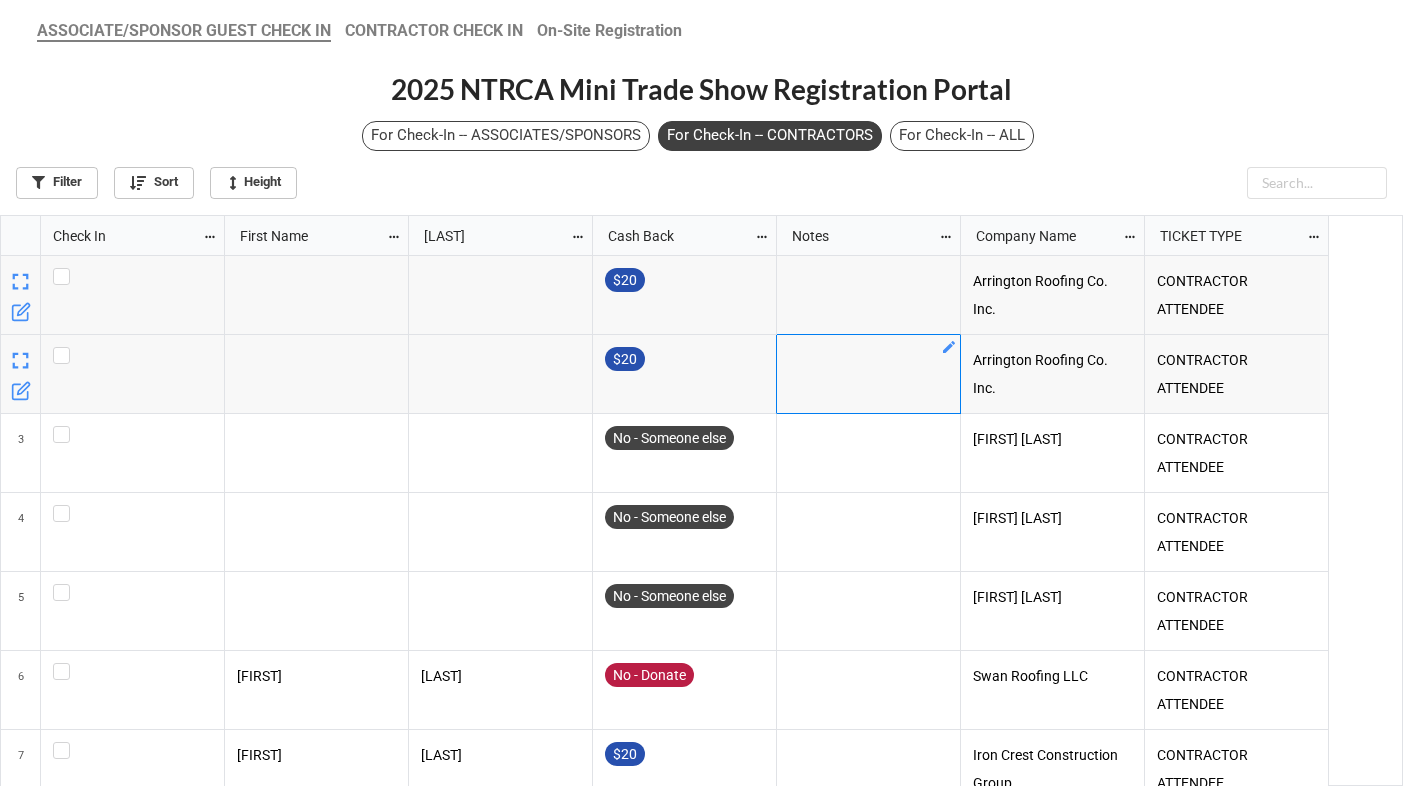 click on "For Check-In -- ASSOCIATES/SPONSORS" at bounding box center (506, 136) 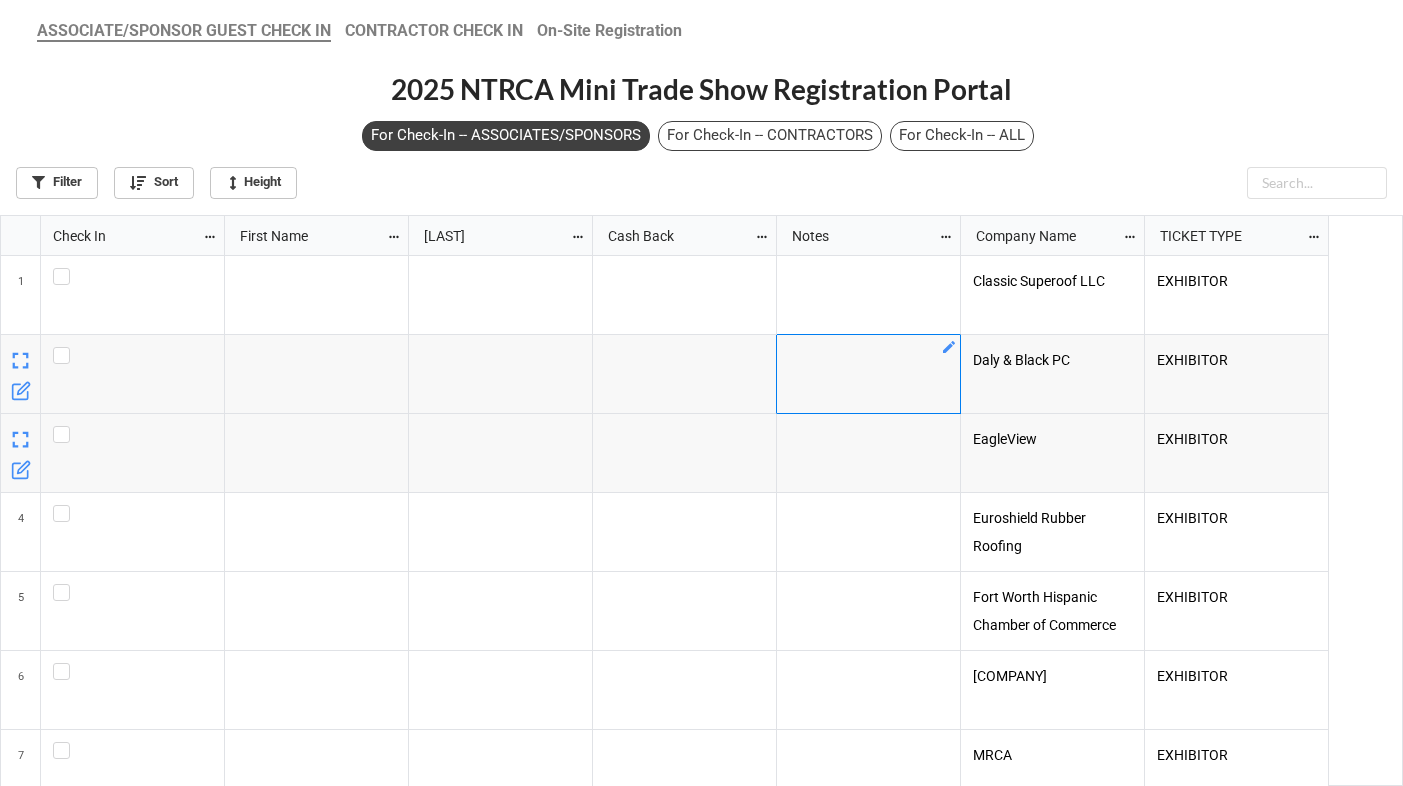 scroll, scrollTop: 10, scrollLeft: 11, axis: both 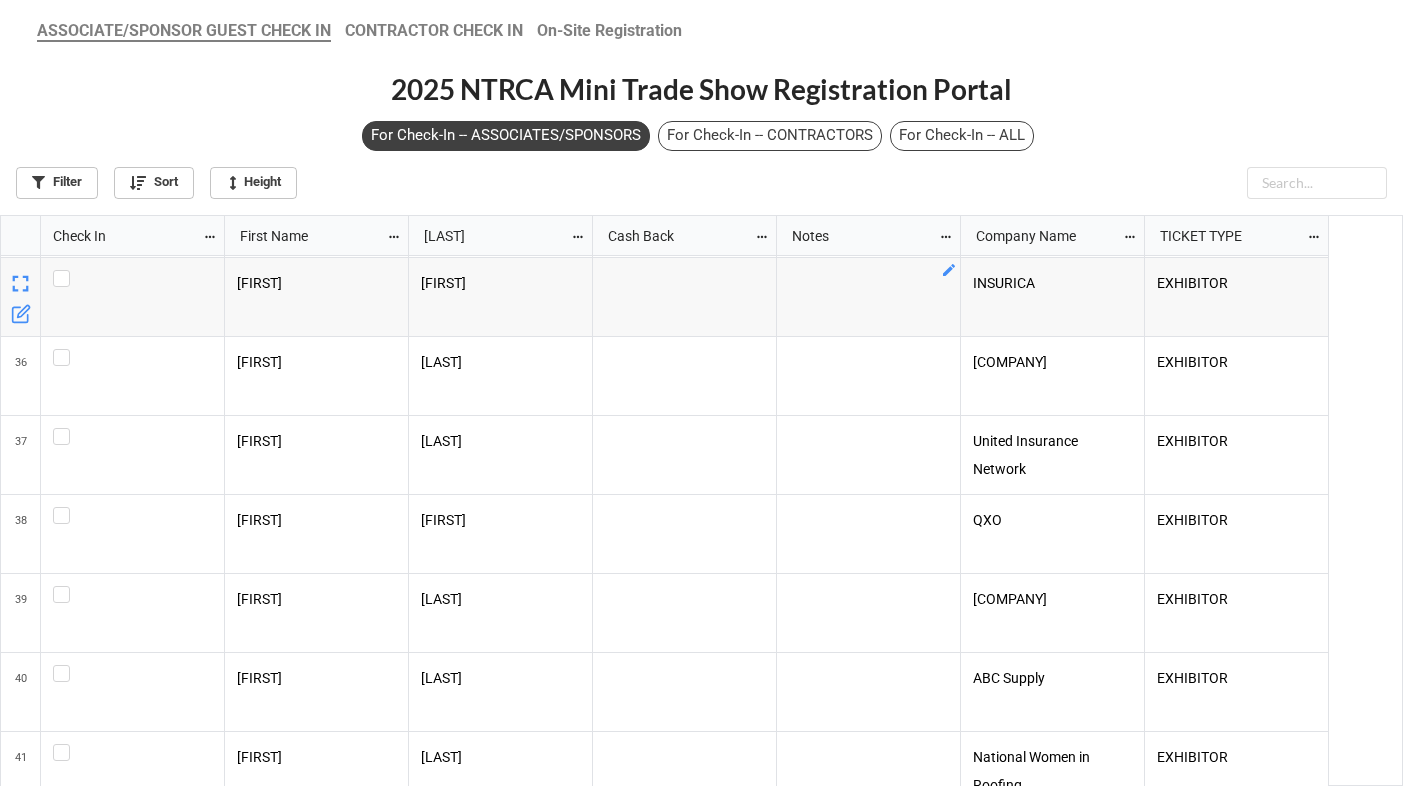 click on "For Check-In -- CONTRACTORS" at bounding box center [770, 136] 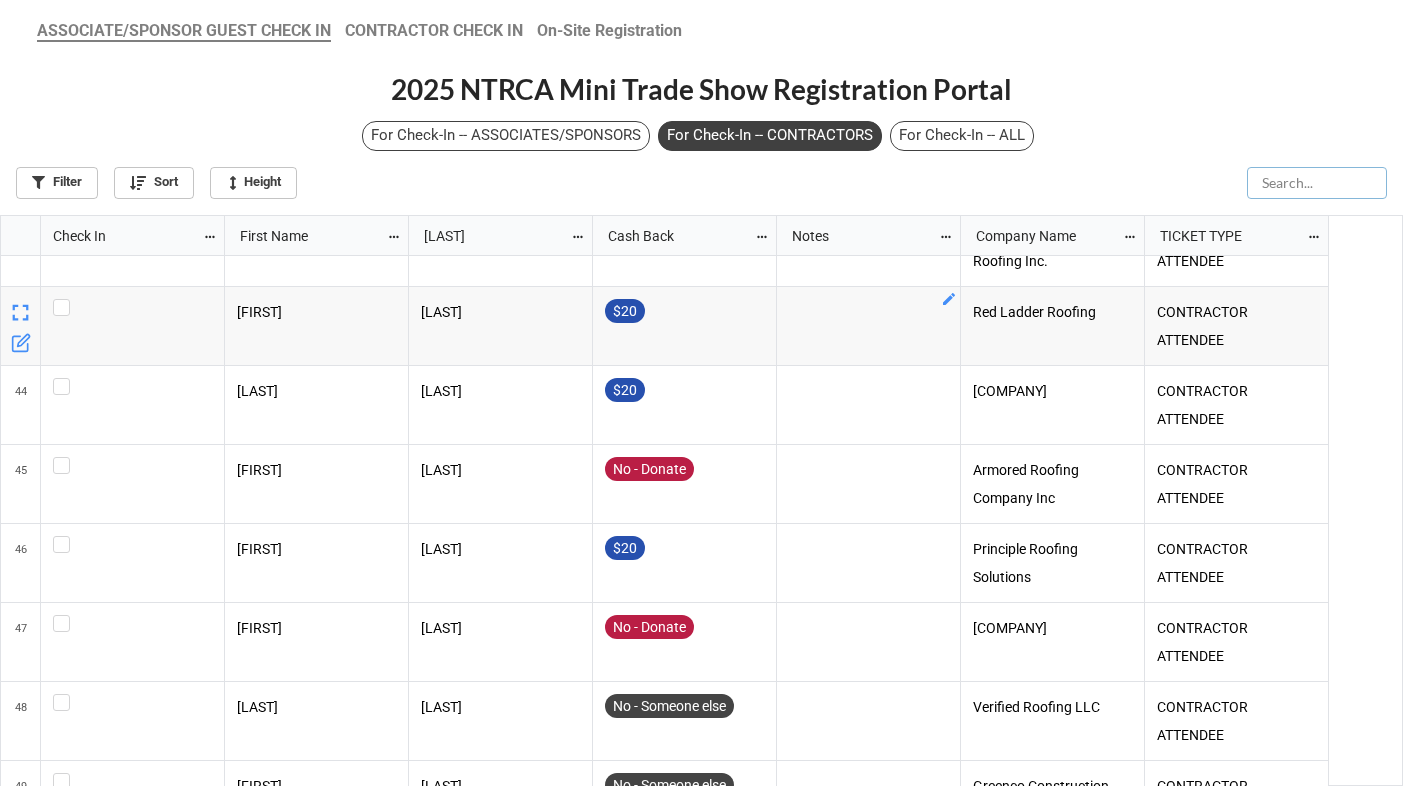 click at bounding box center [1317, 183] 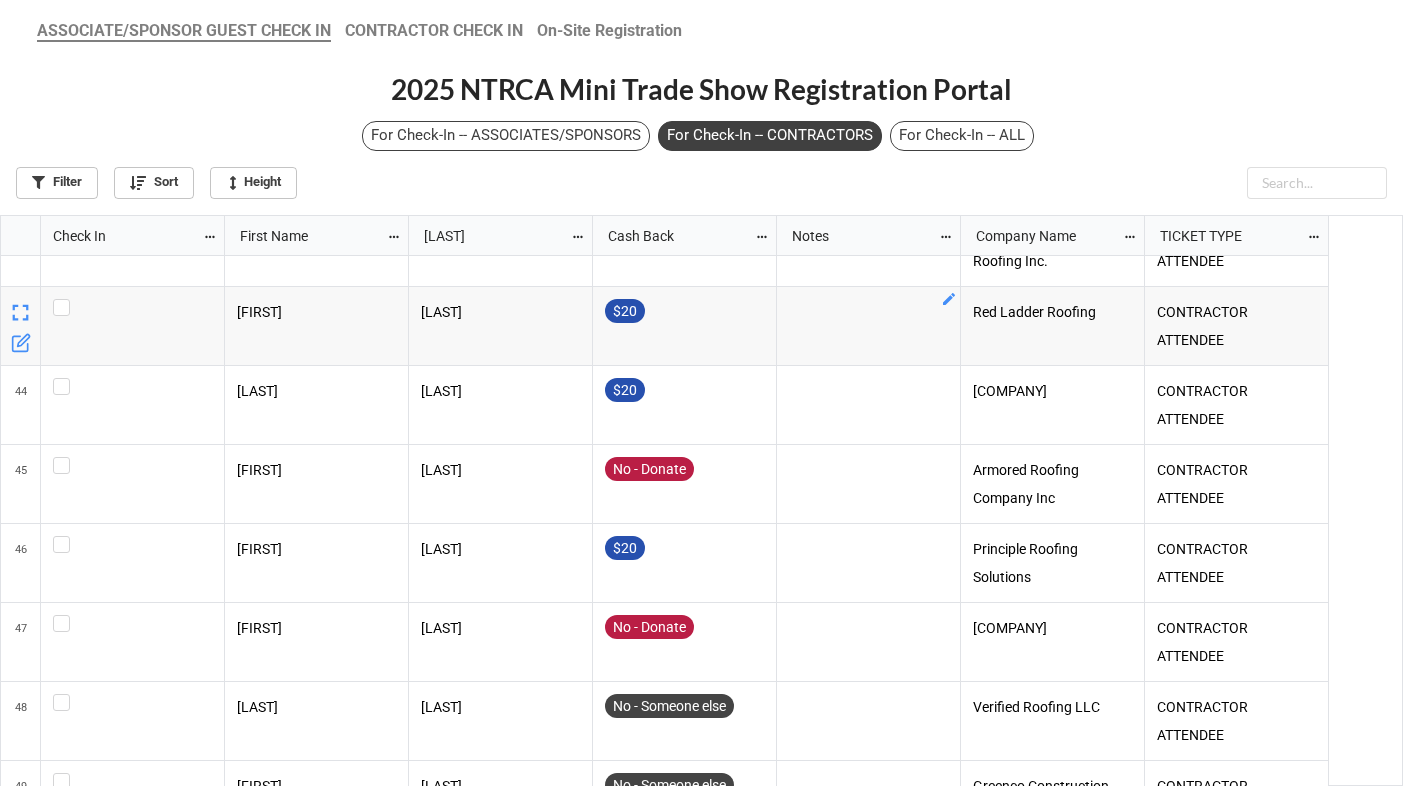 click on "For Check-In -- ALL" at bounding box center (962, 136) 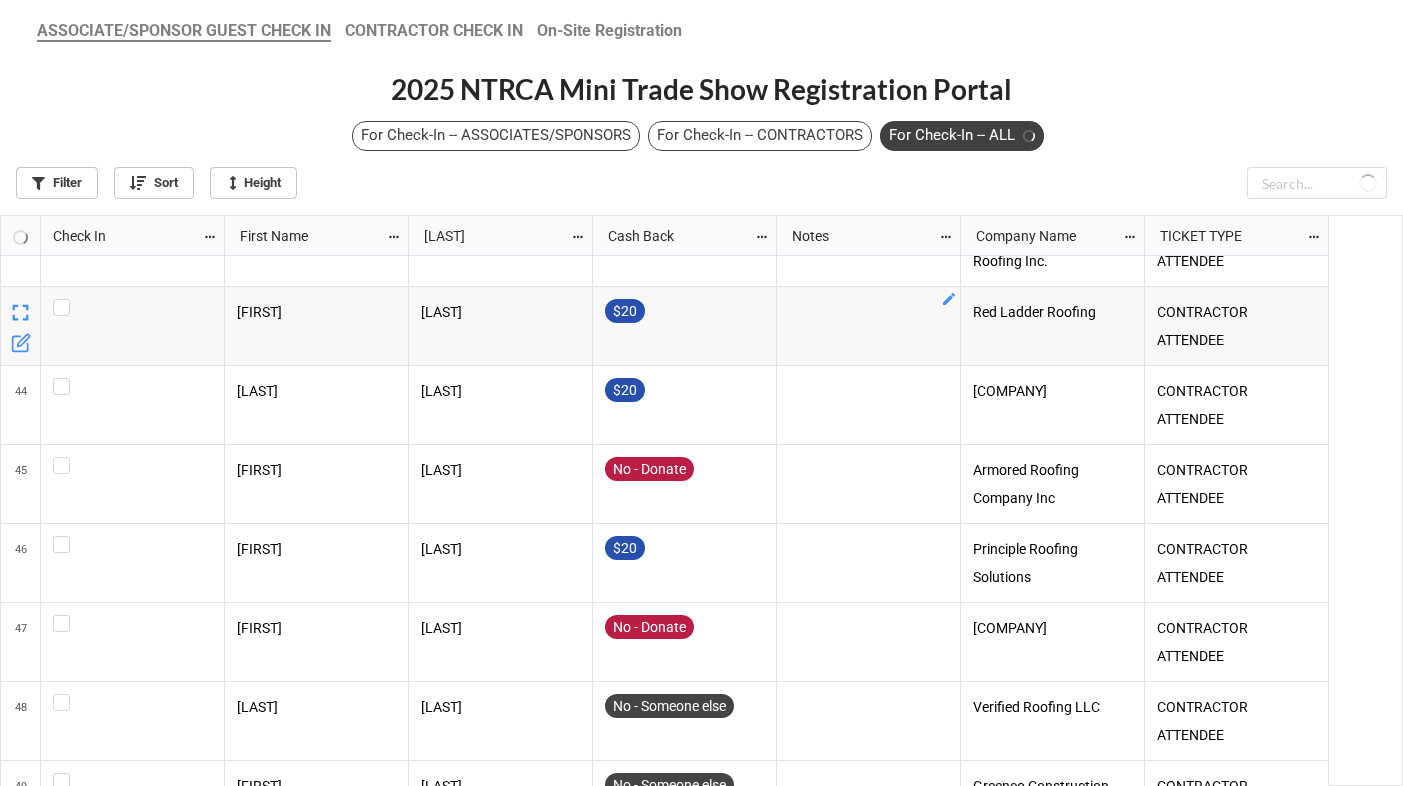 scroll, scrollTop: 10, scrollLeft: 11, axis: both 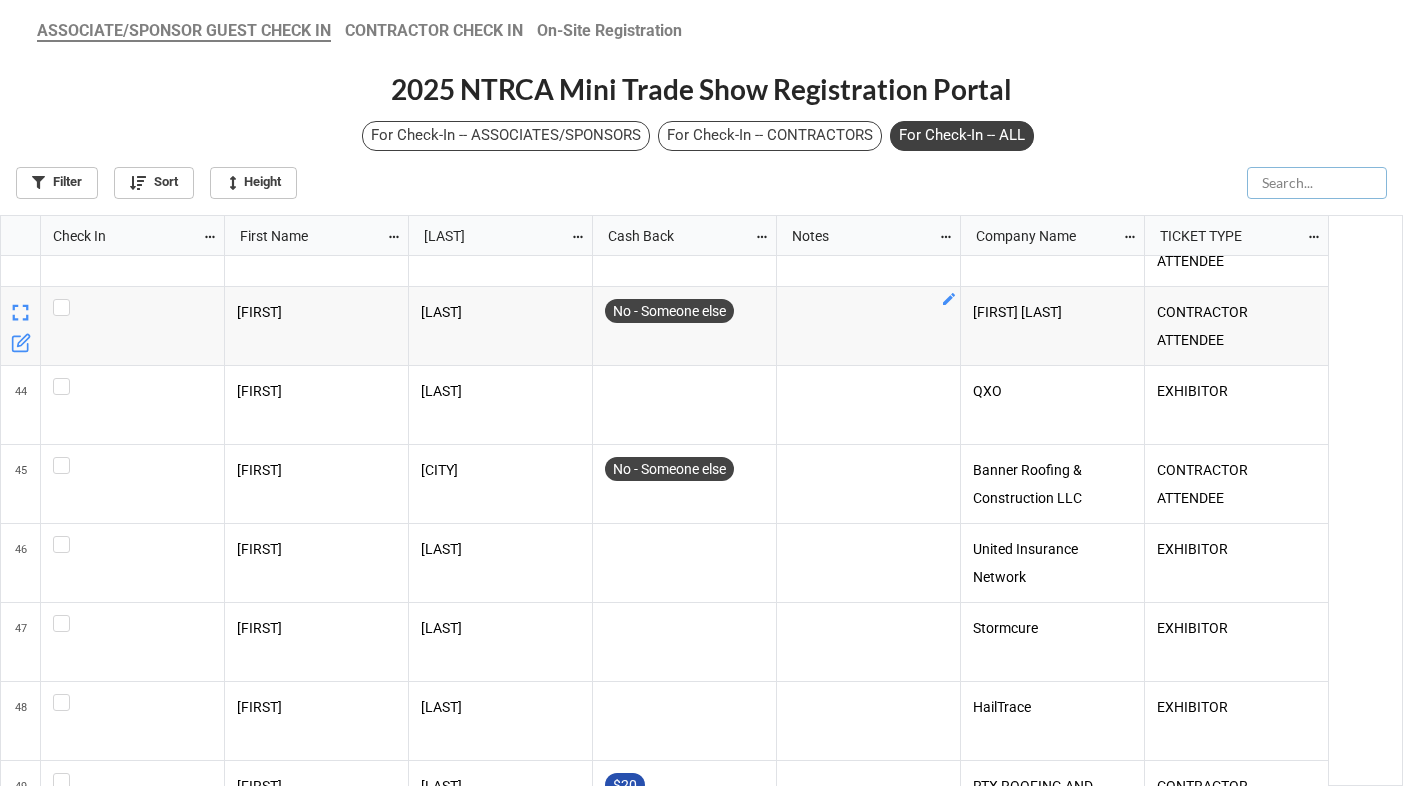 click at bounding box center [1317, 183] 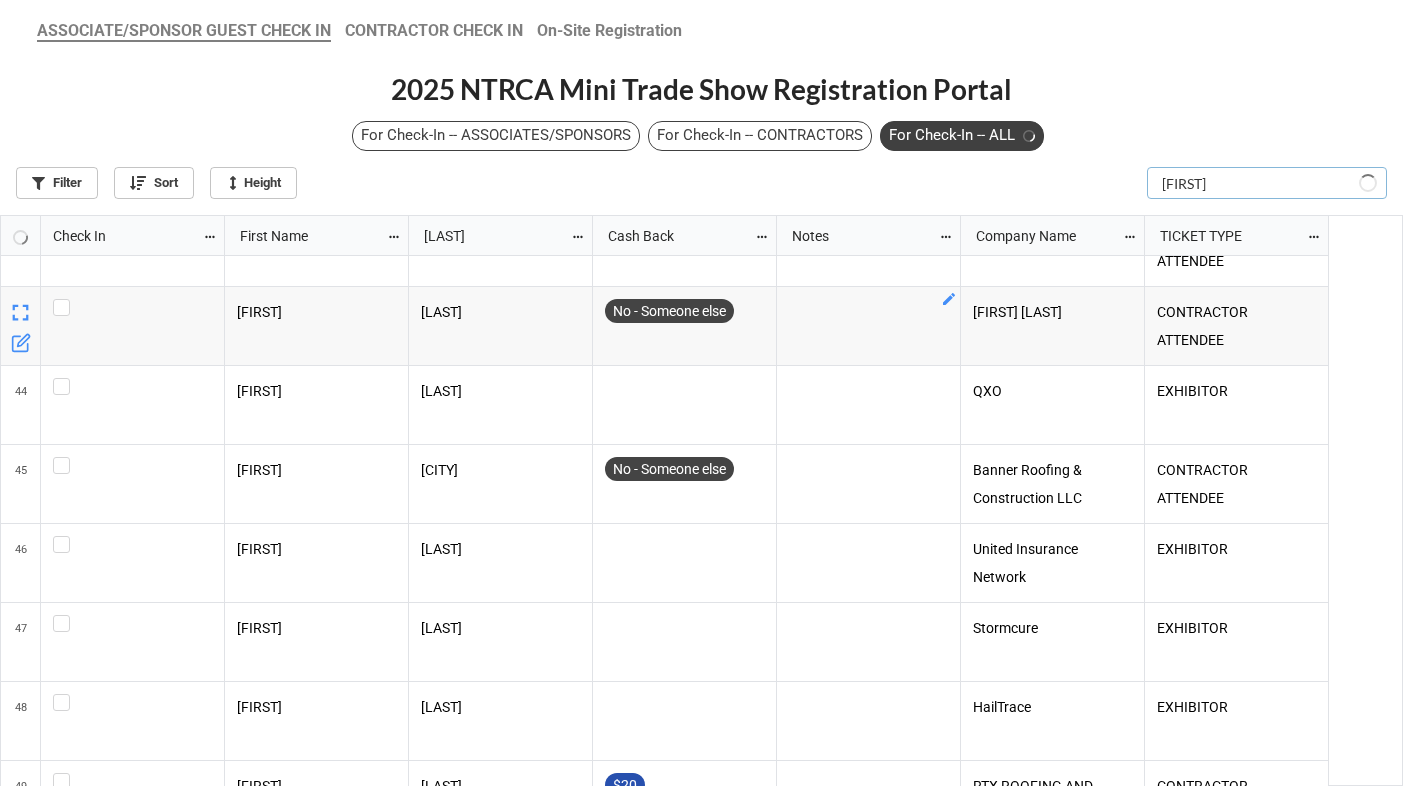 scroll, scrollTop: 558, scrollLeft: 1391, axis: both 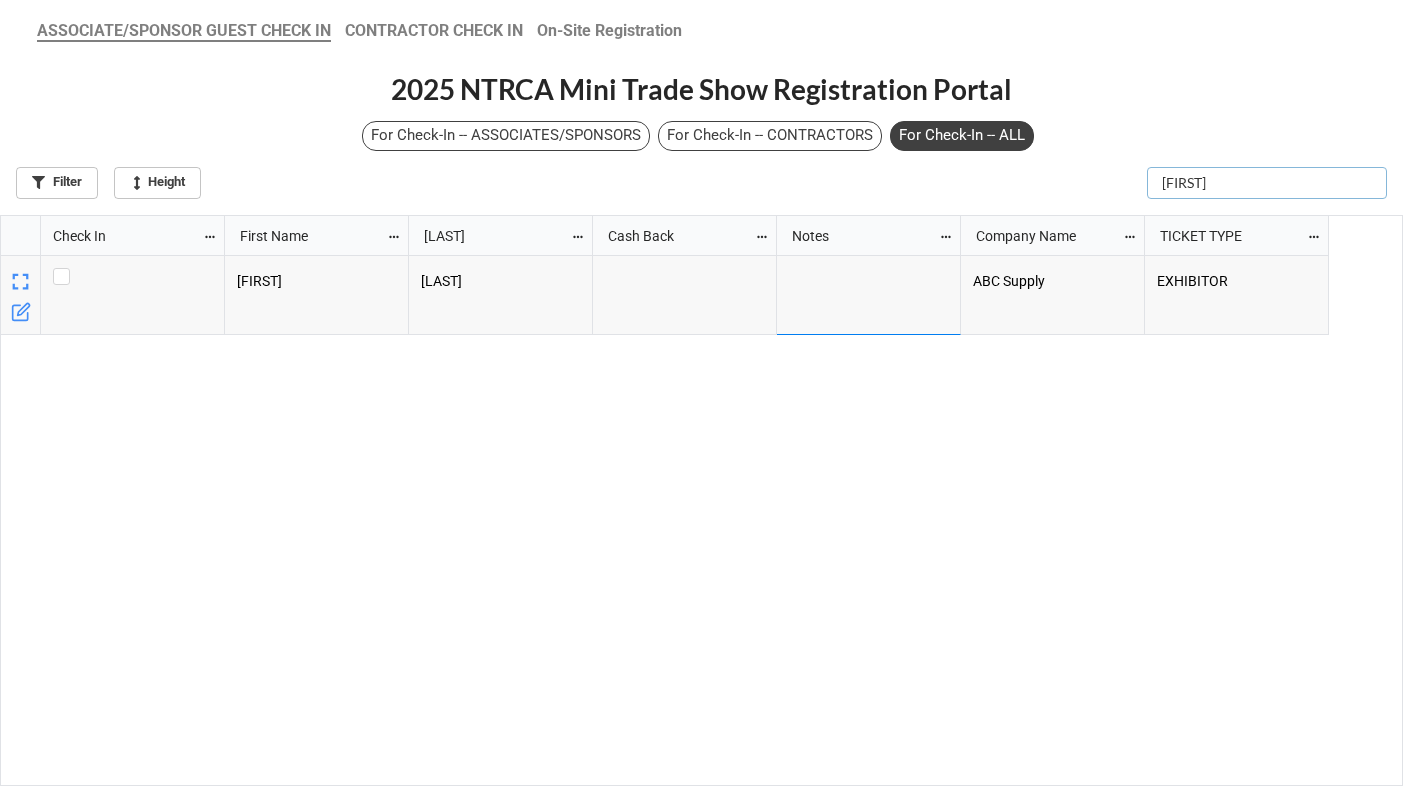type on "[FIRST]" 